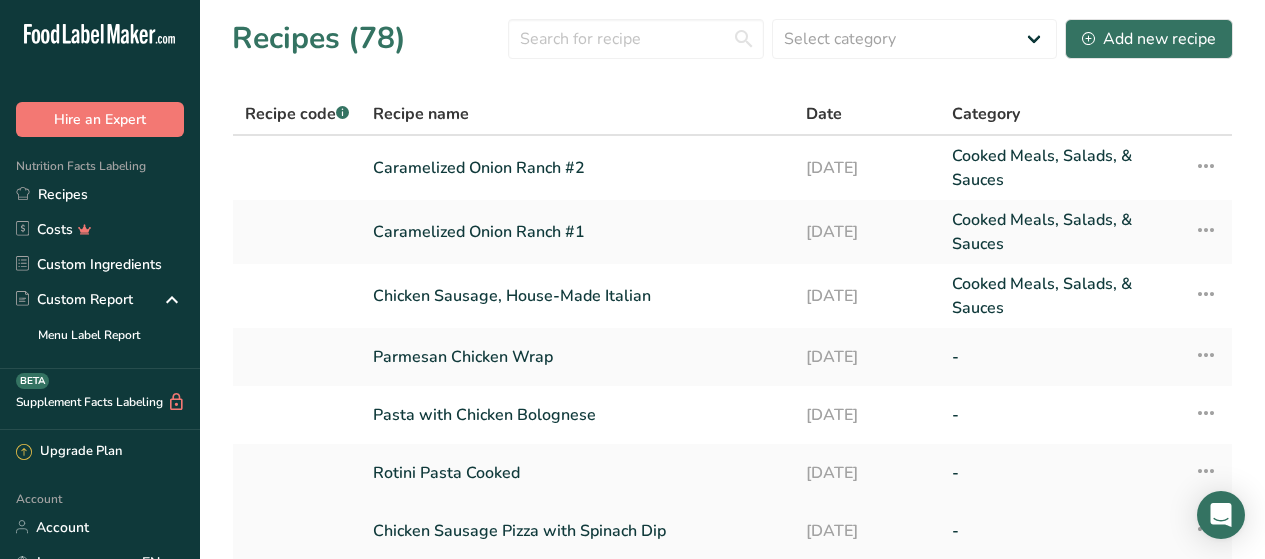 scroll, scrollTop: 0, scrollLeft: 0, axis: both 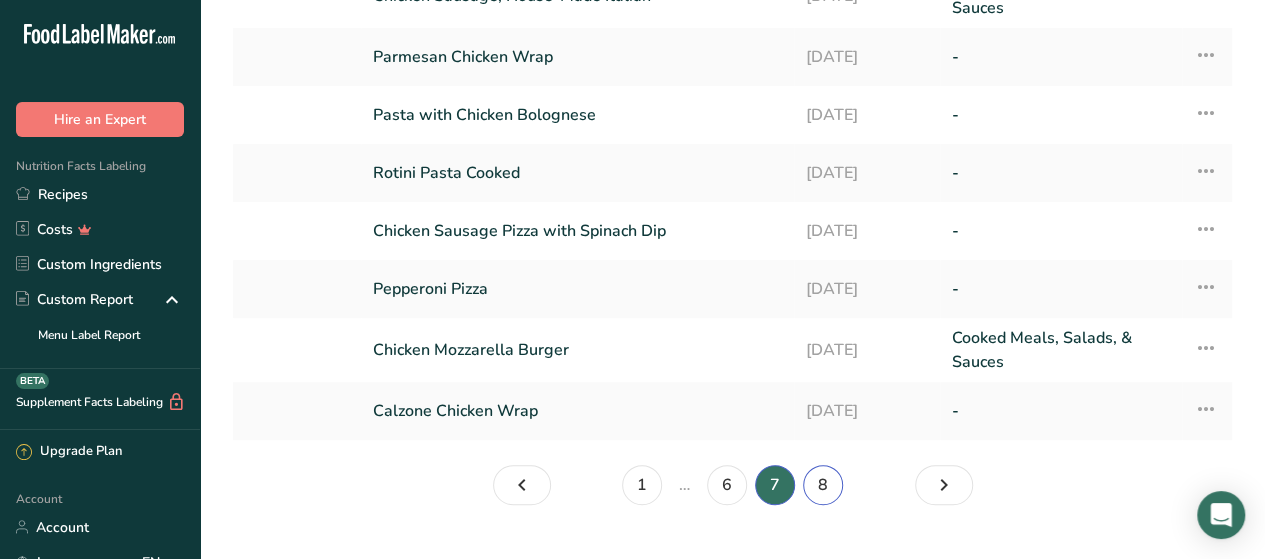 click on "8" at bounding box center [823, 485] 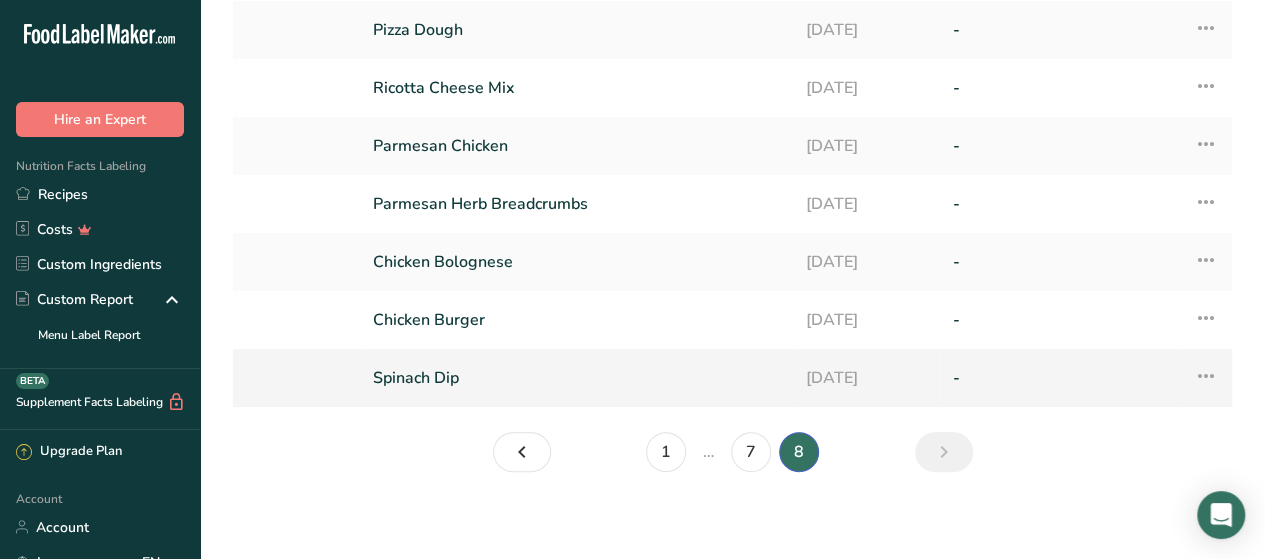 scroll, scrollTop: 201, scrollLeft: 0, axis: vertical 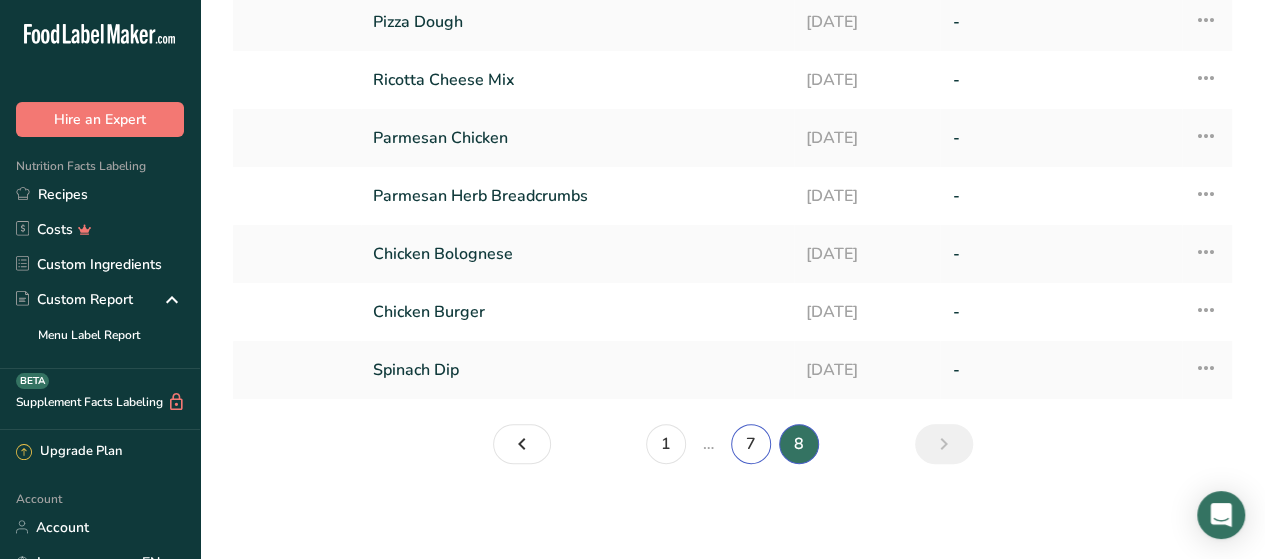 click on "7" at bounding box center (751, 444) 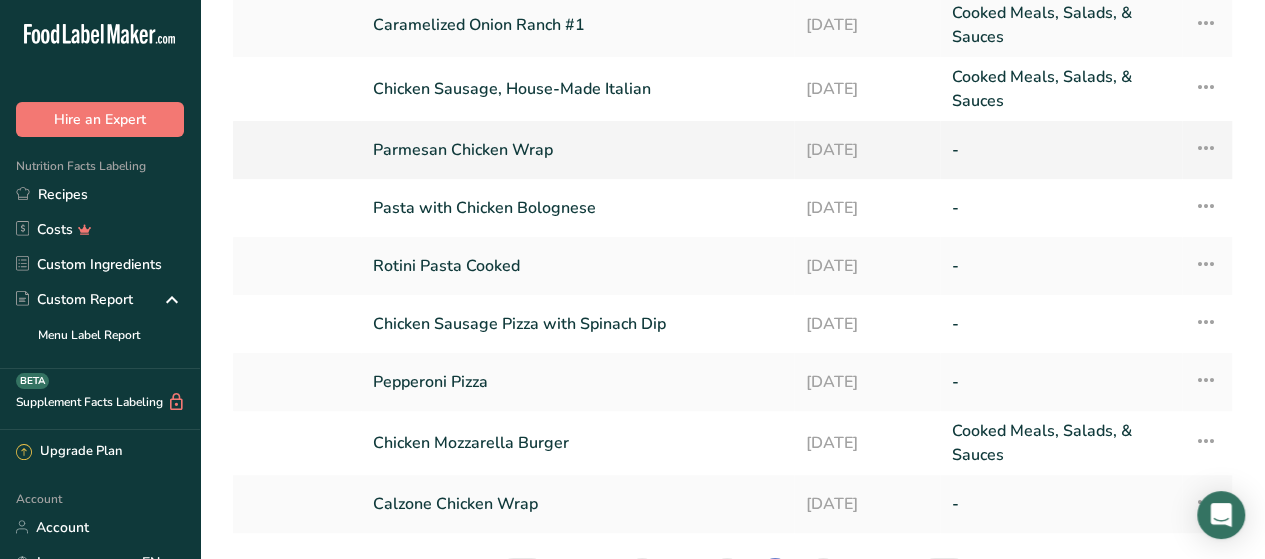 scroll, scrollTop: 307, scrollLeft: 0, axis: vertical 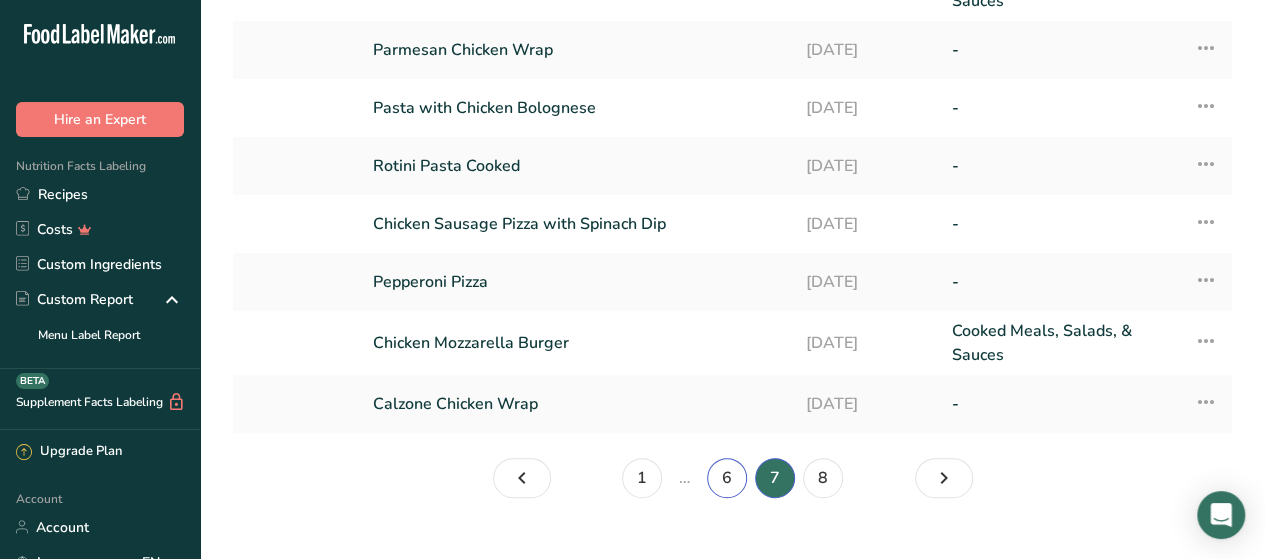 click on "6" at bounding box center (727, 478) 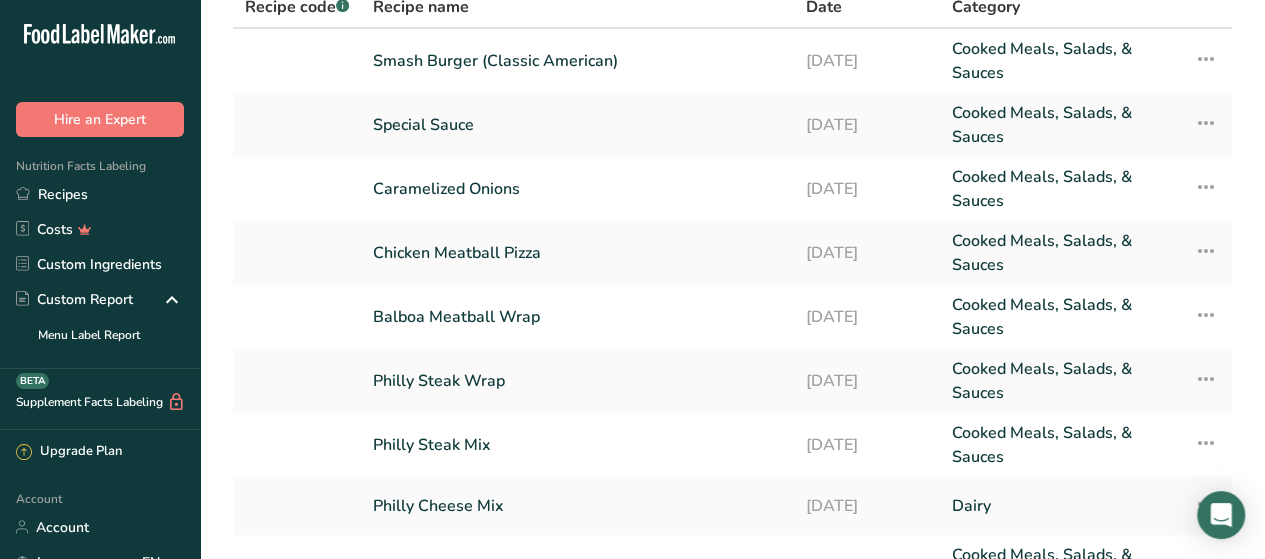scroll, scrollTop: 7, scrollLeft: 0, axis: vertical 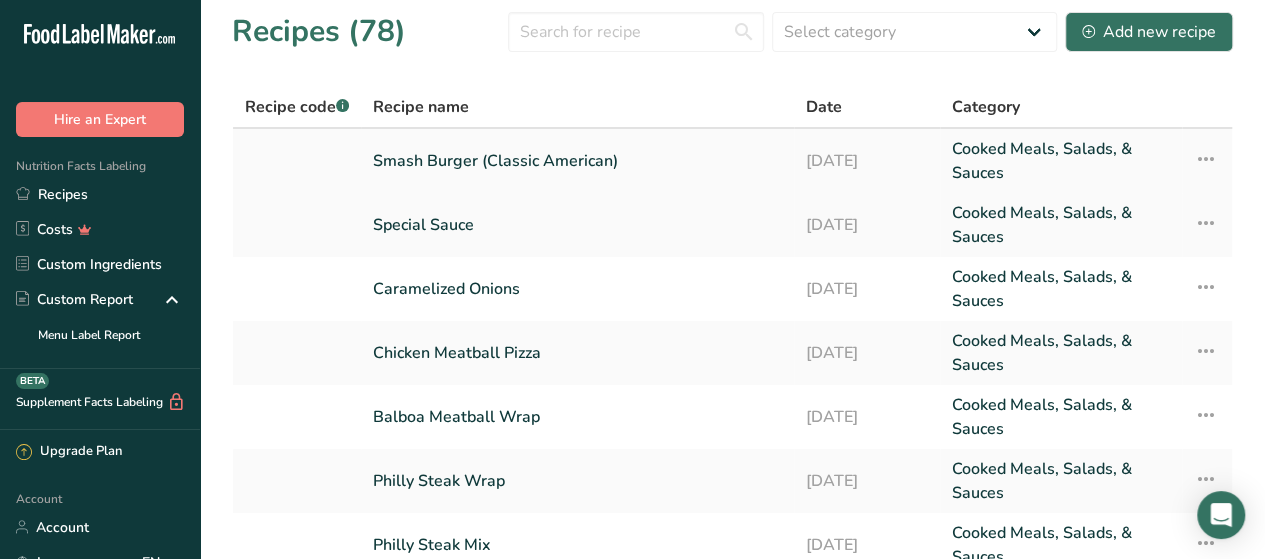 click on "Smash Burger (Classic American)" at bounding box center [577, 161] 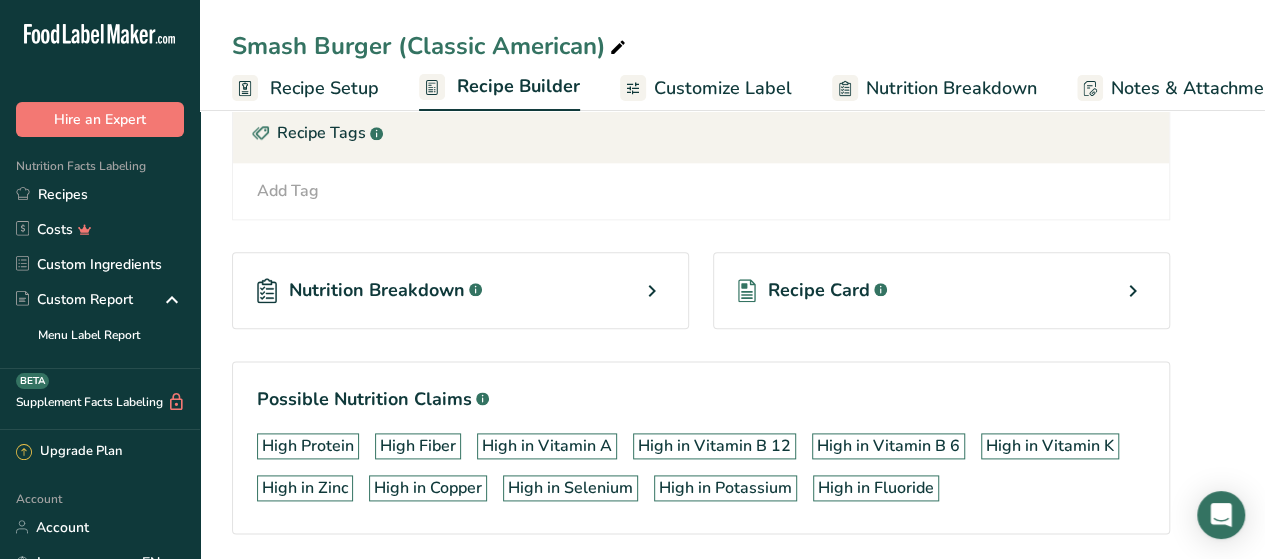 scroll, scrollTop: 1166, scrollLeft: 0, axis: vertical 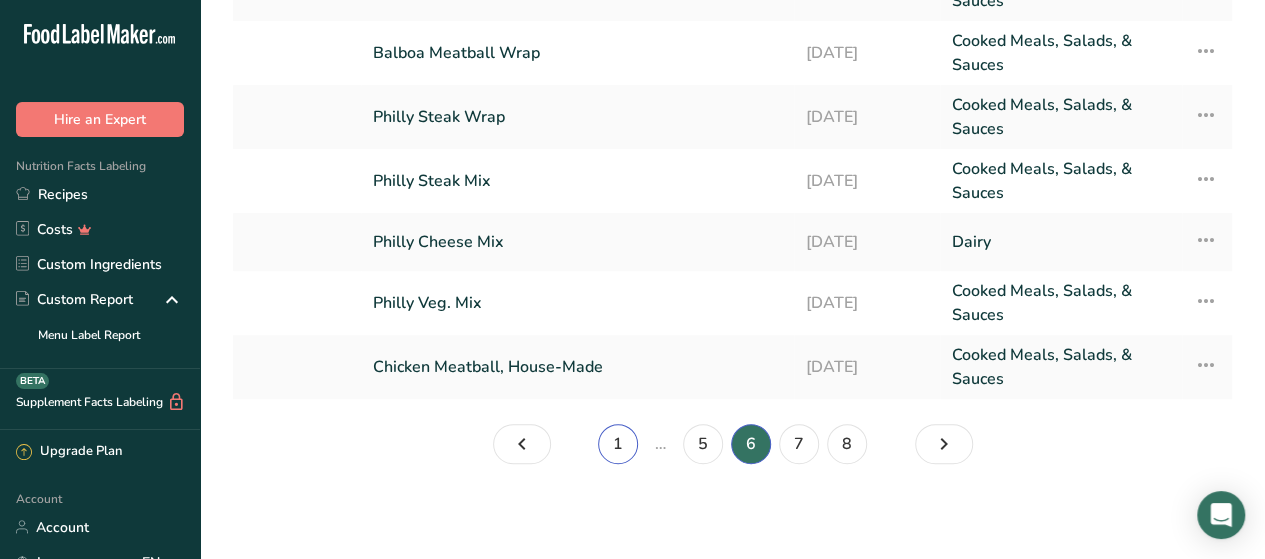 click on "1" at bounding box center (618, 444) 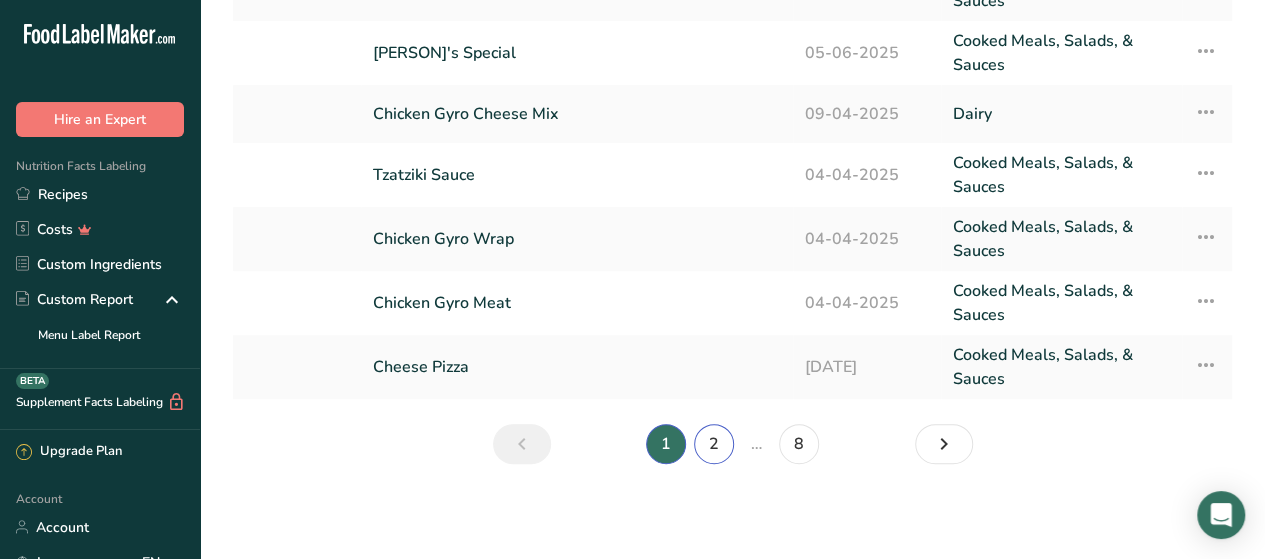 click on "2" at bounding box center [714, 444] 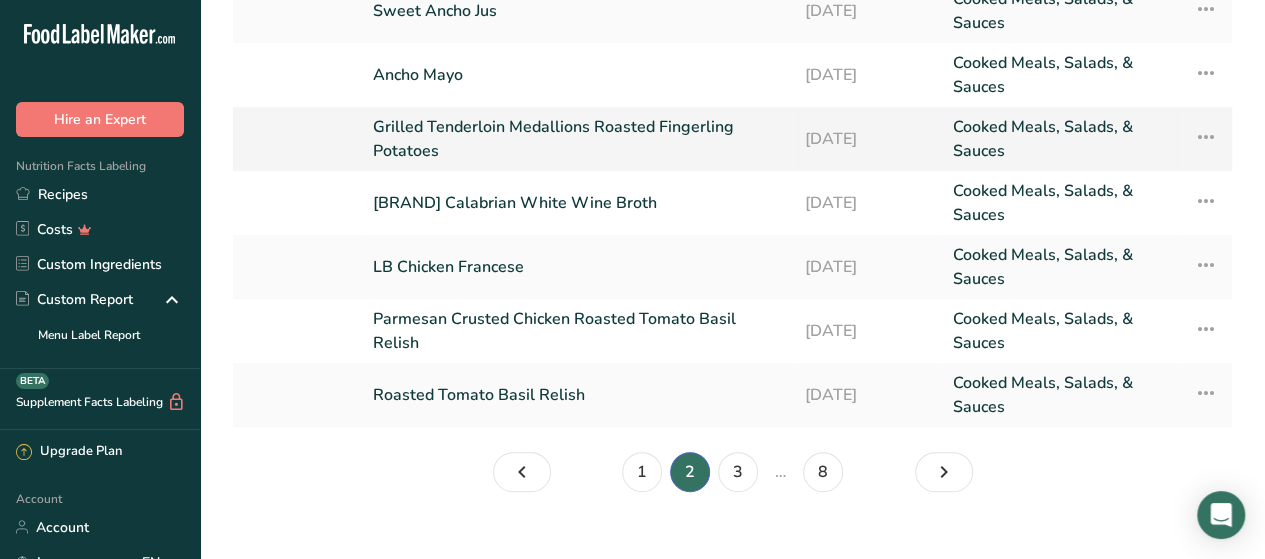 scroll, scrollTop: 377, scrollLeft: 0, axis: vertical 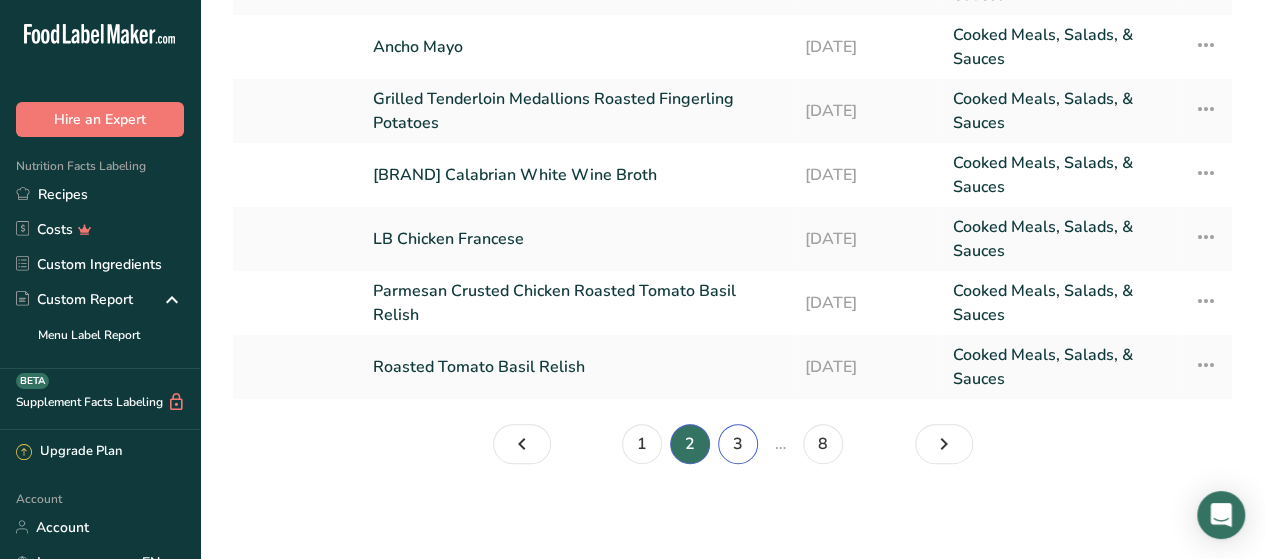 click on "3" at bounding box center [738, 444] 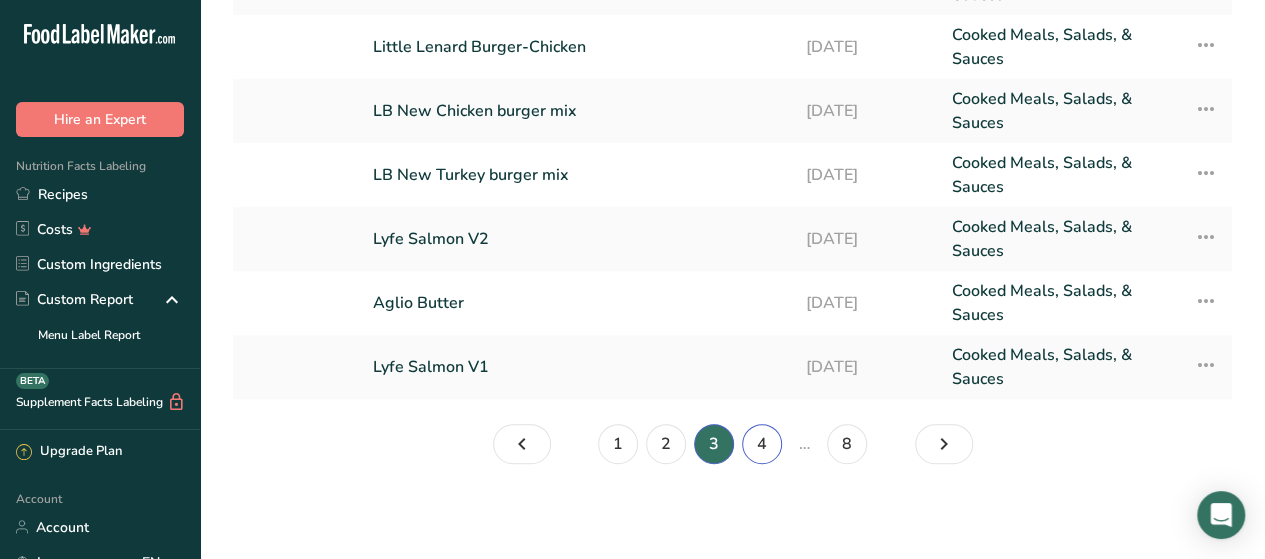 click on "4" at bounding box center (762, 444) 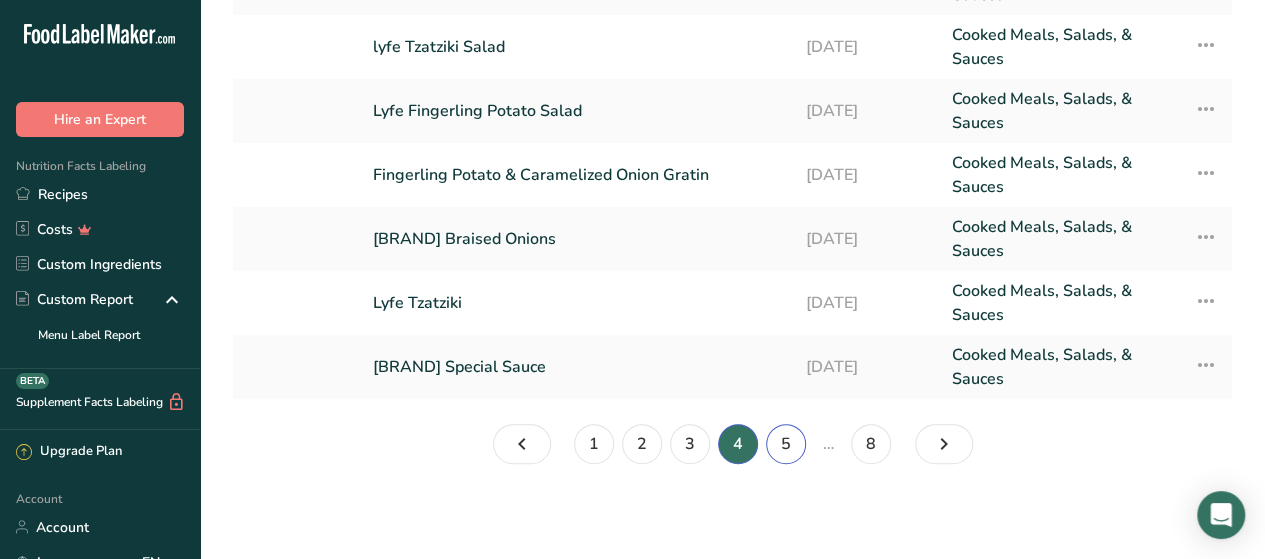 click on "5" at bounding box center [786, 444] 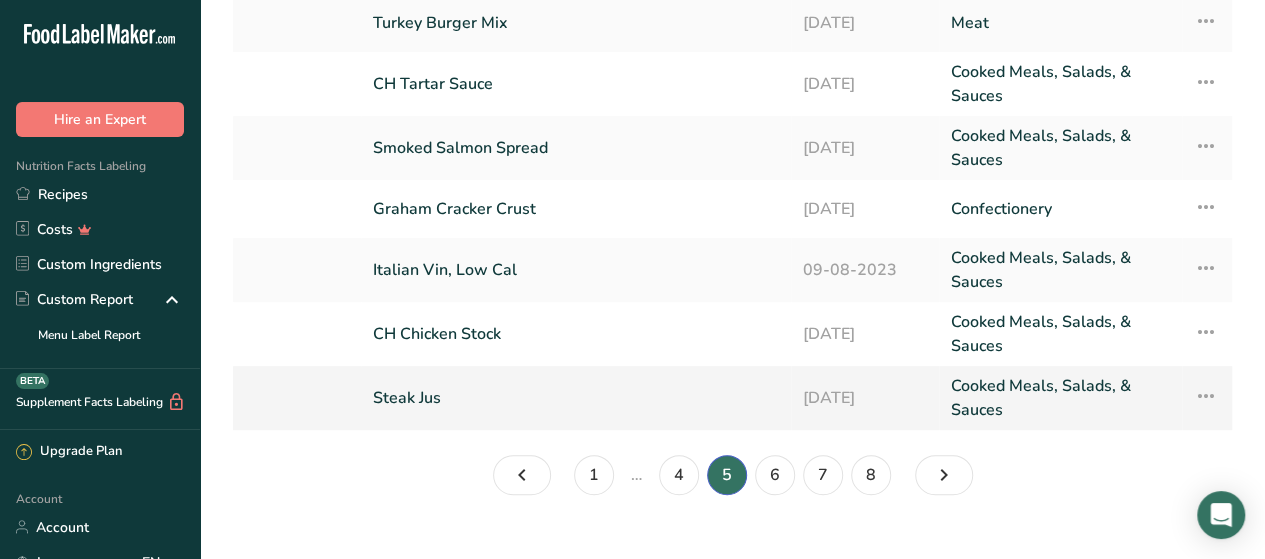 scroll, scrollTop: 365, scrollLeft: 0, axis: vertical 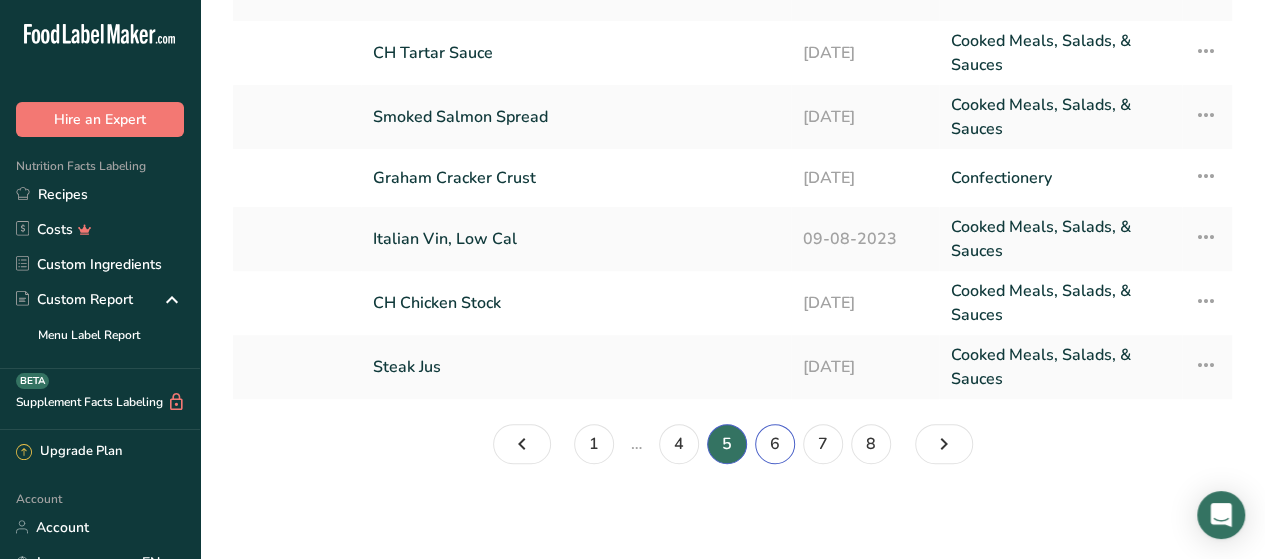 click on "6" at bounding box center (775, 444) 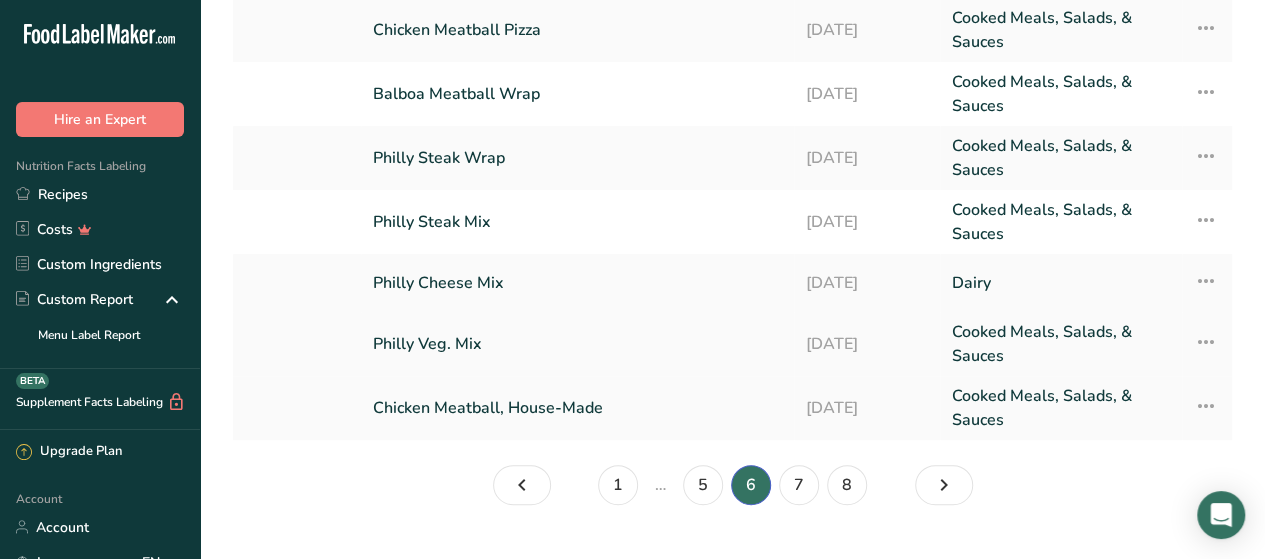 scroll, scrollTop: 371, scrollLeft: 0, axis: vertical 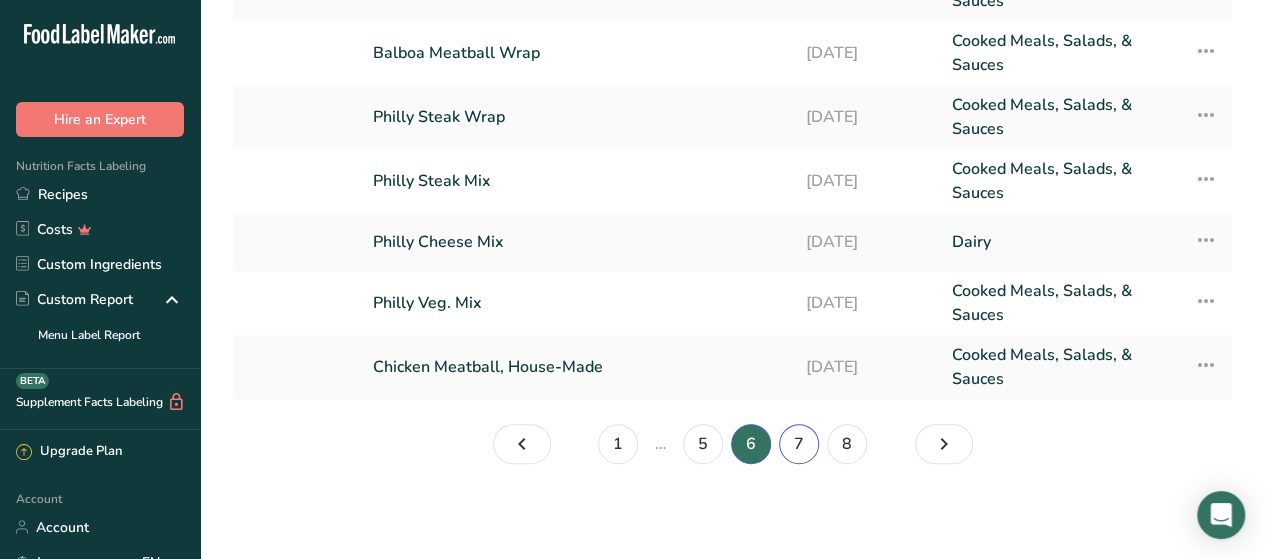 click on "7" at bounding box center [799, 444] 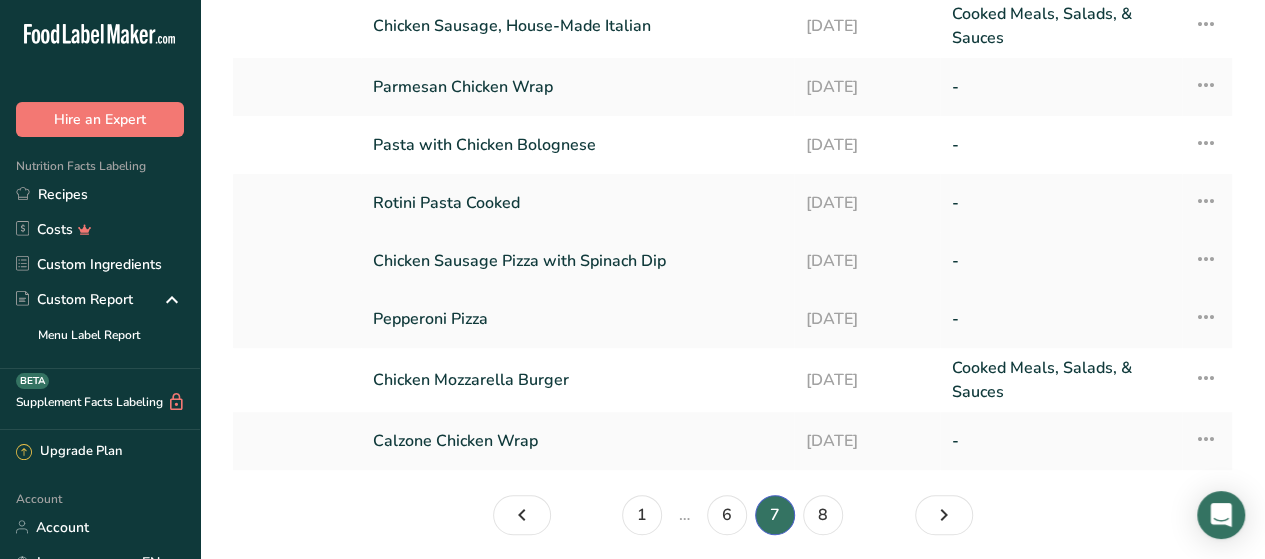 scroll, scrollTop: 341, scrollLeft: 0, axis: vertical 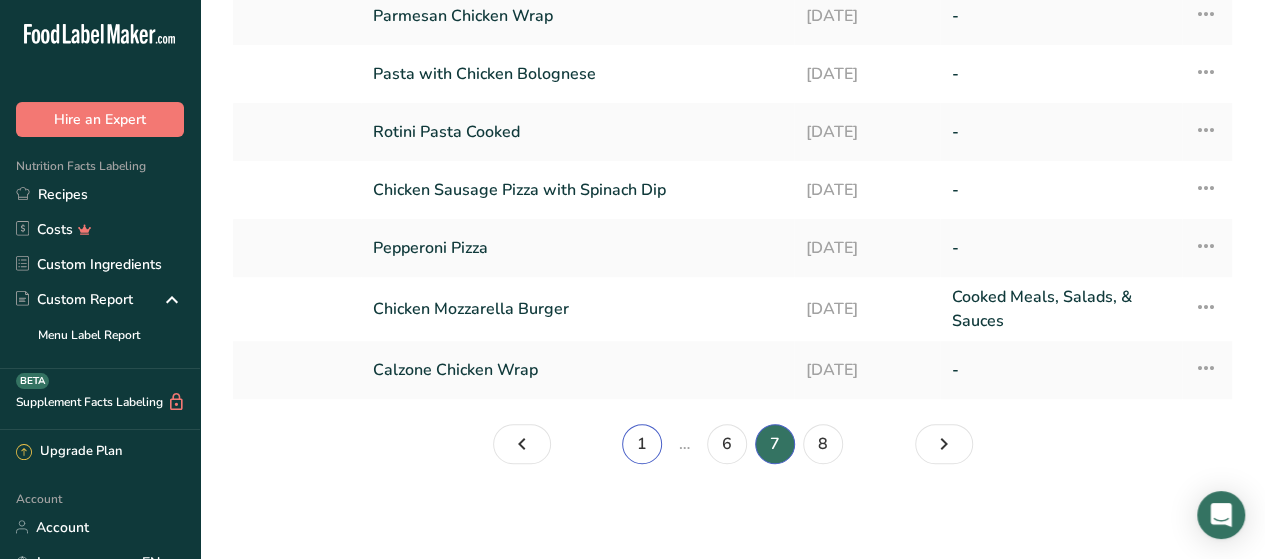 click on "1" at bounding box center [642, 444] 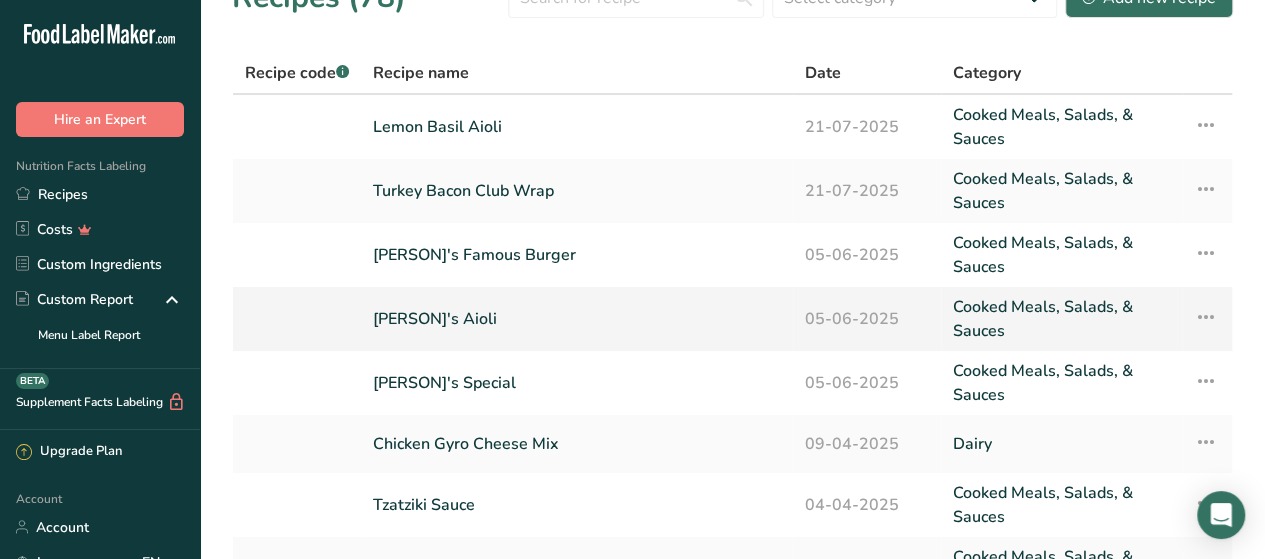 scroll, scrollTop: 141, scrollLeft: 0, axis: vertical 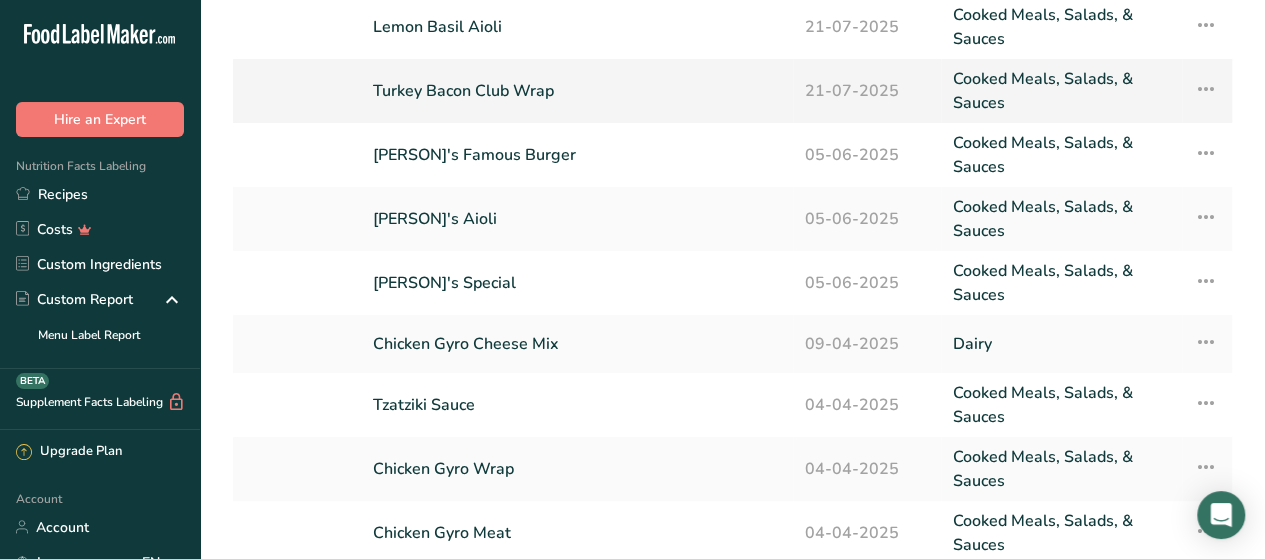 click on "Turkey Bacon Club Wrap" at bounding box center (577, 91) 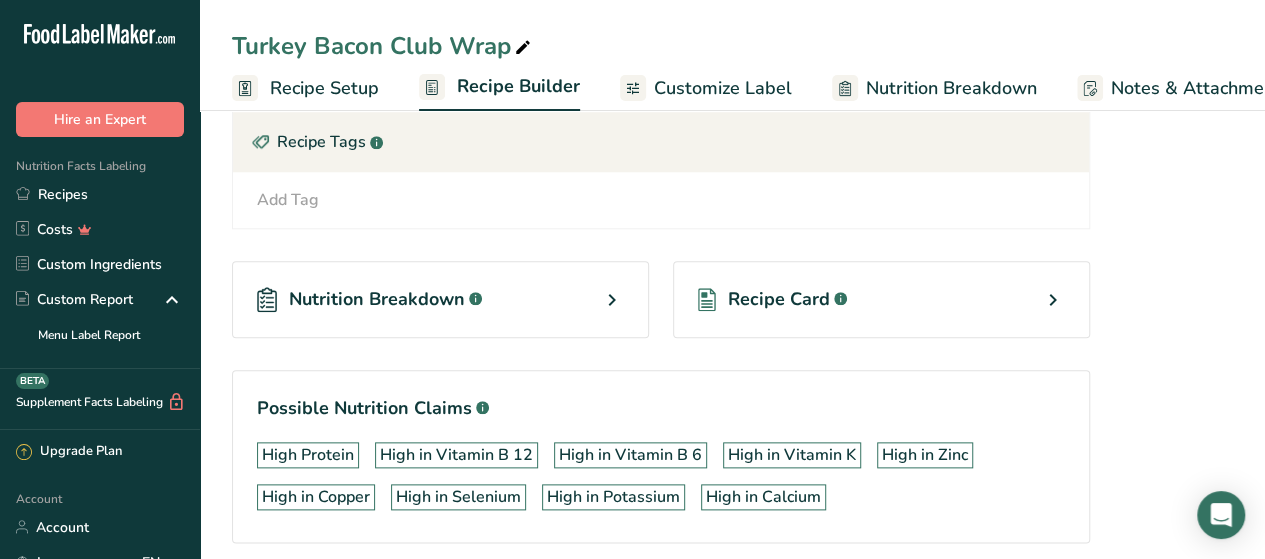 scroll, scrollTop: 1052, scrollLeft: 0, axis: vertical 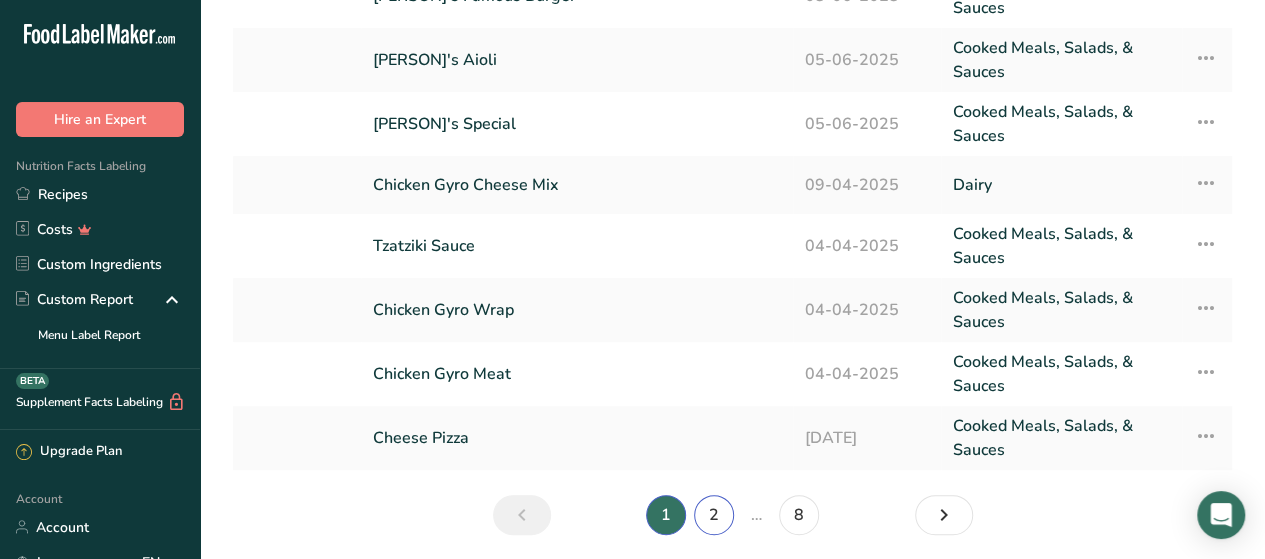click on "2" at bounding box center [714, 515] 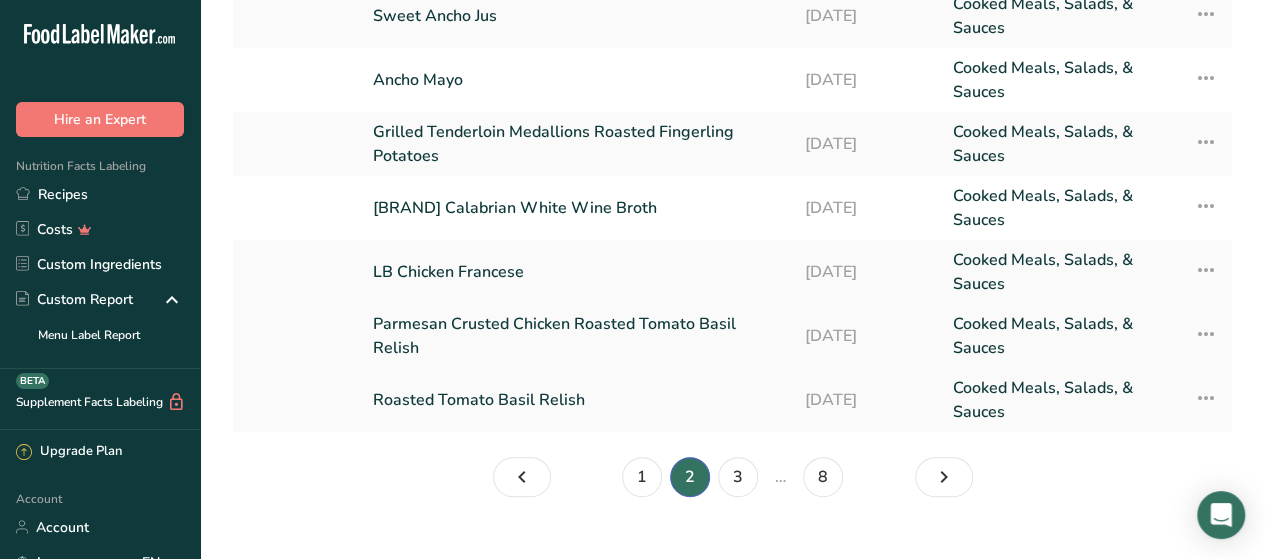 scroll, scrollTop: 377, scrollLeft: 0, axis: vertical 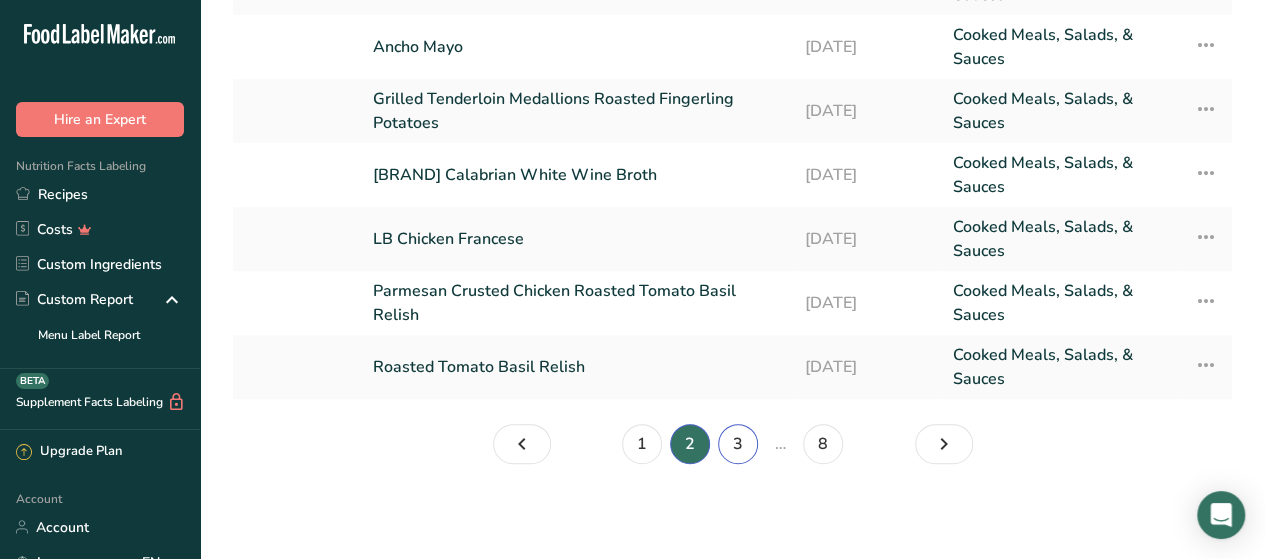 click on "3" at bounding box center (738, 444) 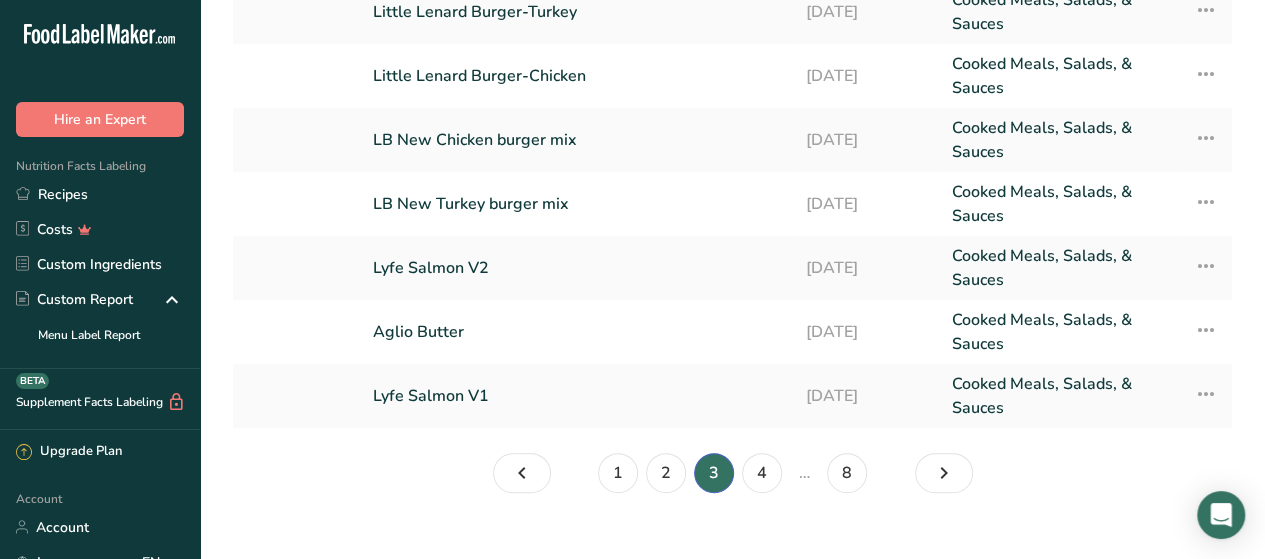 scroll, scrollTop: 377, scrollLeft: 0, axis: vertical 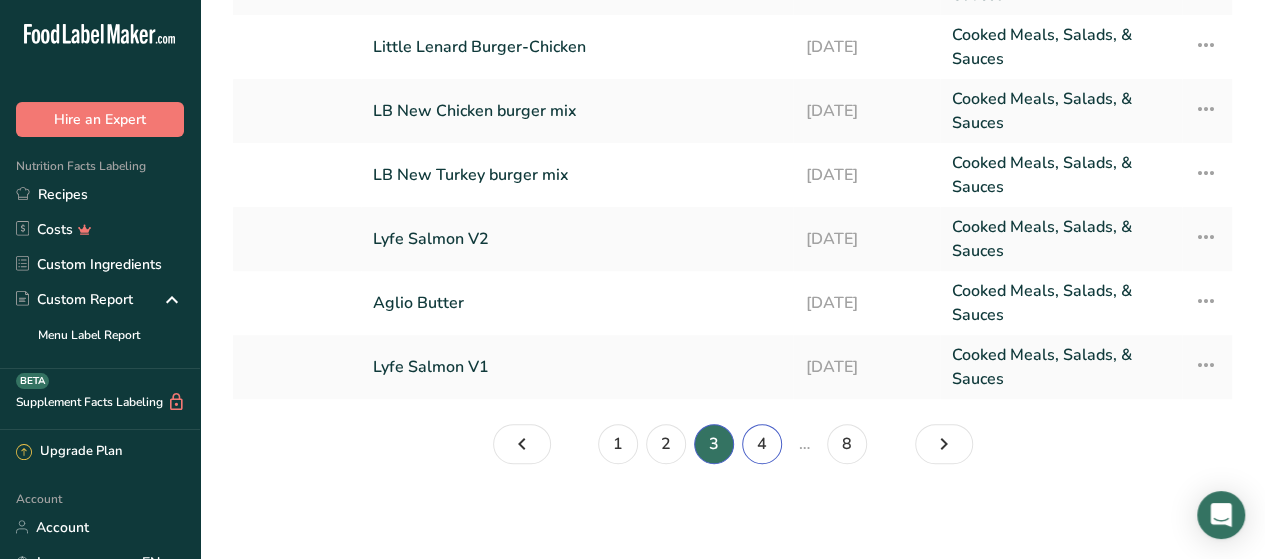 click on "4" at bounding box center [762, 444] 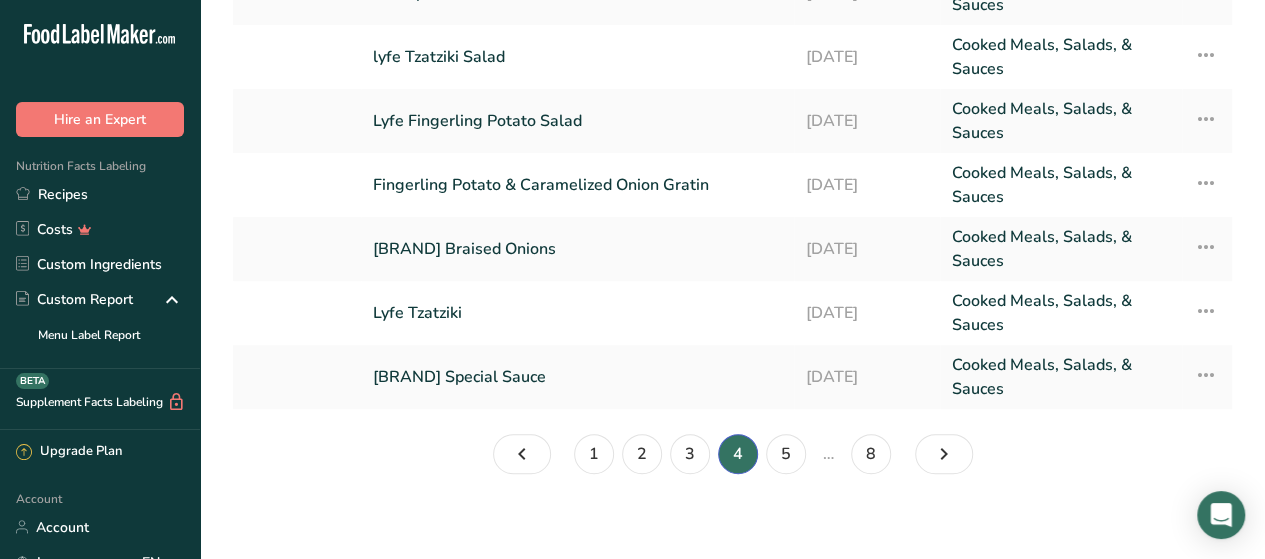 scroll, scrollTop: 377, scrollLeft: 0, axis: vertical 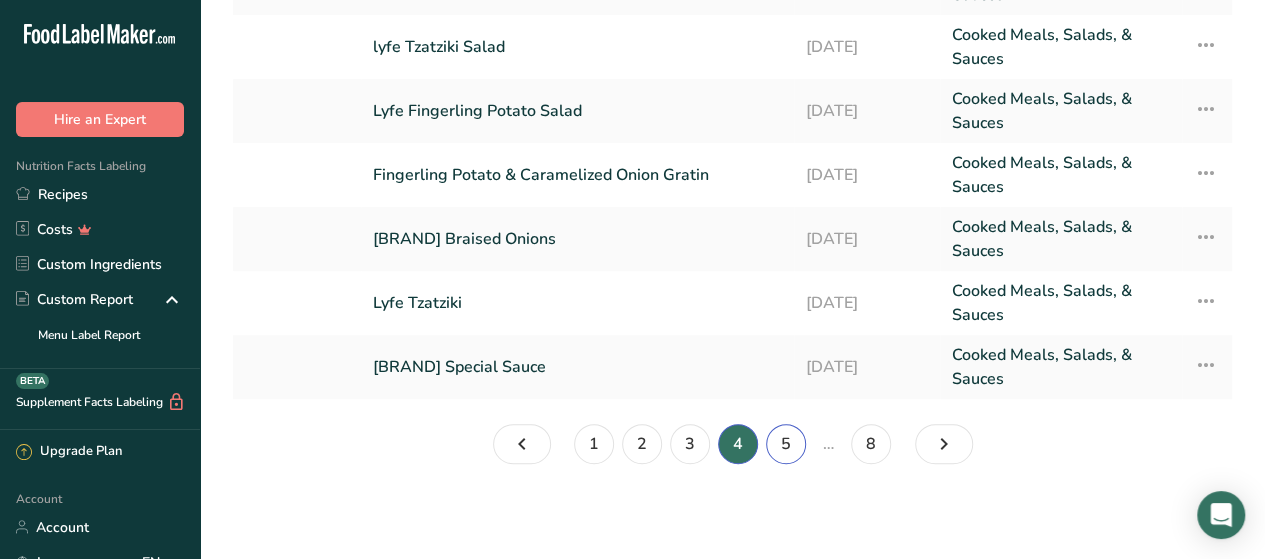 click on "5" at bounding box center (786, 444) 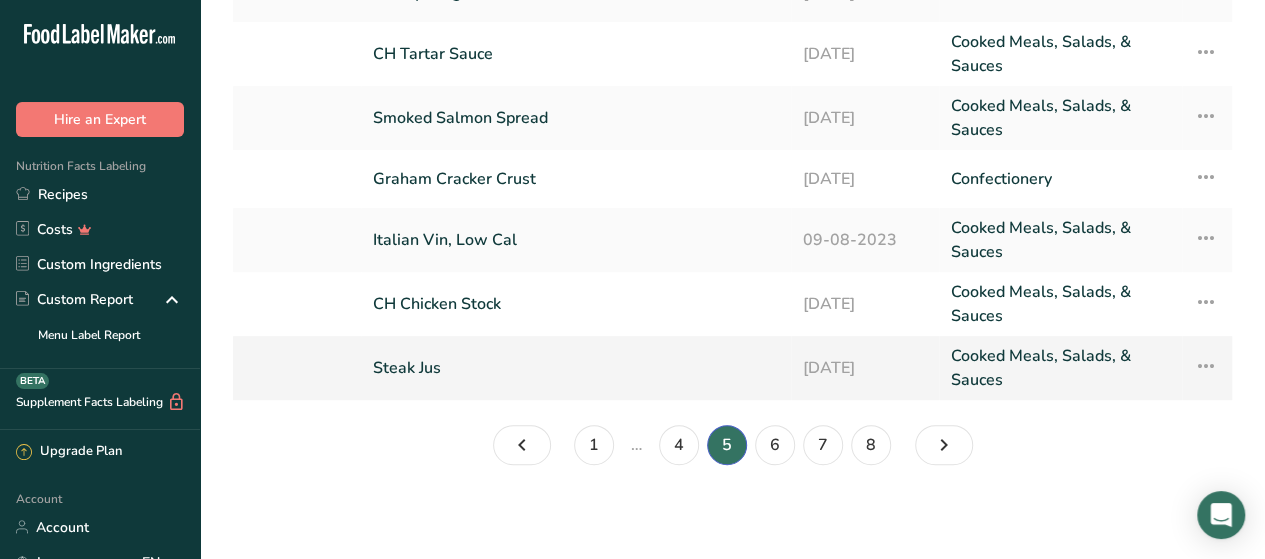 scroll, scrollTop: 365, scrollLeft: 0, axis: vertical 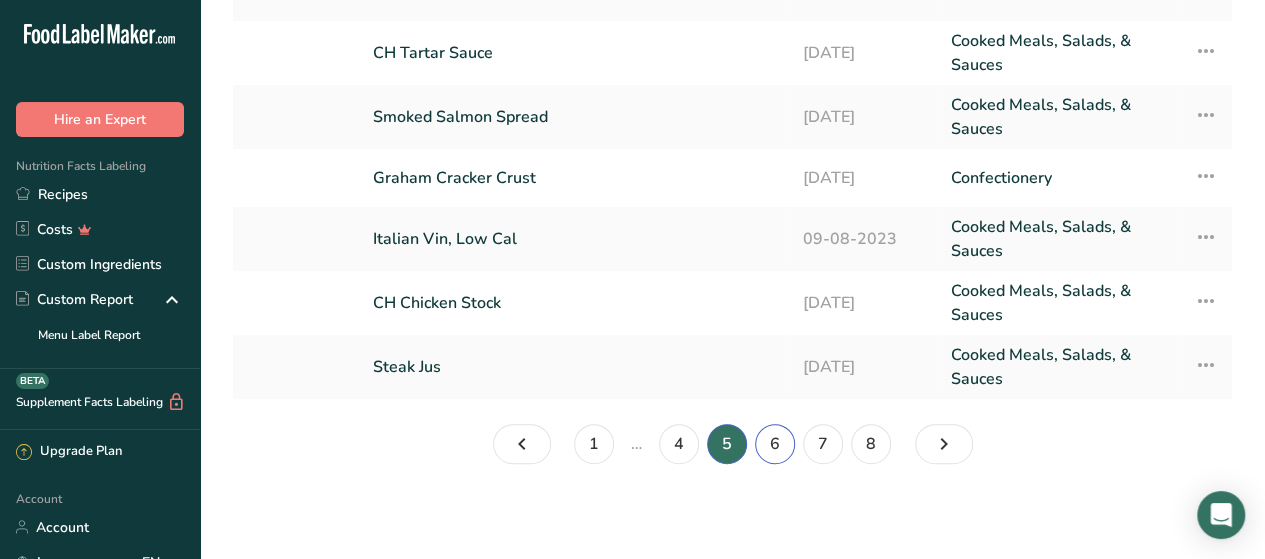 click on "6" at bounding box center [775, 444] 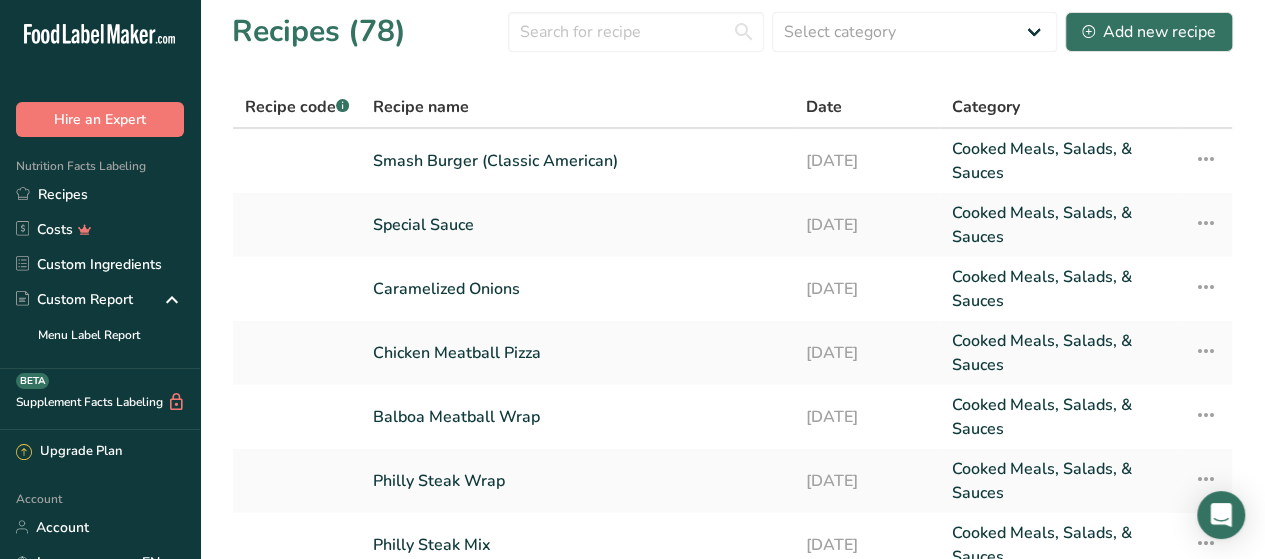 scroll, scrollTop: 0, scrollLeft: 0, axis: both 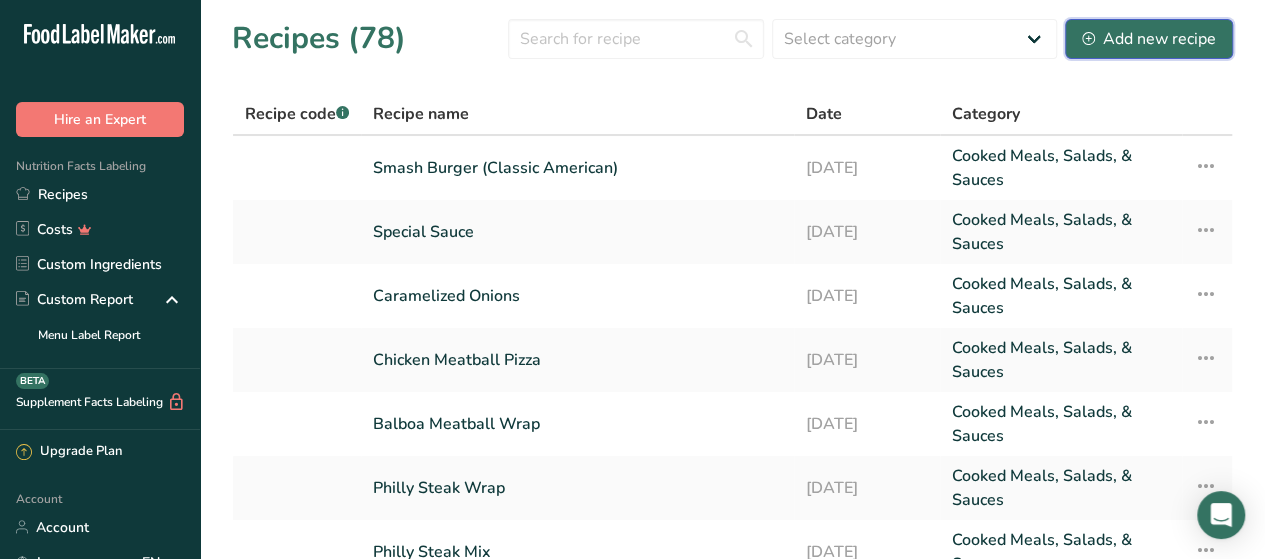 click on "Add new recipe" at bounding box center [1149, 39] 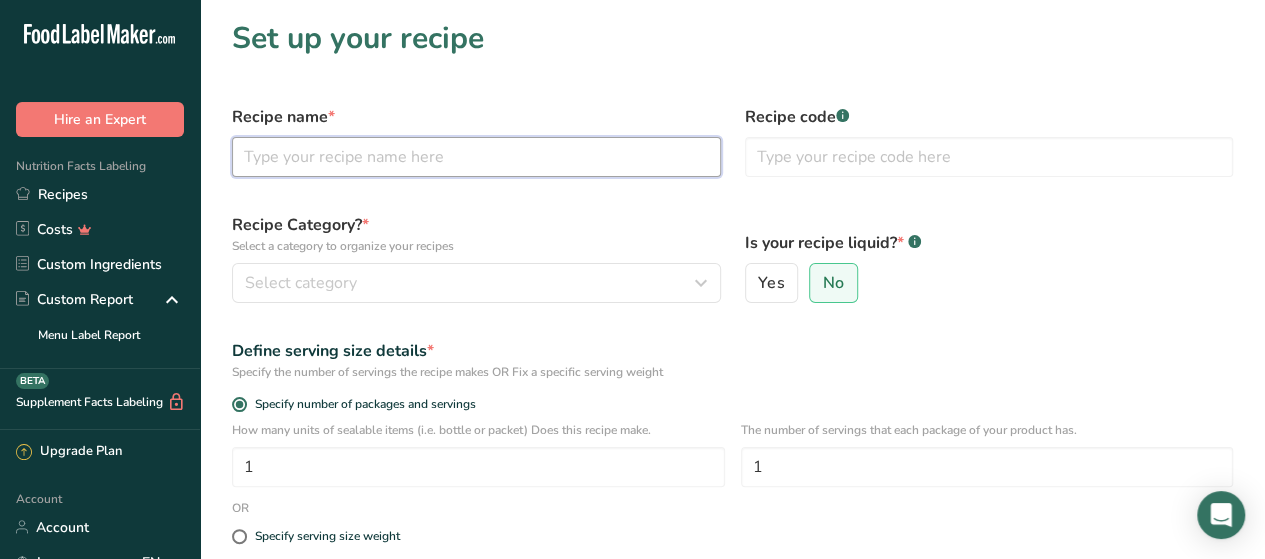 click at bounding box center (476, 157) 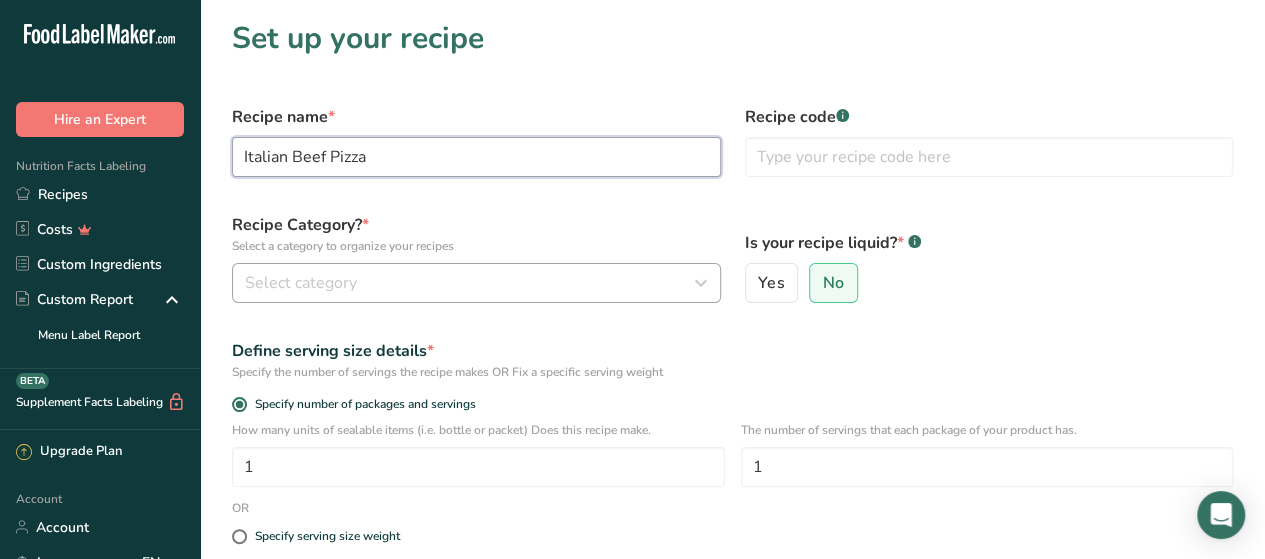 type on "Italian Beef Pizza" 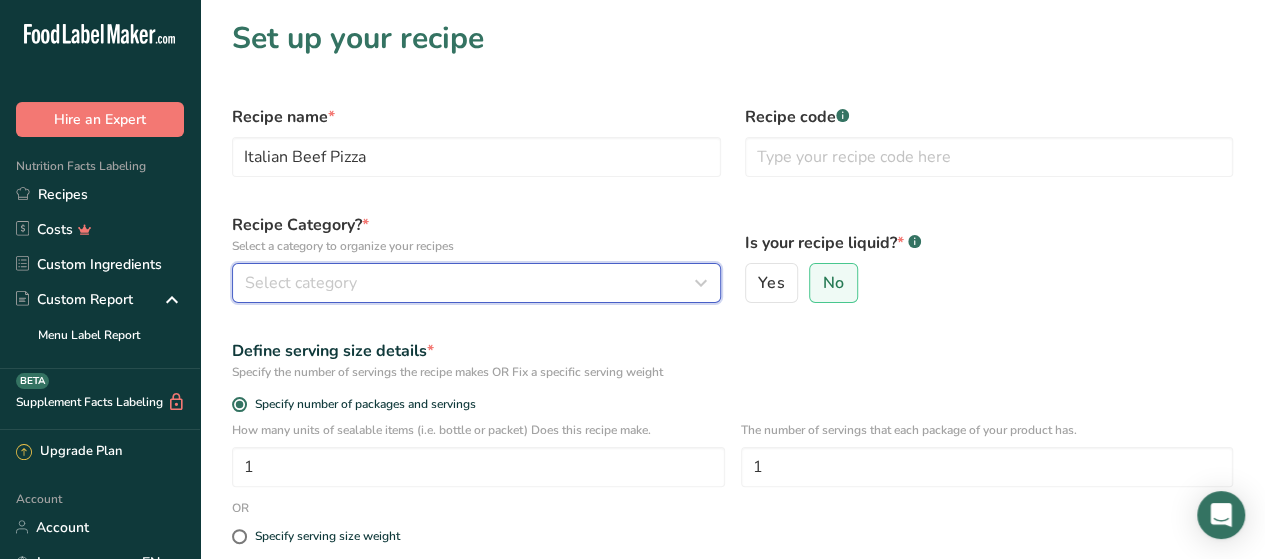 click on "Select category" at bounding box center (470, 283) 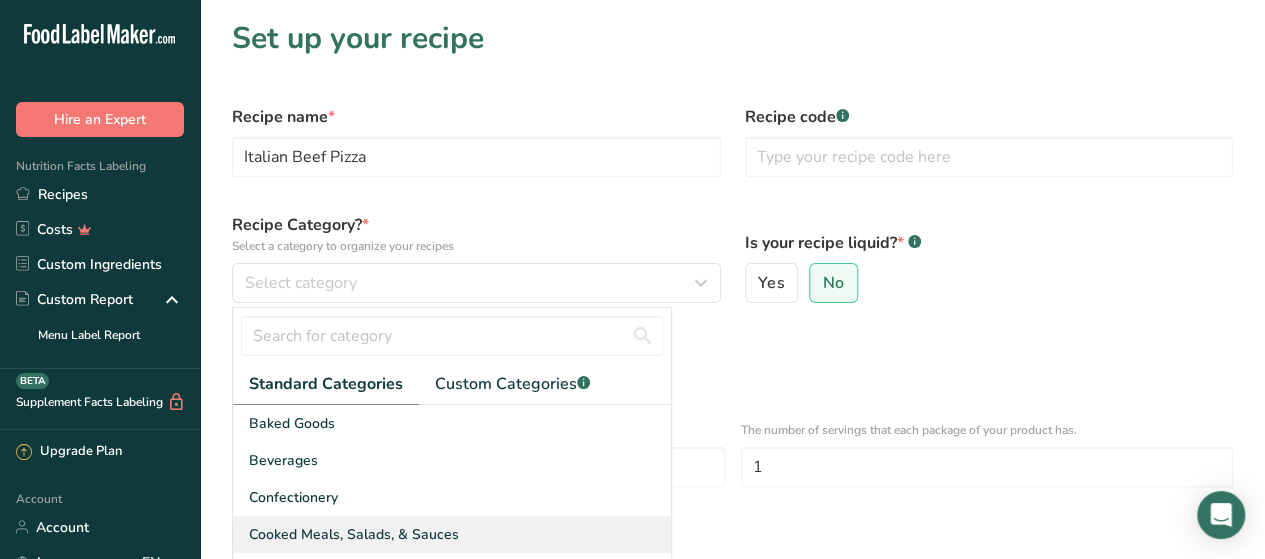 click on "Cooked Meals, Salads, & Sauces" at bounding box center (354, 534) 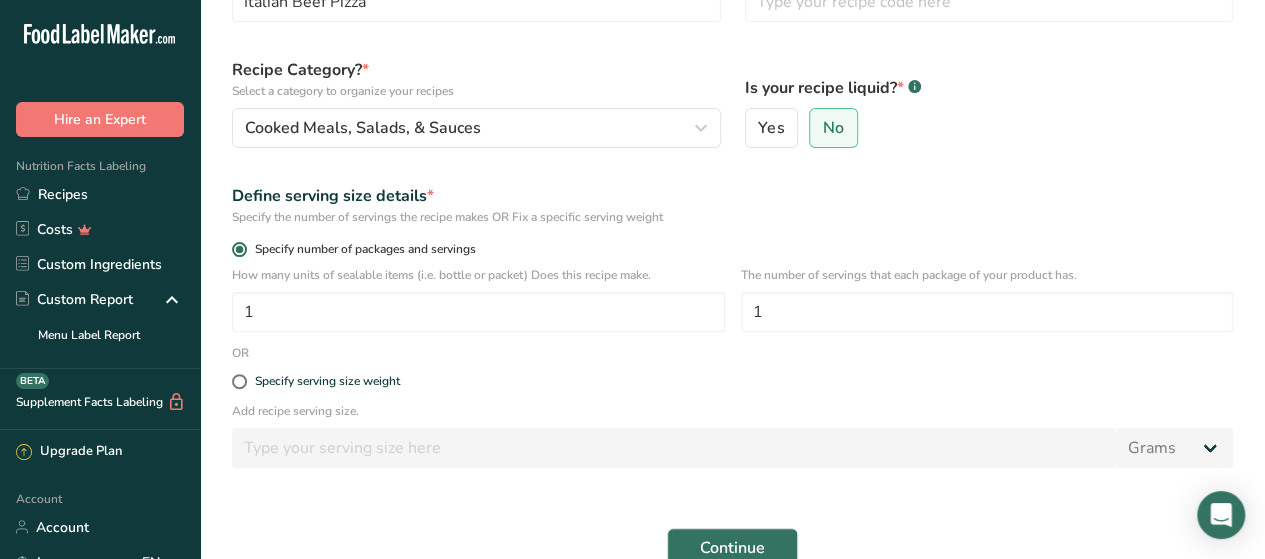 scroll, scrollTop: 200, scrollLeft: 0, axis: vertical 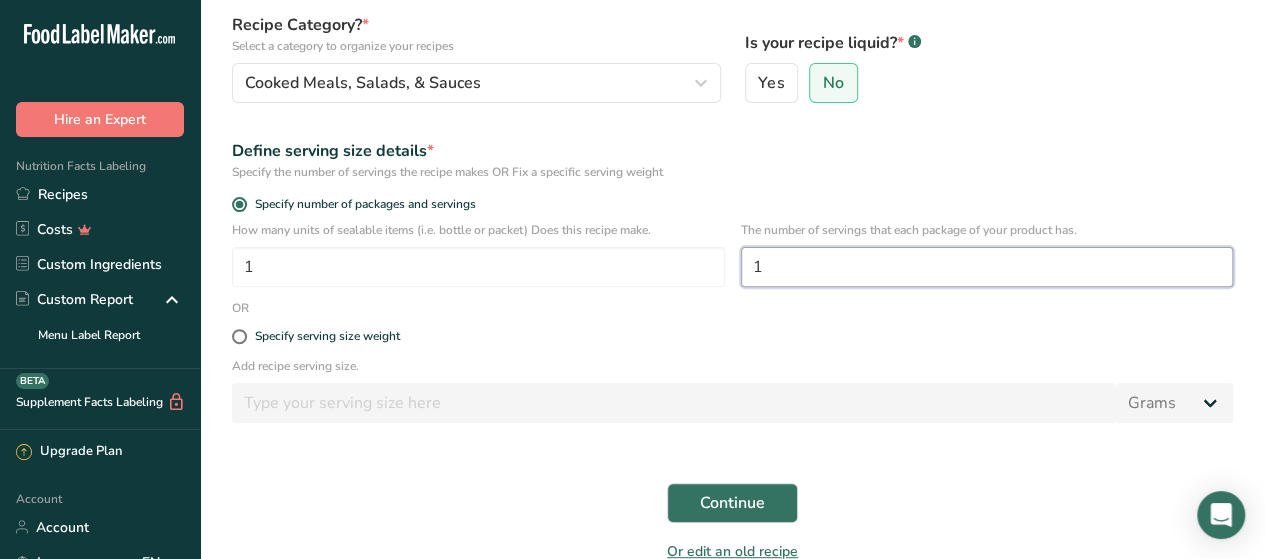 click on "1" at bounding box center (987, 267) 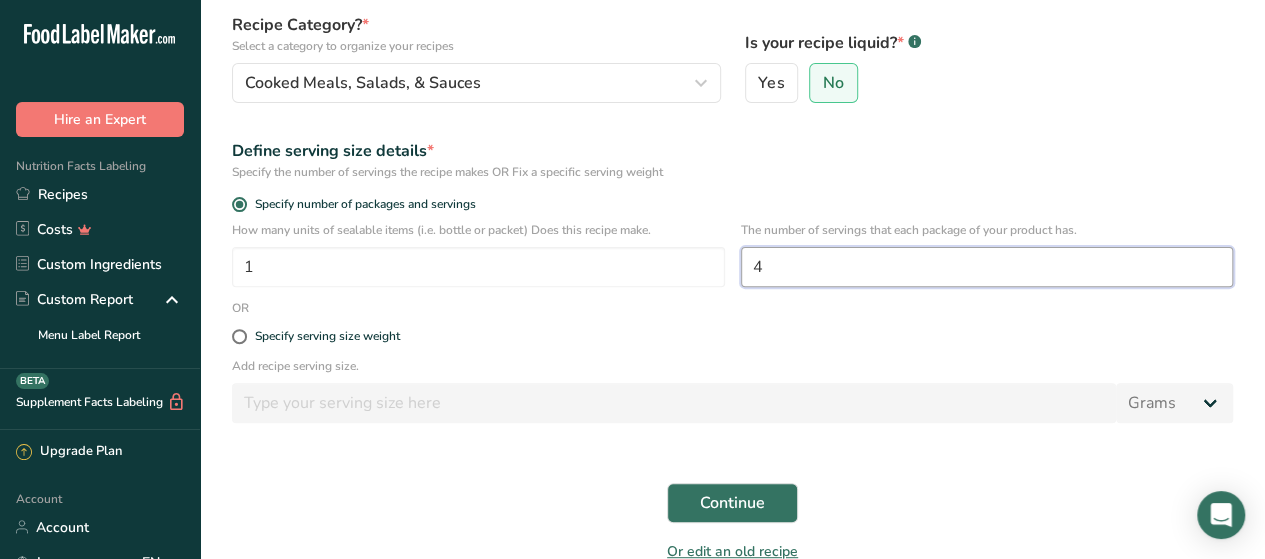 type on "4" 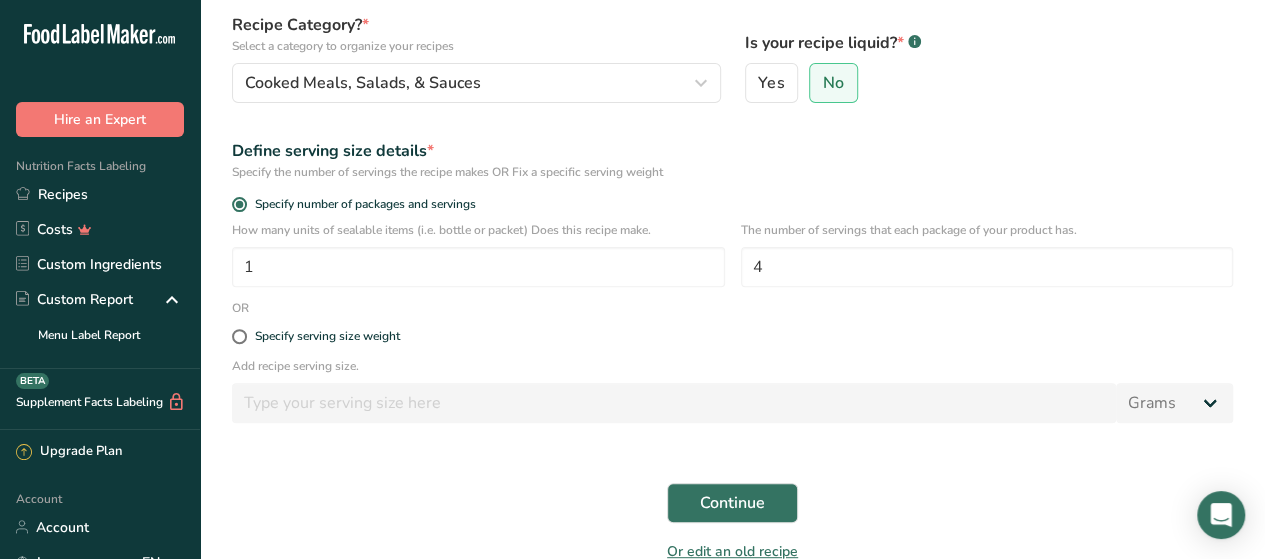 drag, startPoint x: 508, startPoint y: 513, endPoint x: 541, endPoint y: 513, distance: 33 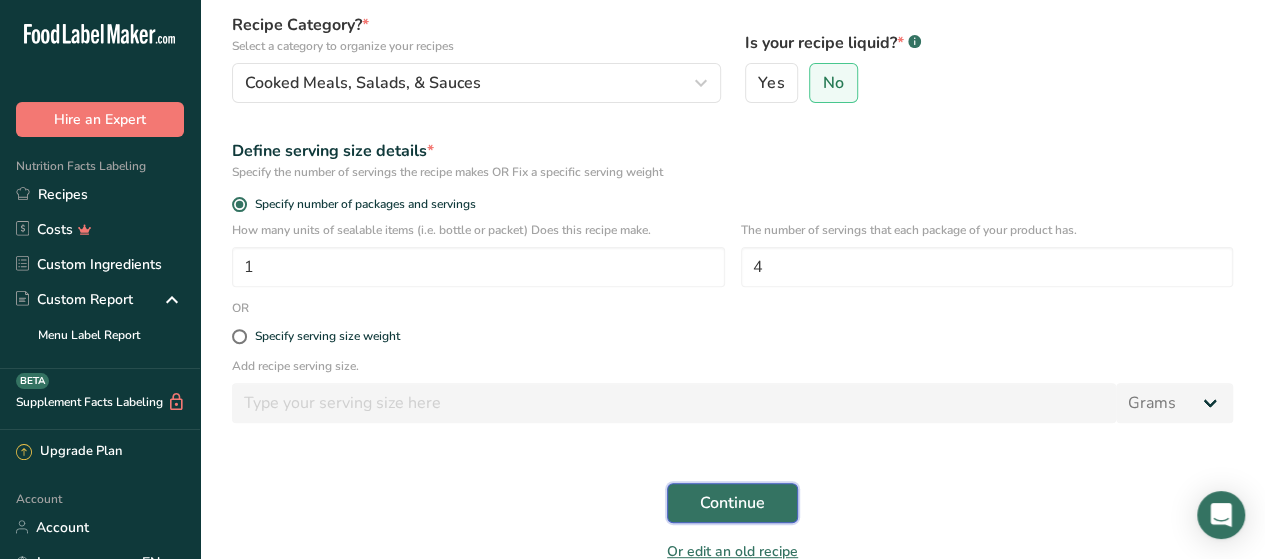 click on "Continue" at bounding box center (732, 503) 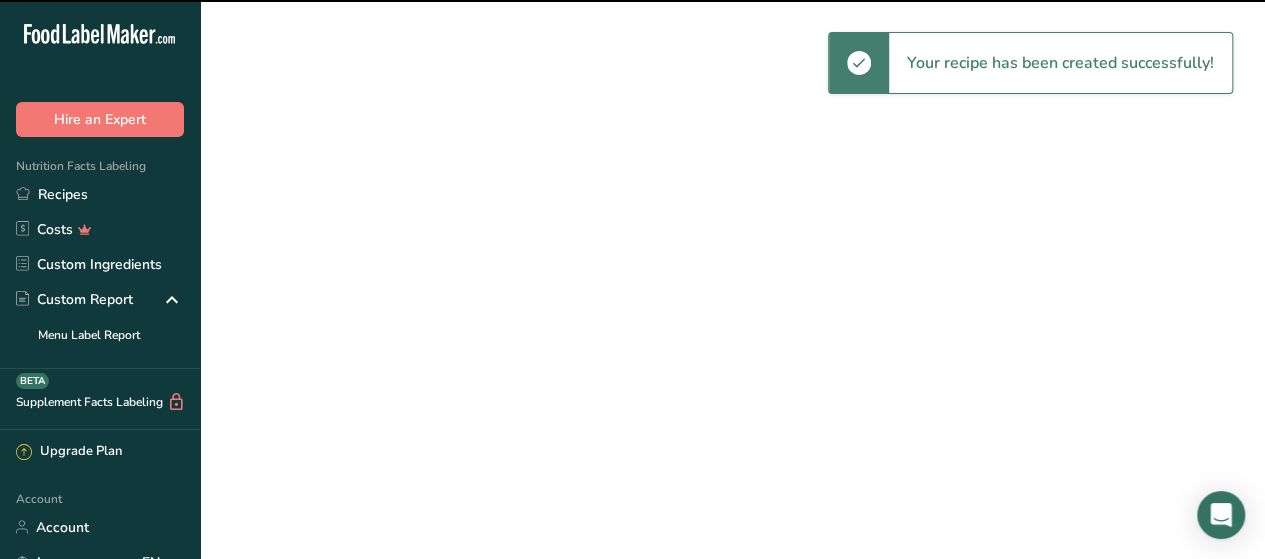 scroll, scrollTop: 0, scrollLeft: 0, axis: both 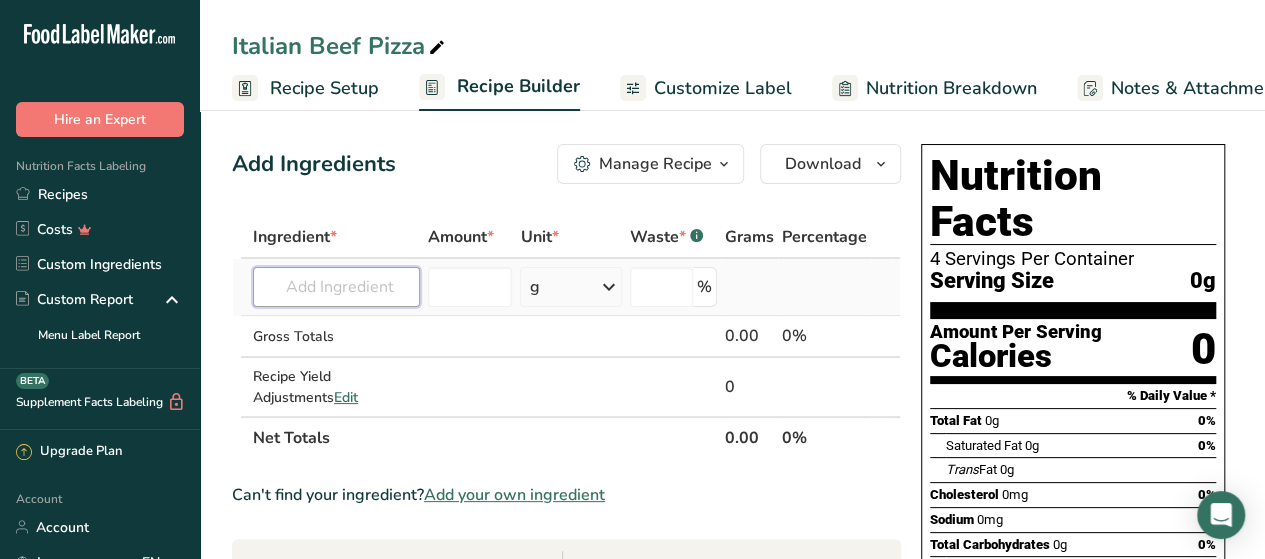 click at bounding box center [336, 287] 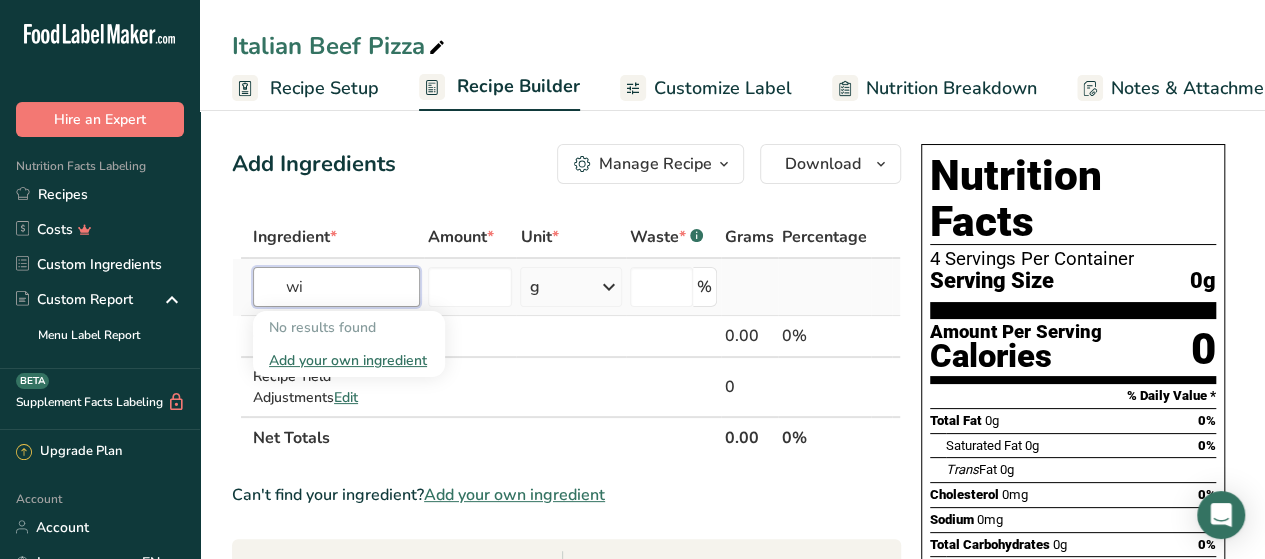 type on "w" 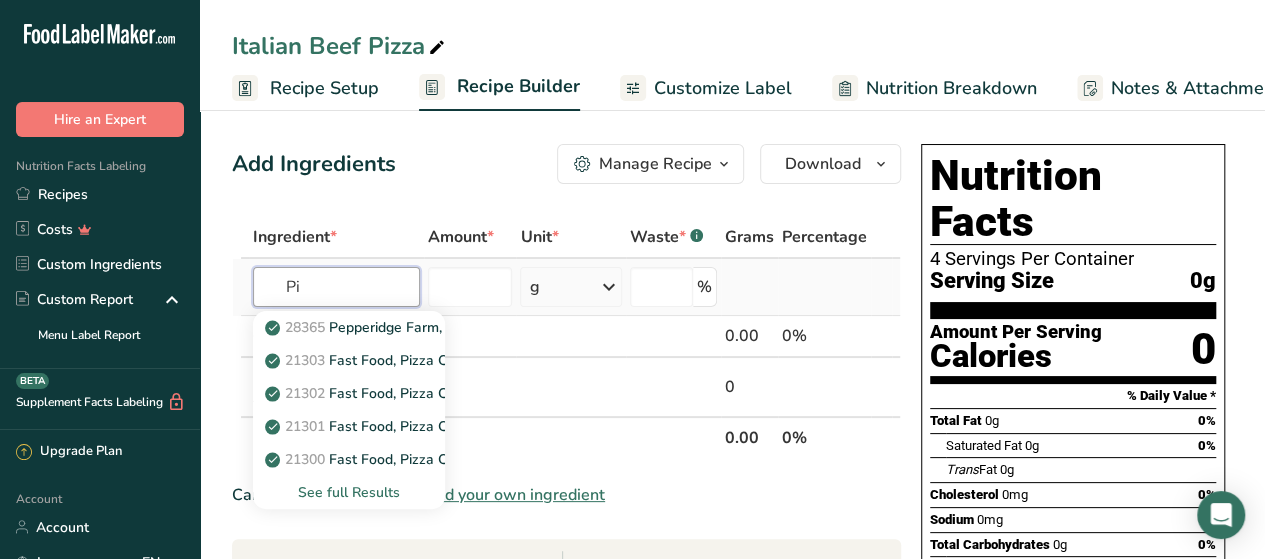 type on "P" 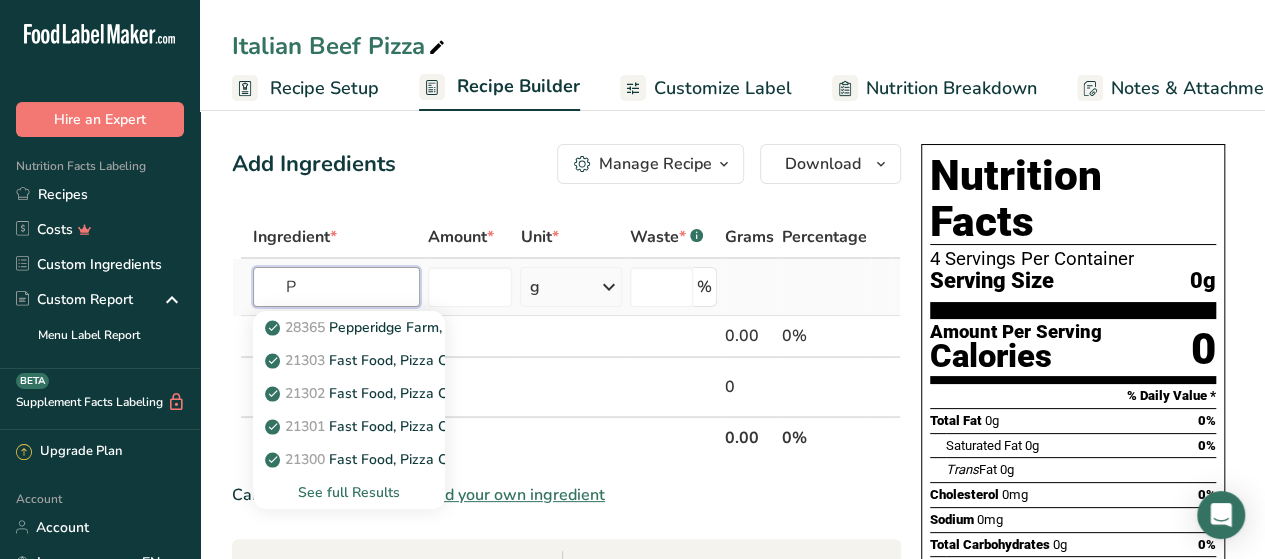 type 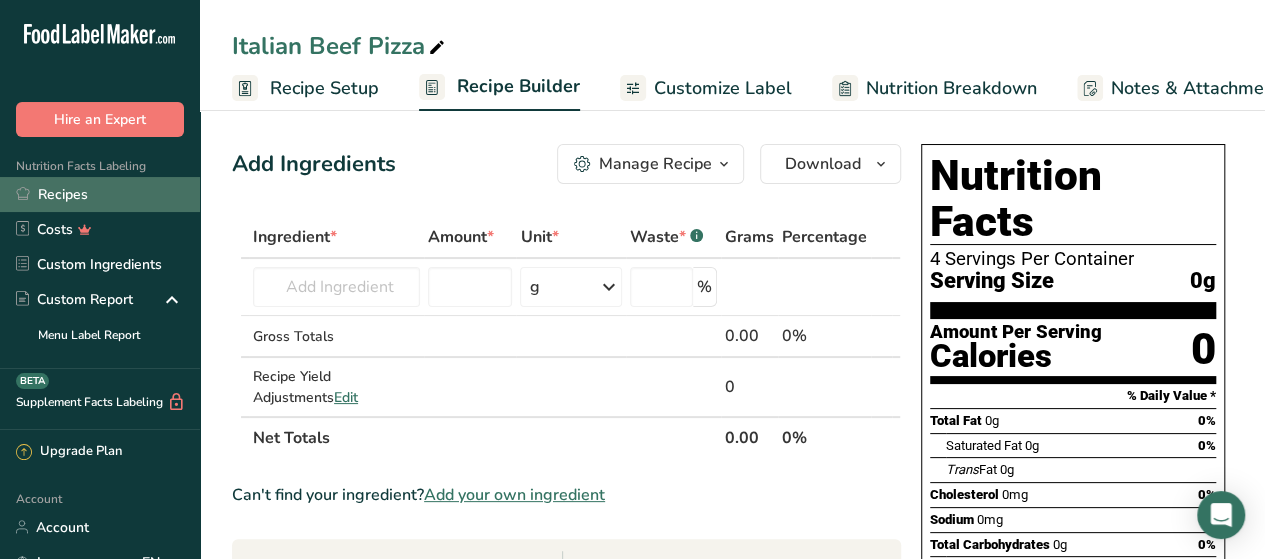click on "Recipes" at bounding box center [100, 194] 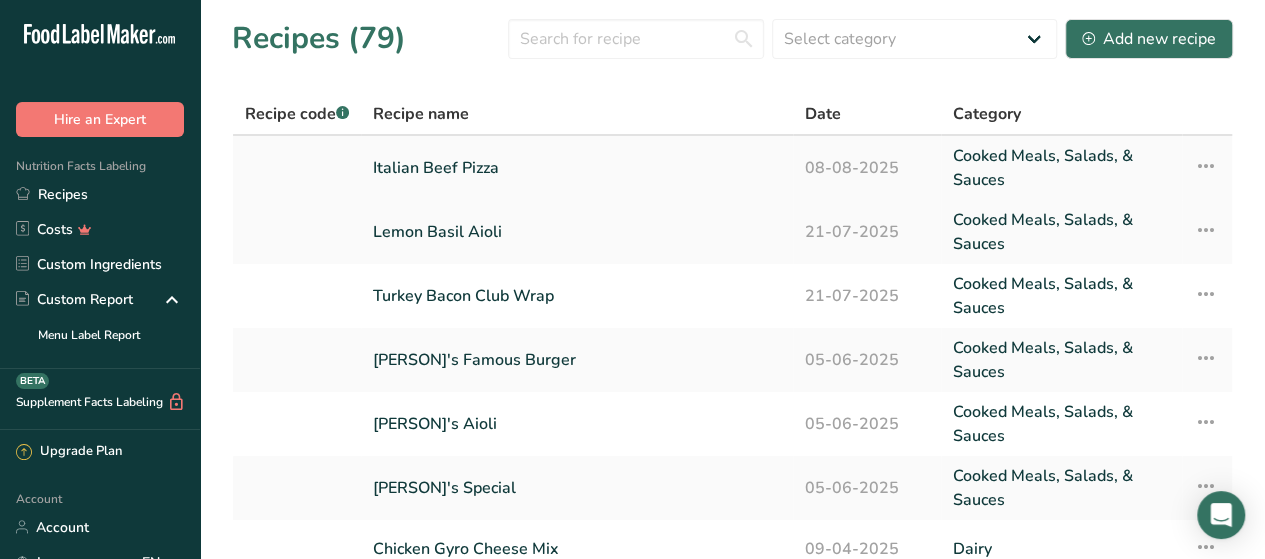 click on "Italian Beef Pizza" at bounding box center (577, 168) 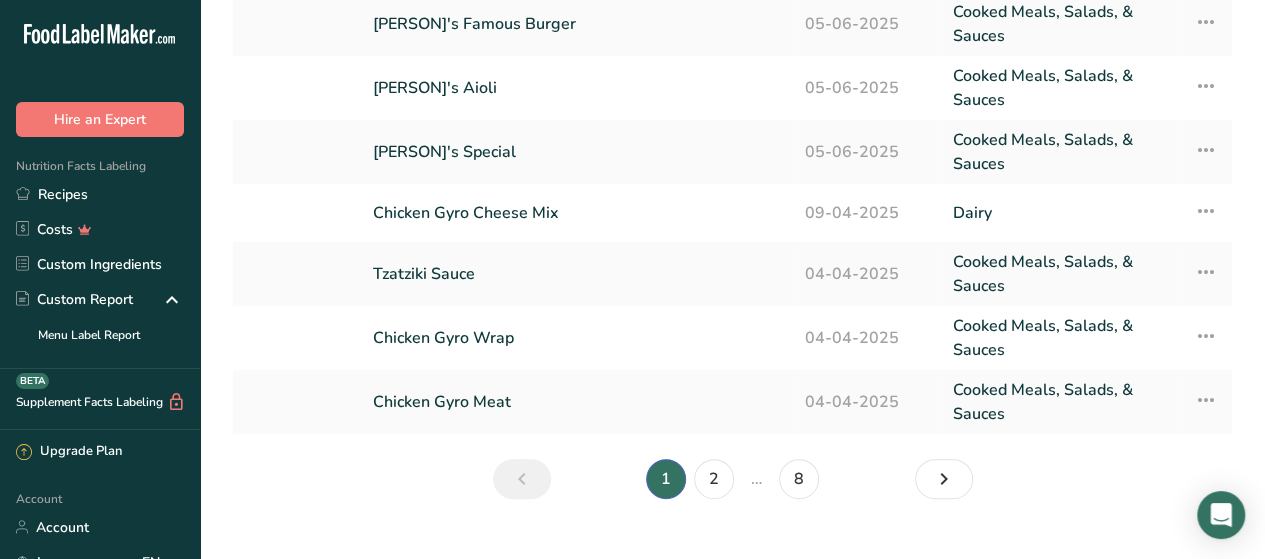 scroll, scrollTop: 371, scrollLeft: 0, axis: vertical 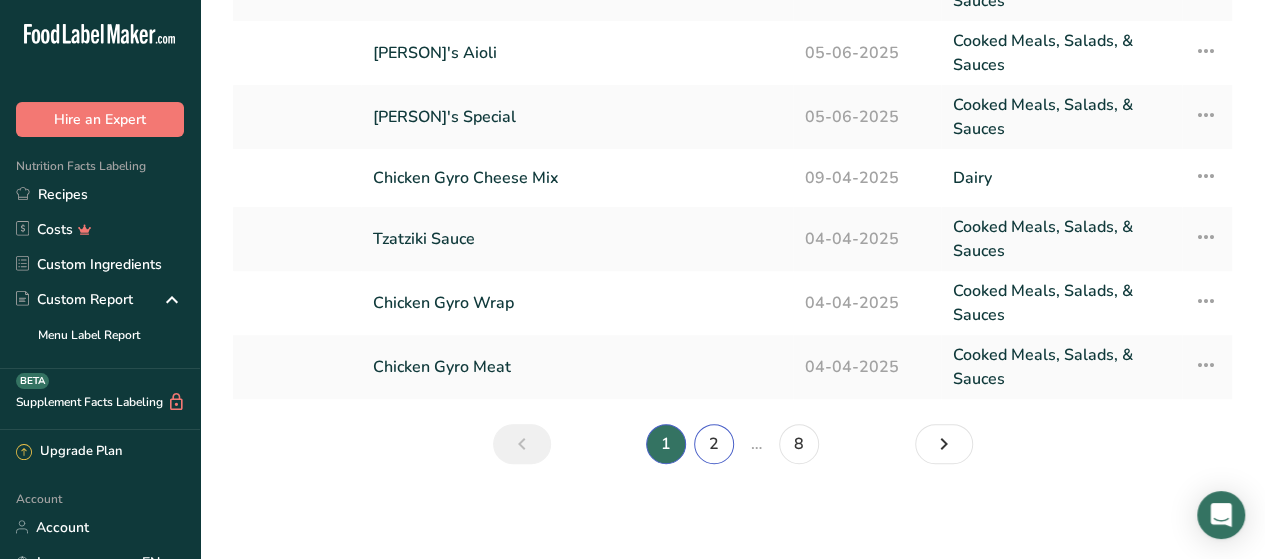 click on "2" at bounding box center (714, 444) 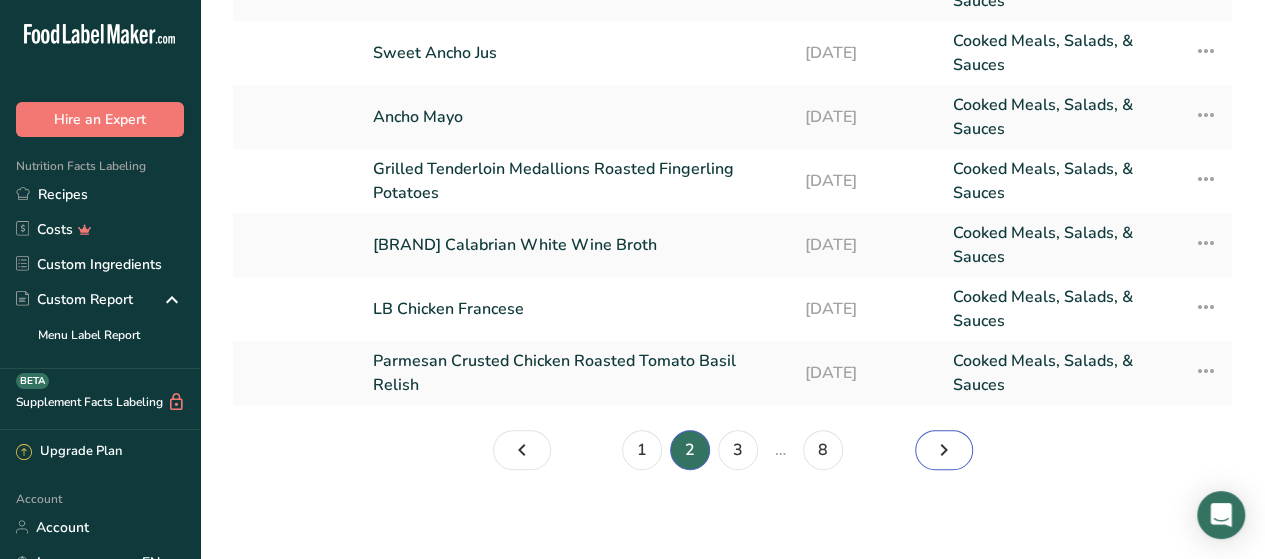 click at bounding box center (944, 450) 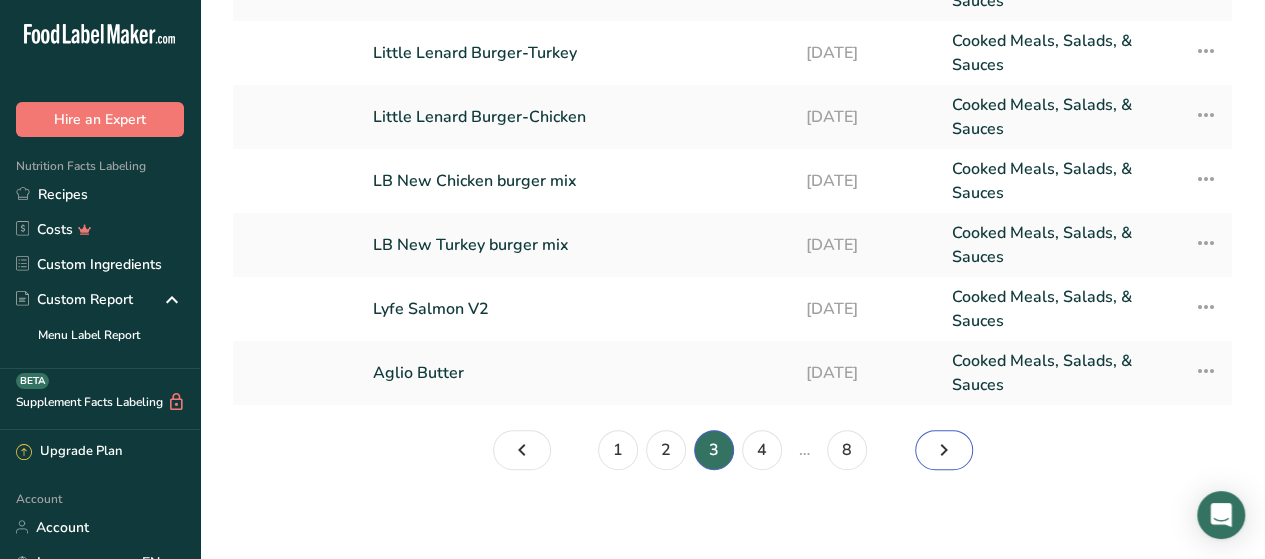 click at bounding box center (944, 450) 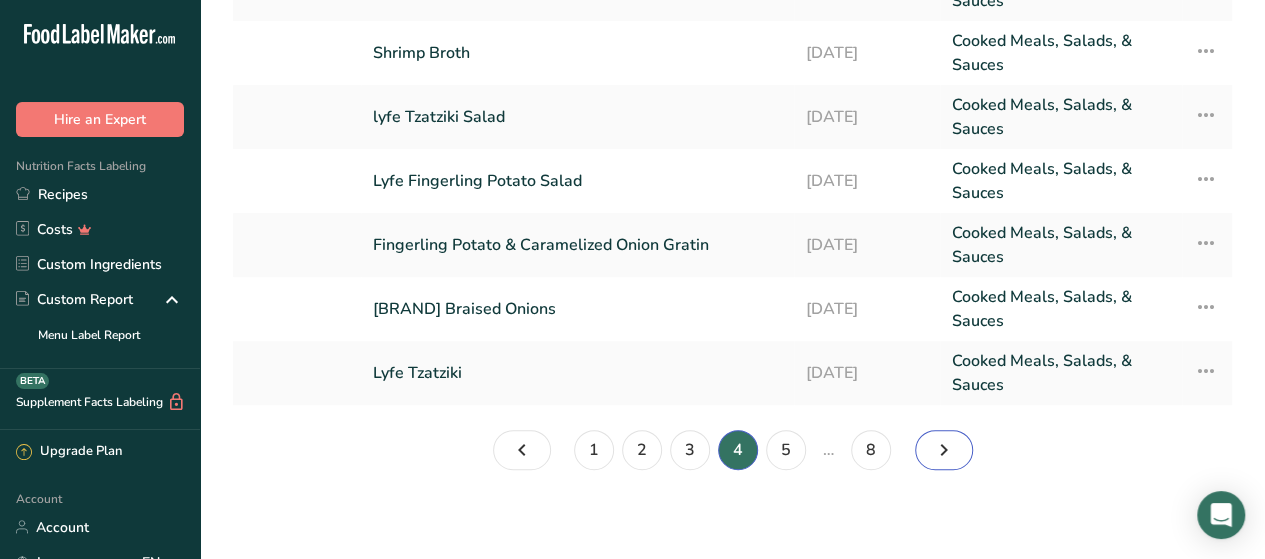click at bounding box center [944, 450] 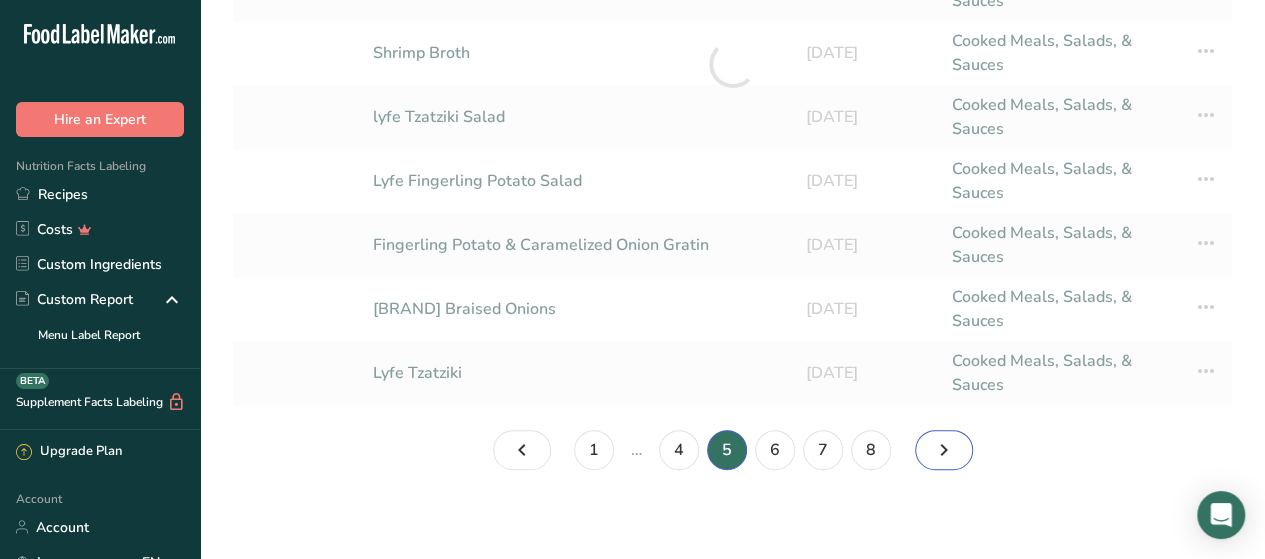 scroll, scrollTop: 365, scrollLeft: 0, axis: vertical 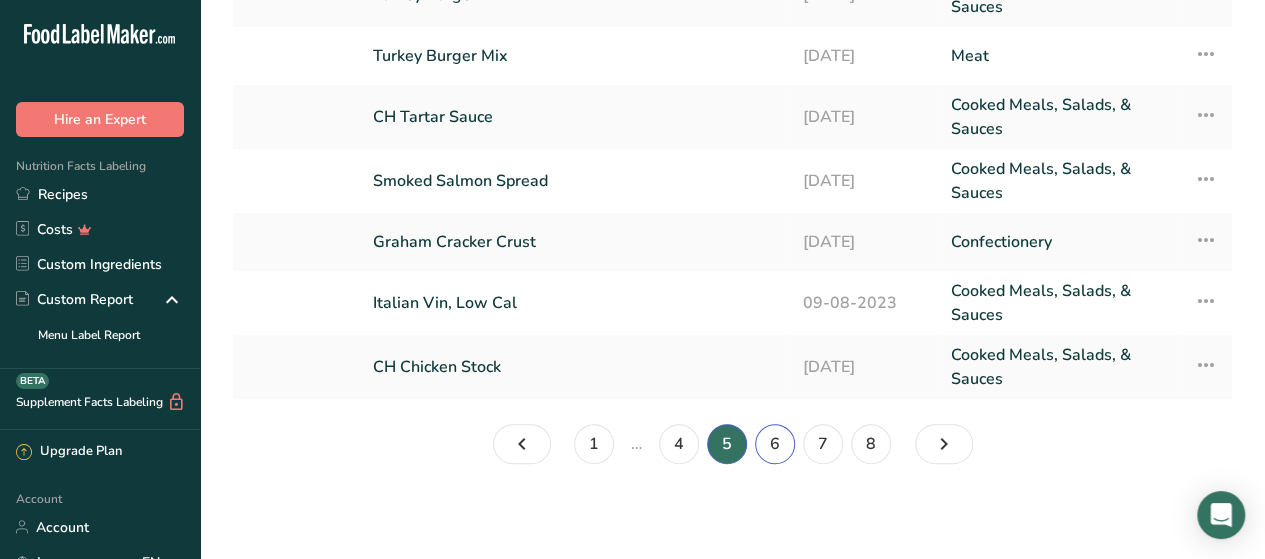 click on "6" at bounding box center (775, 444) 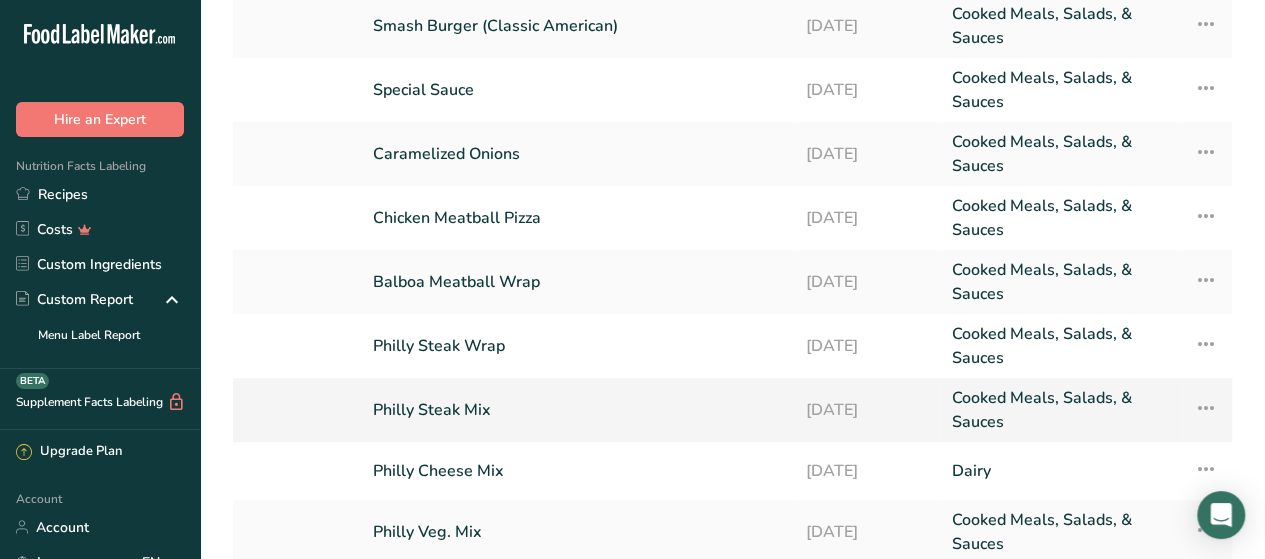 scroll, scrollTop: 165, scrollLeft: 0, axis: vertical 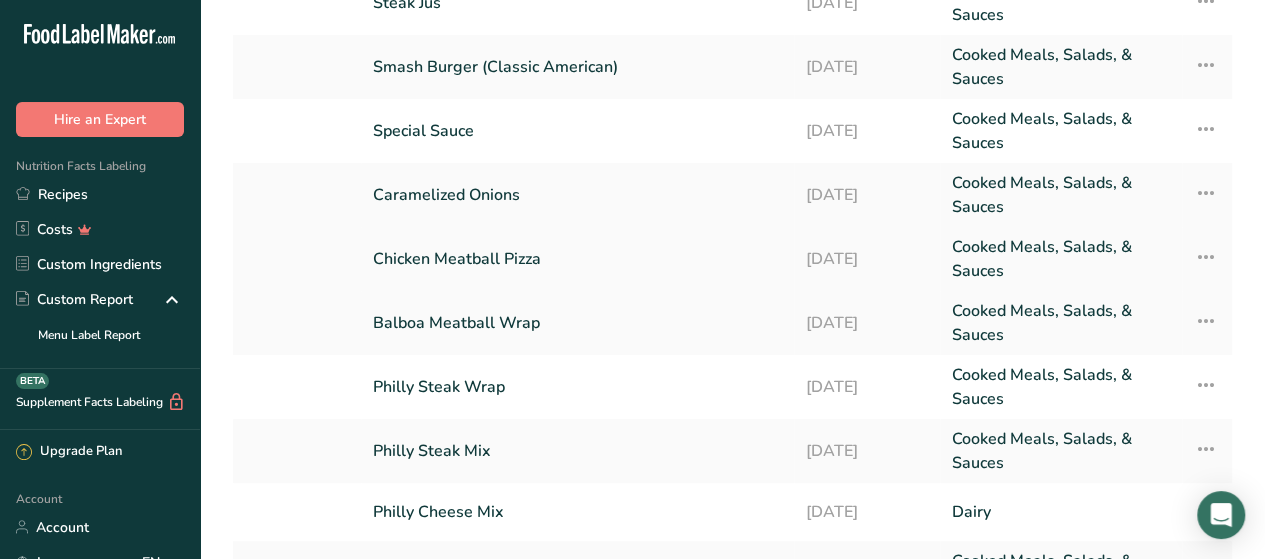 click on "Chicken Meatball Pizza" at bounding box center [577, 259] 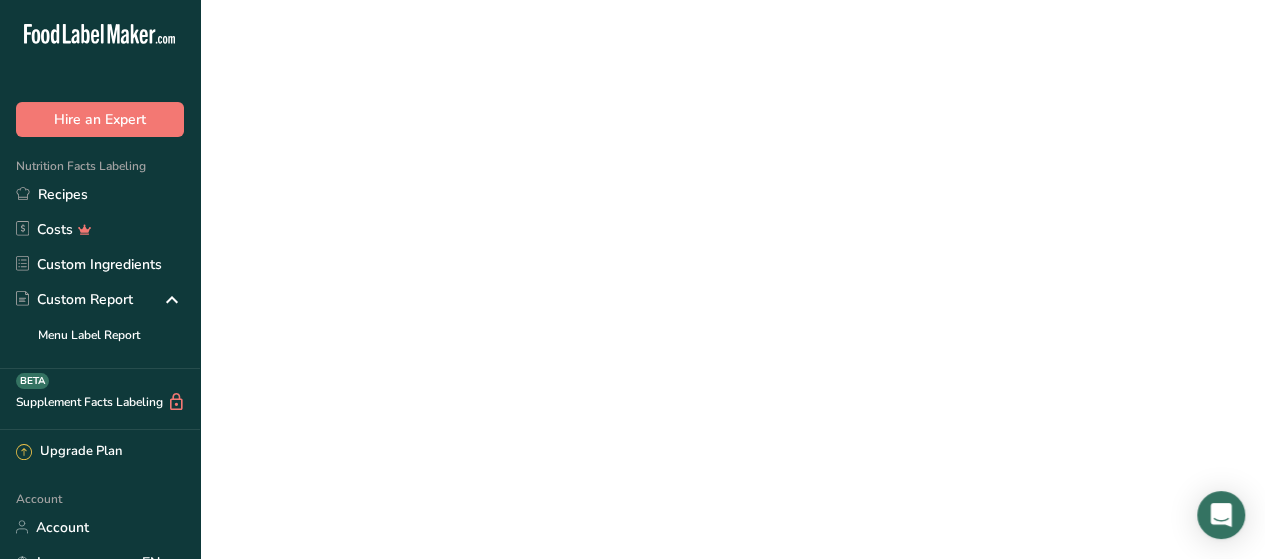 scroll, scrollTop: 0, scrollLeft: 0, axis: both 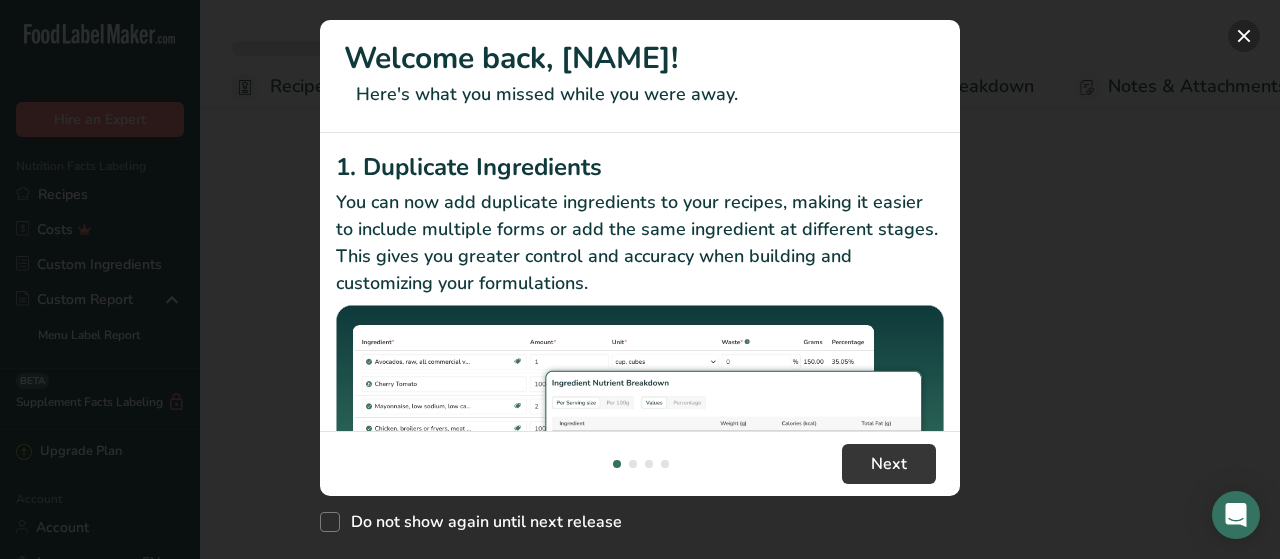 click at bounding box center (1244, 36) 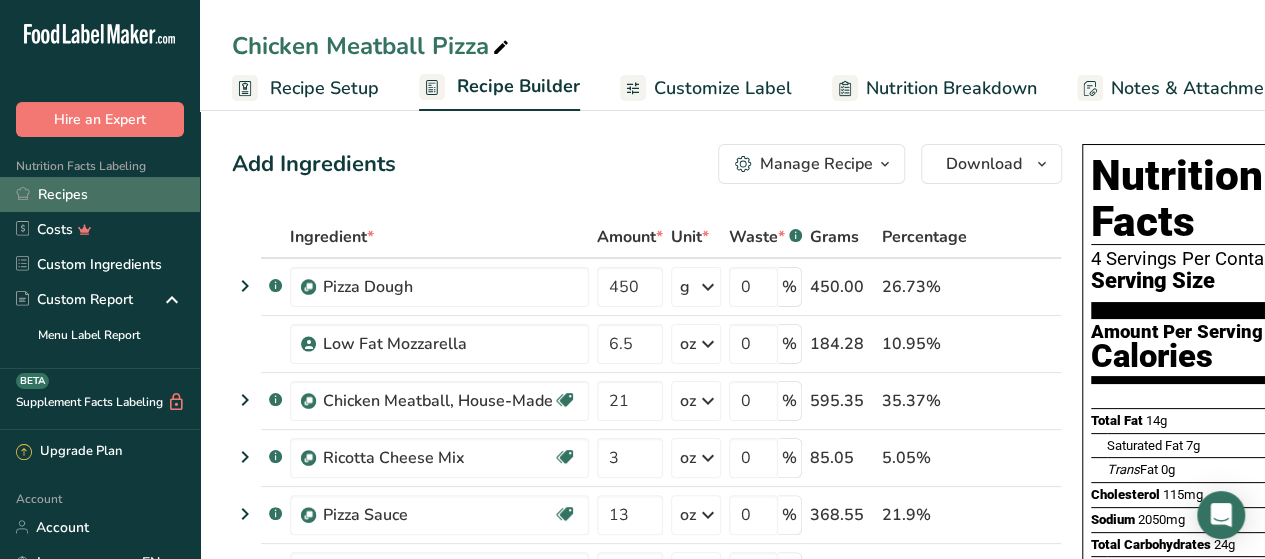 click on "Recipes" at bounding box center [100, 194] 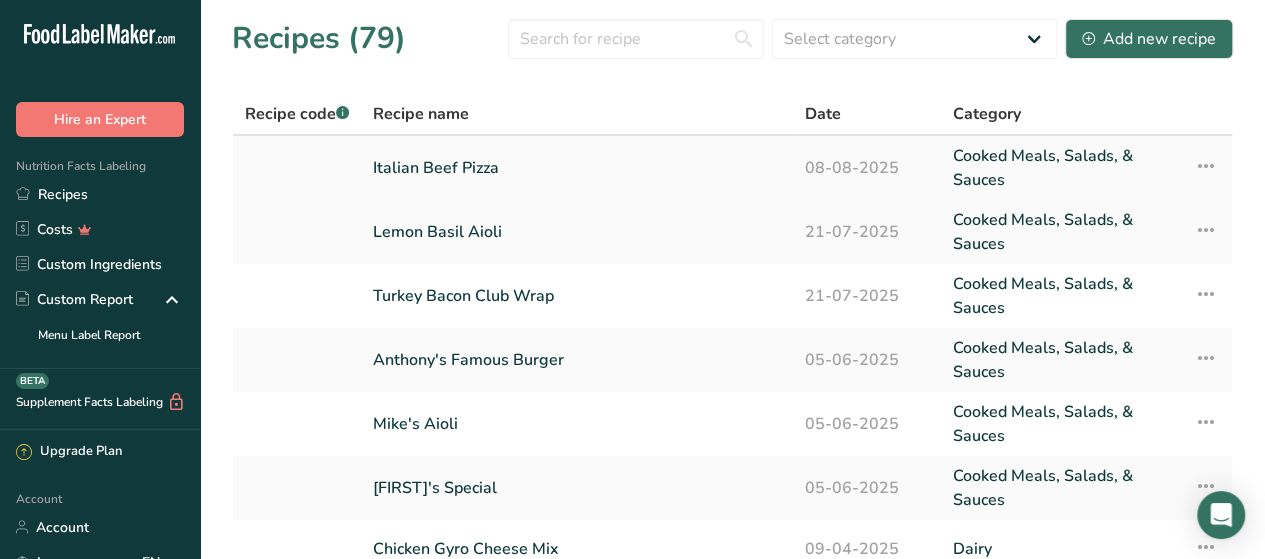 click on "Italian Beef Pizza" at bounding box center (576, 168) 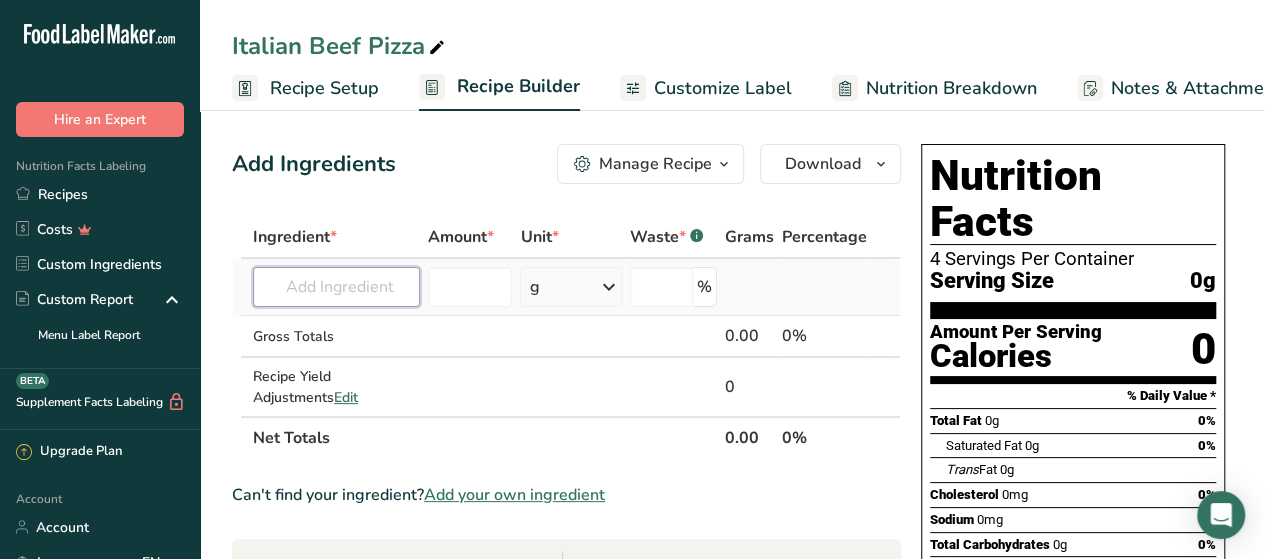 click at bounding box center [336, 287] 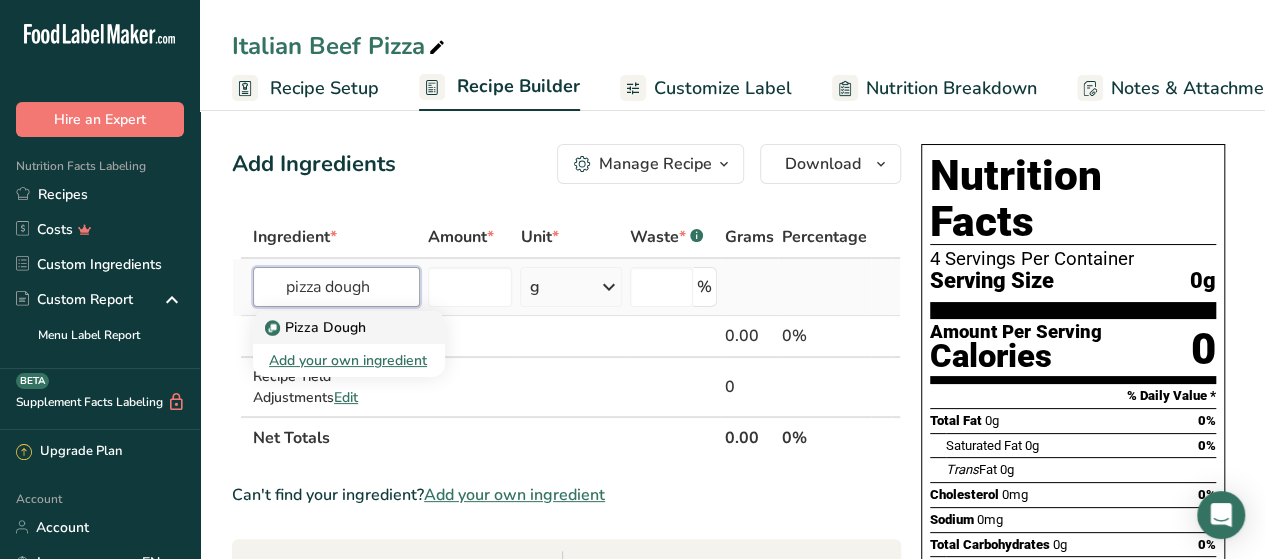 type on "pizza dough" 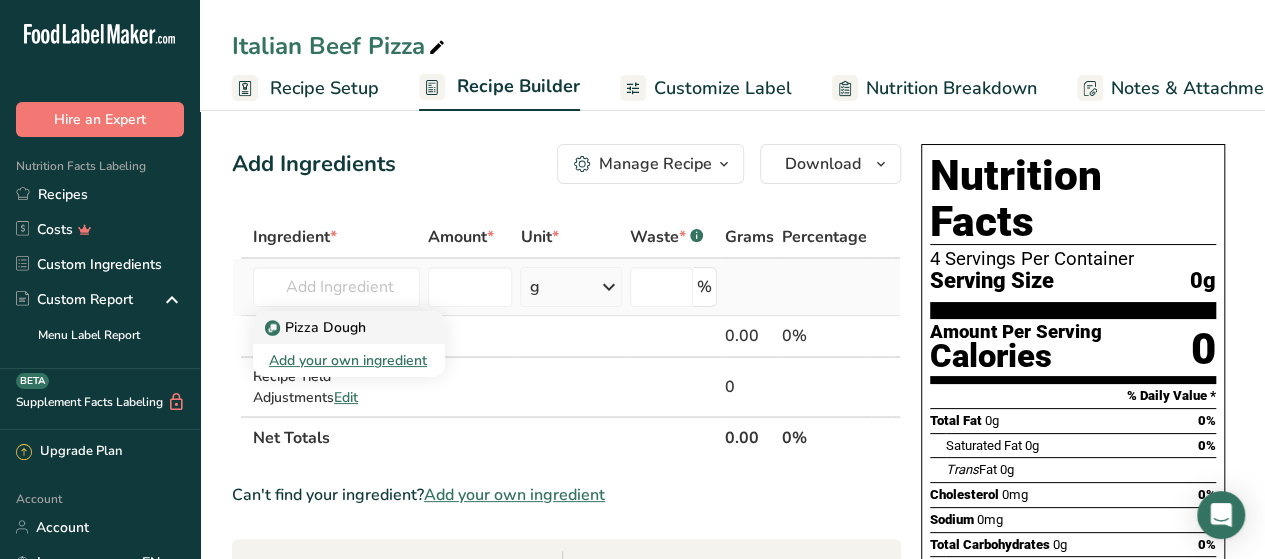 click on "Pizza Dough" at bounding box center [317, 327] 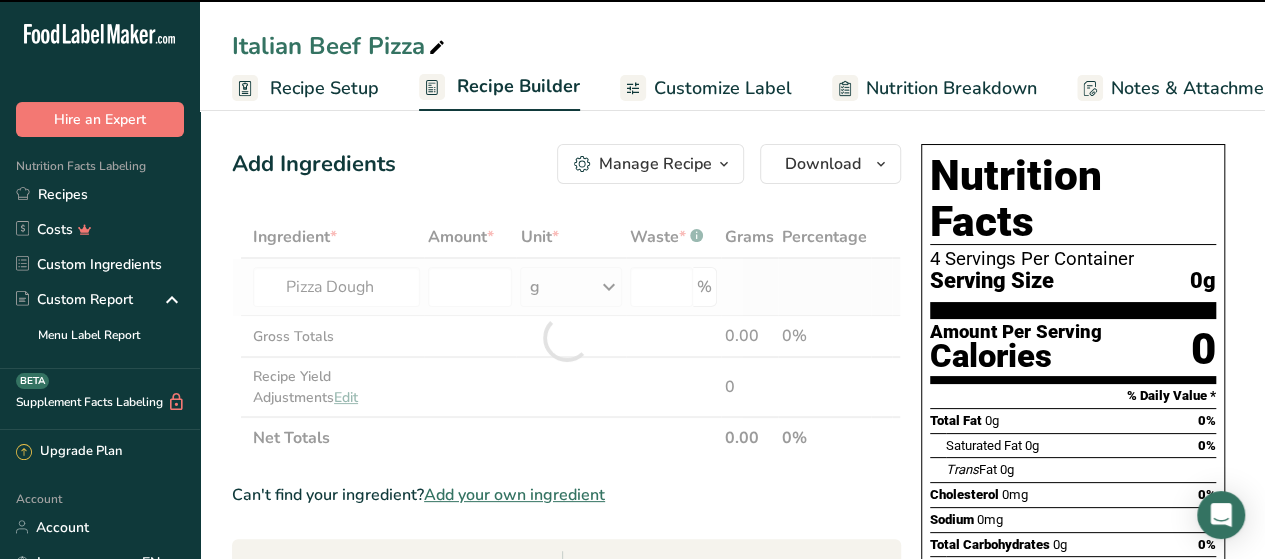 type on "0" 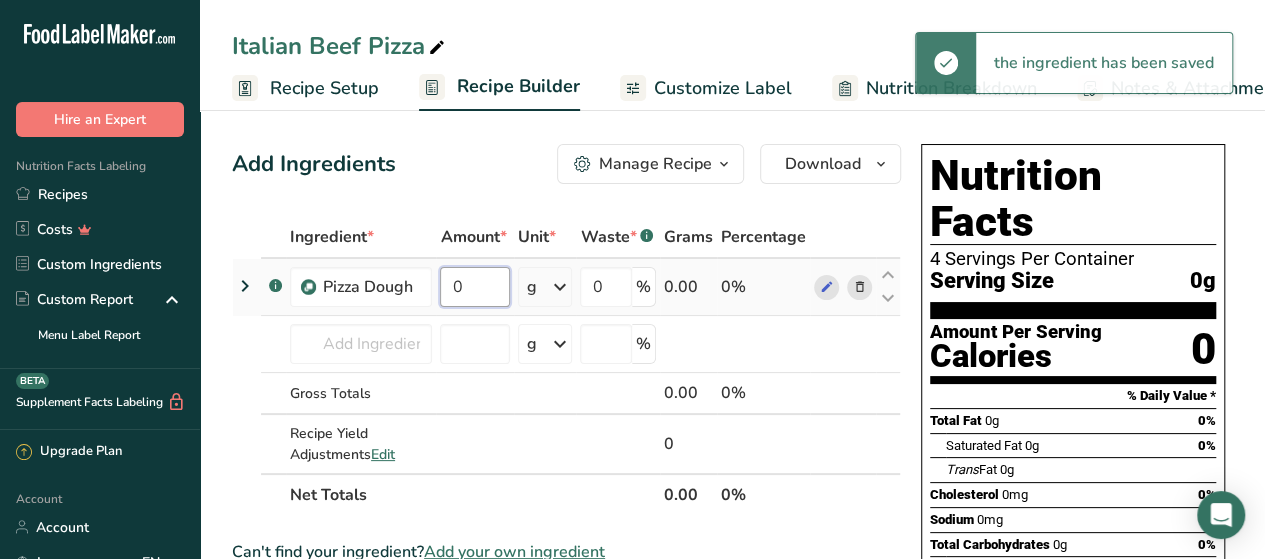 click on "0" at bounding box center (474, 287) 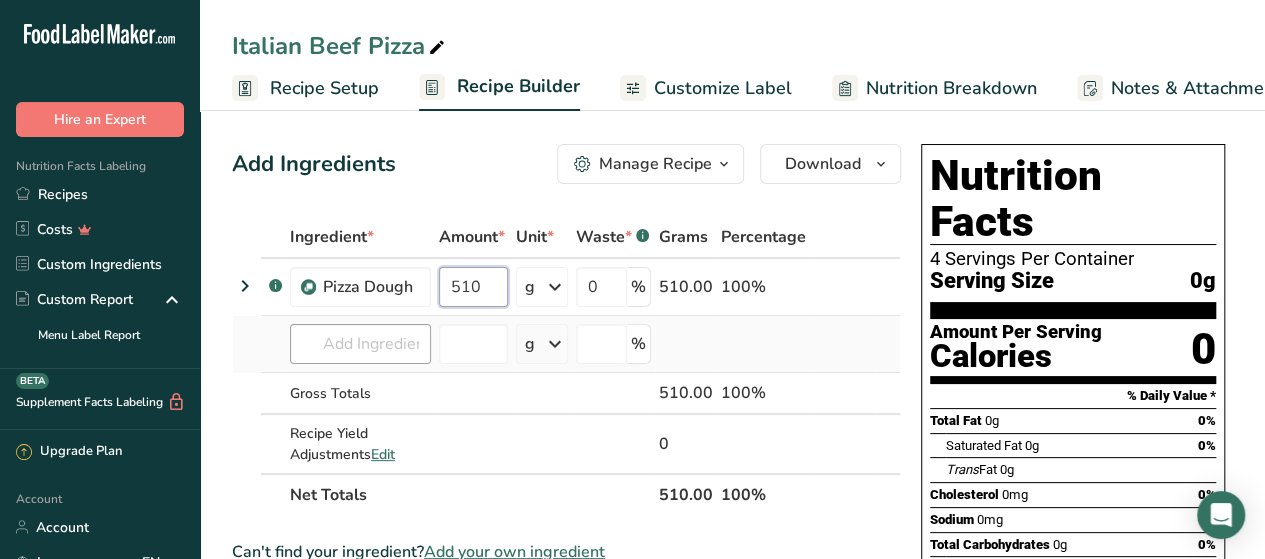 type on "510" 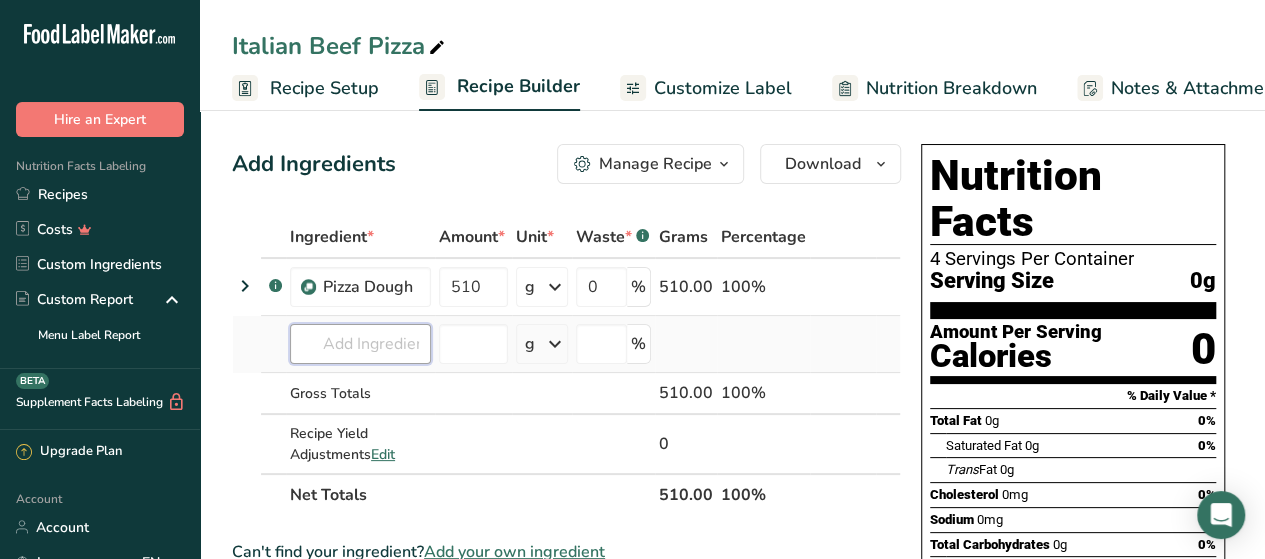 click on "Ingredient *
Amount *
Unit *
Waste *   .a-a{fill:#347362;}.b-a{fill:#fff;}.a-a{fill:#347362;}.b-a{fill:#fff;}
Pizza Dough
510
g
Weight Units
g
kg
mg
See more
Volume Units
l
mL
fl oz
See more
0
%
510.00
100%
Pizza Dough
Add your own ingredient
g
Weight Units
g
kg
mg
See more
Volume Units
l
mL
fl oz
See more
%
Gross Totals" at bounding box center [566, 366] 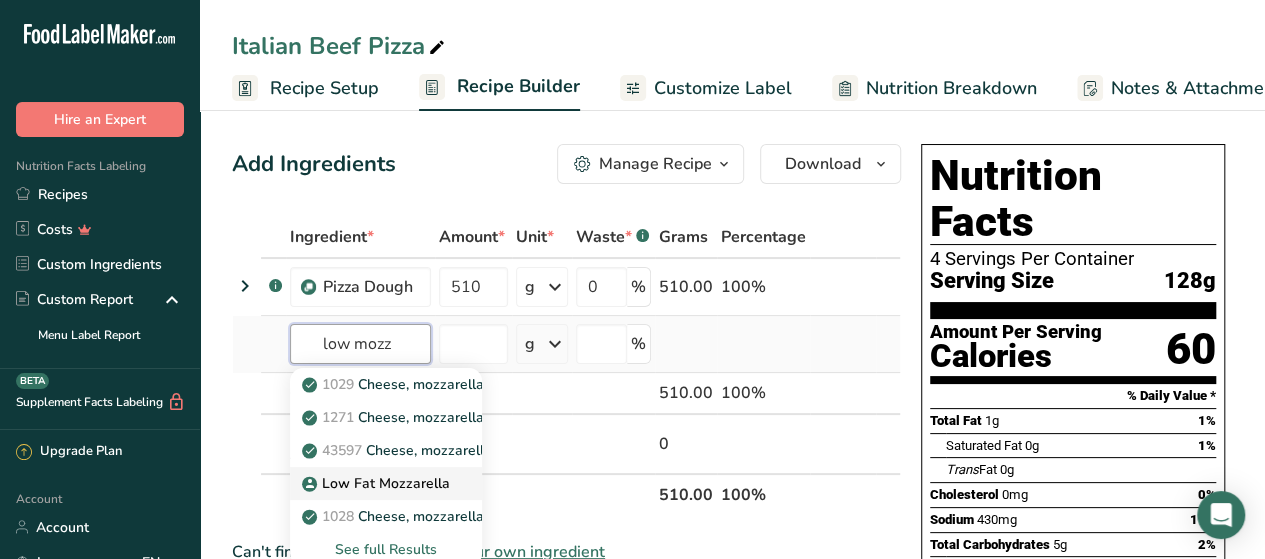 type on "low mozz" 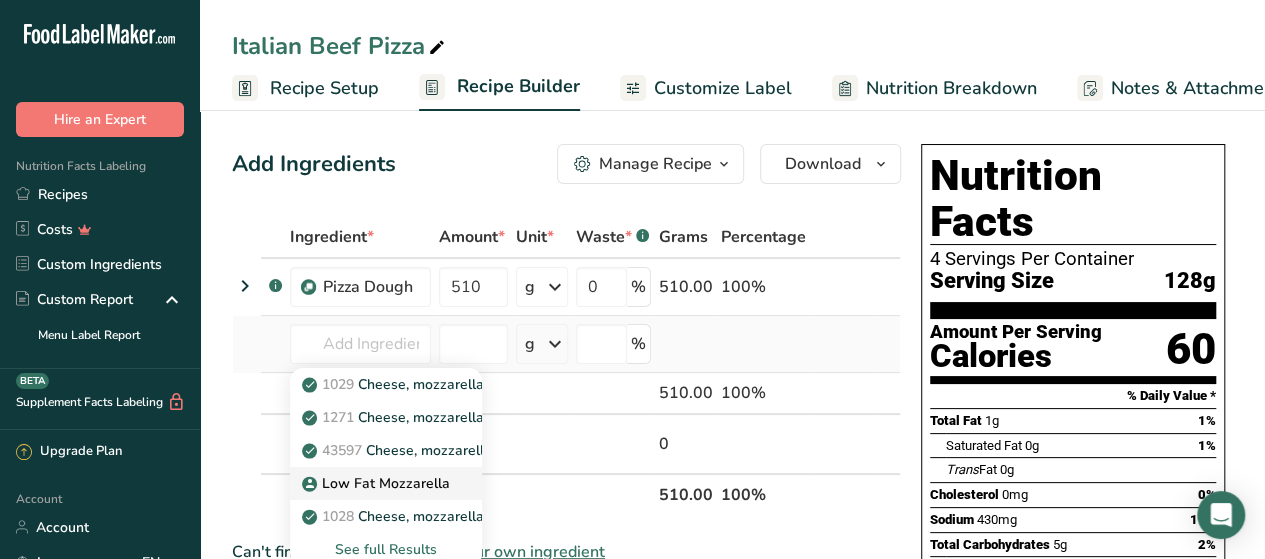 click on "Low Fat Mozzarella" at bounding box center [378, 483] 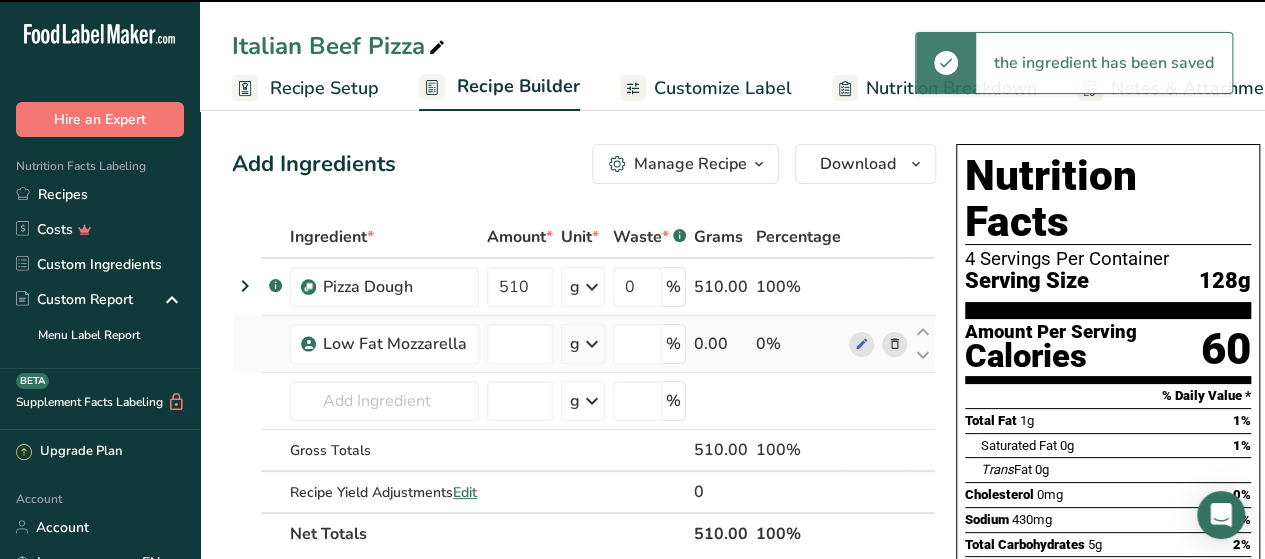 type on "0" 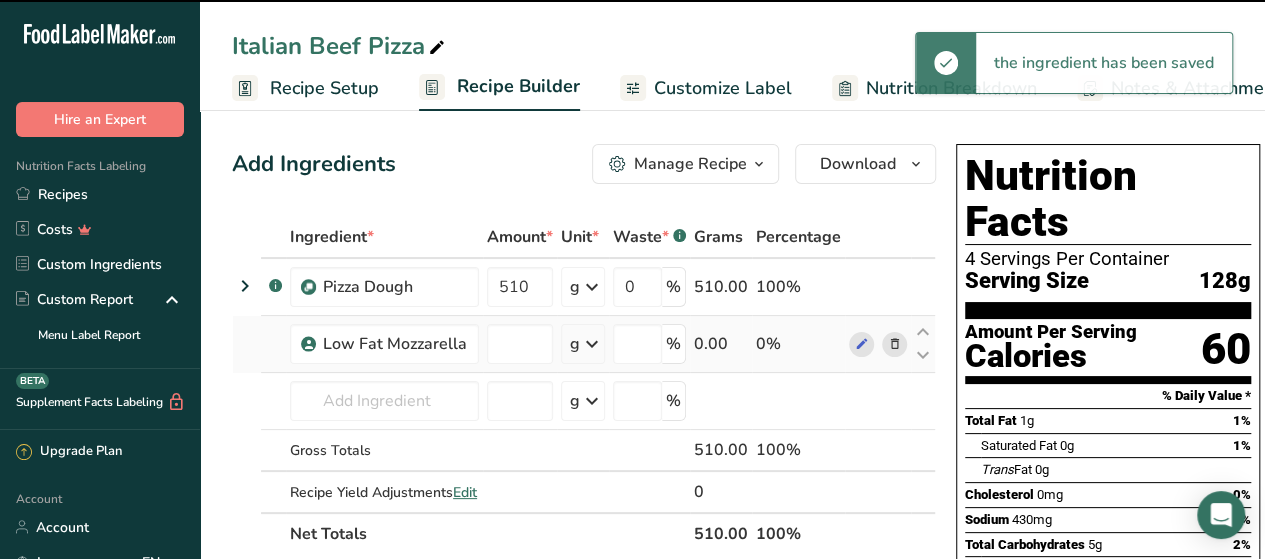 type on "0" 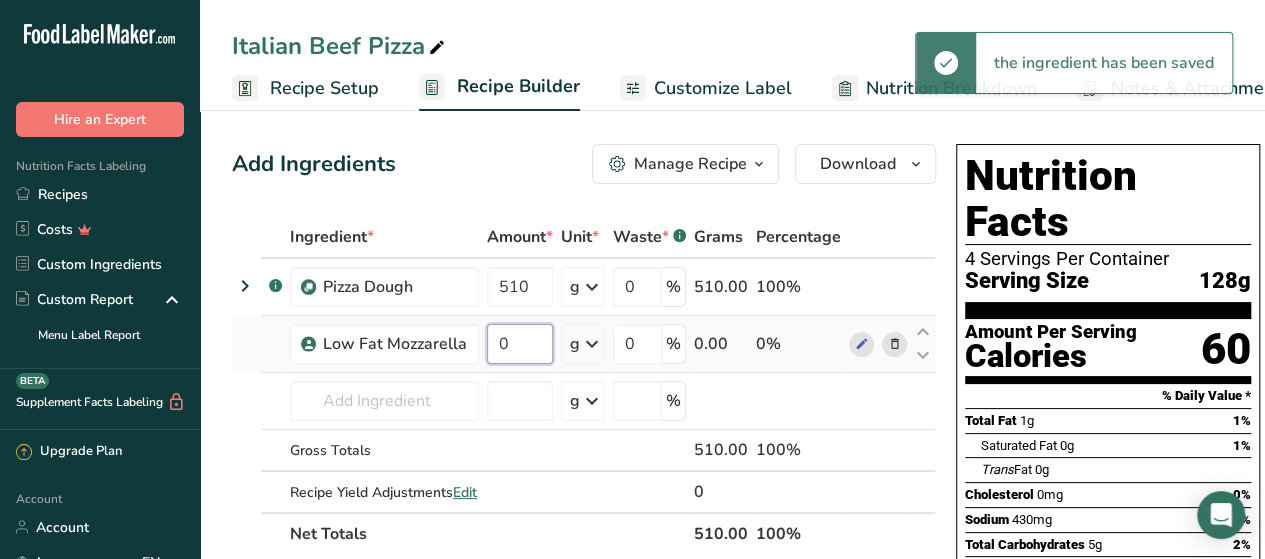 click on "0" at bounding box center (520, 344) 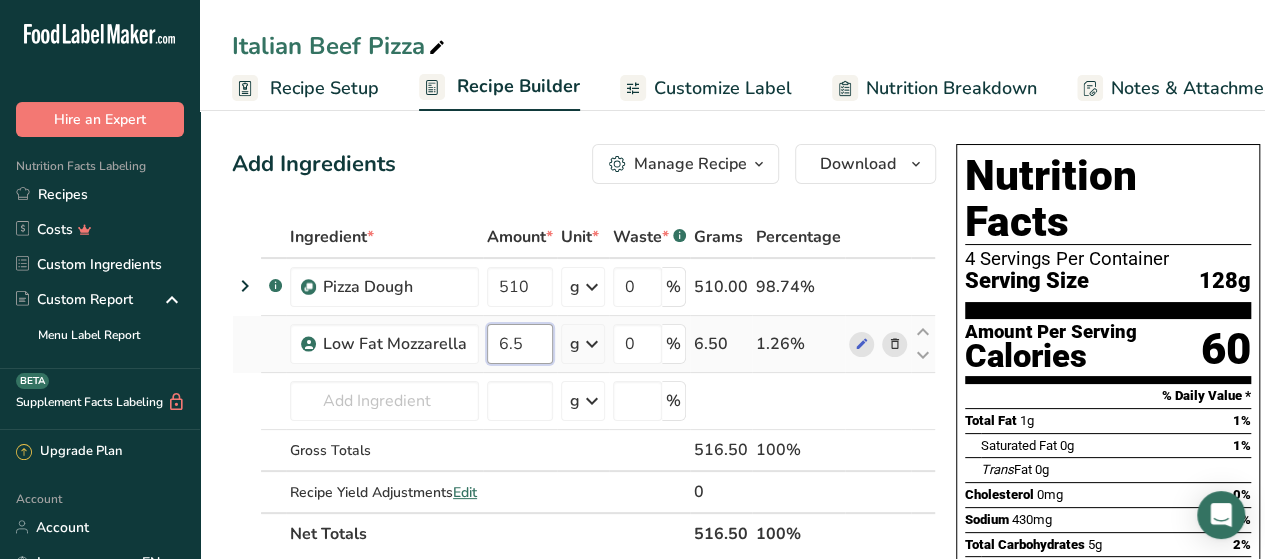 type on "6.5" 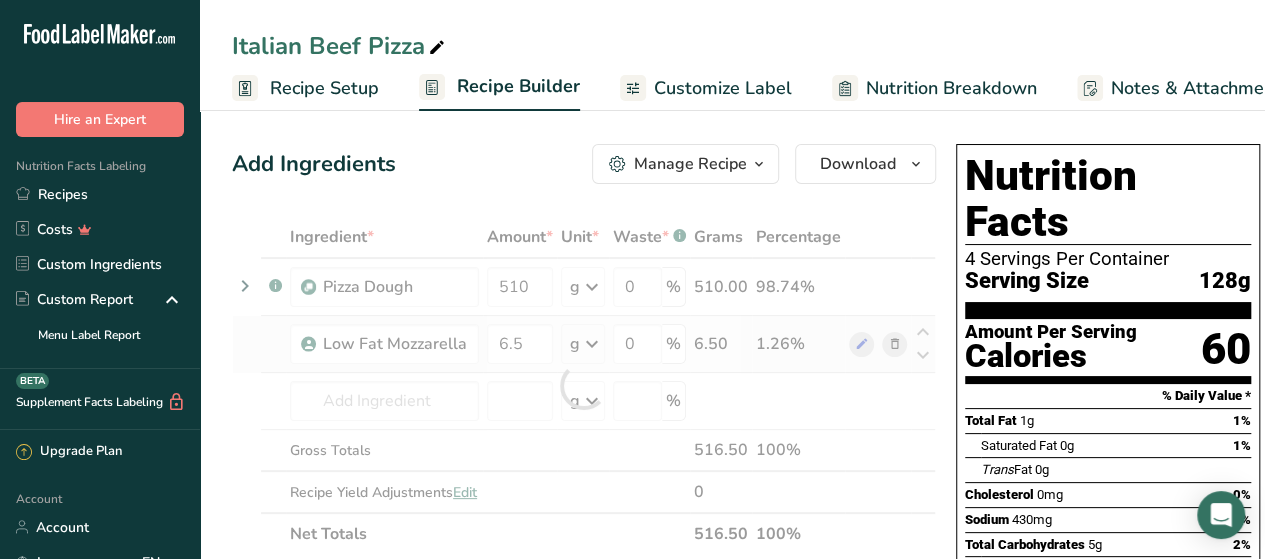 click on "Ingredient *
Amount *
Unit *
Waste *   .a-a{fill:#347362;}.b-a{fill:#fff;}          Grams
Percentage
.a-a{fill:#347362;}.b-a{fill:#fff;}
Pizza Dough
510
g
Weight Units
g
kg
mg
See more
Volume Units
l
mL
fl oz
See more
0
%
510.00
98.74%
Low Fat Mozzarella
6.5
g
Weight Units
g
kg
mg
See more
Volume Units
l
mL
fl oz
See more
0
%
6.50
1.26%" at bounding box center (584, 385) 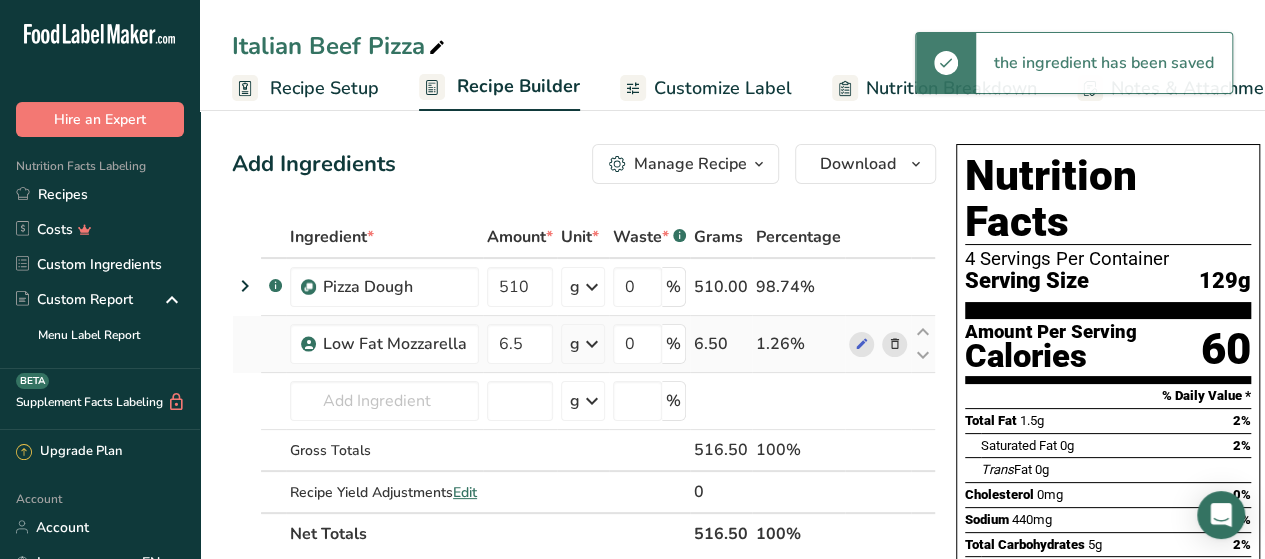 click at bounding box center (592, 344) 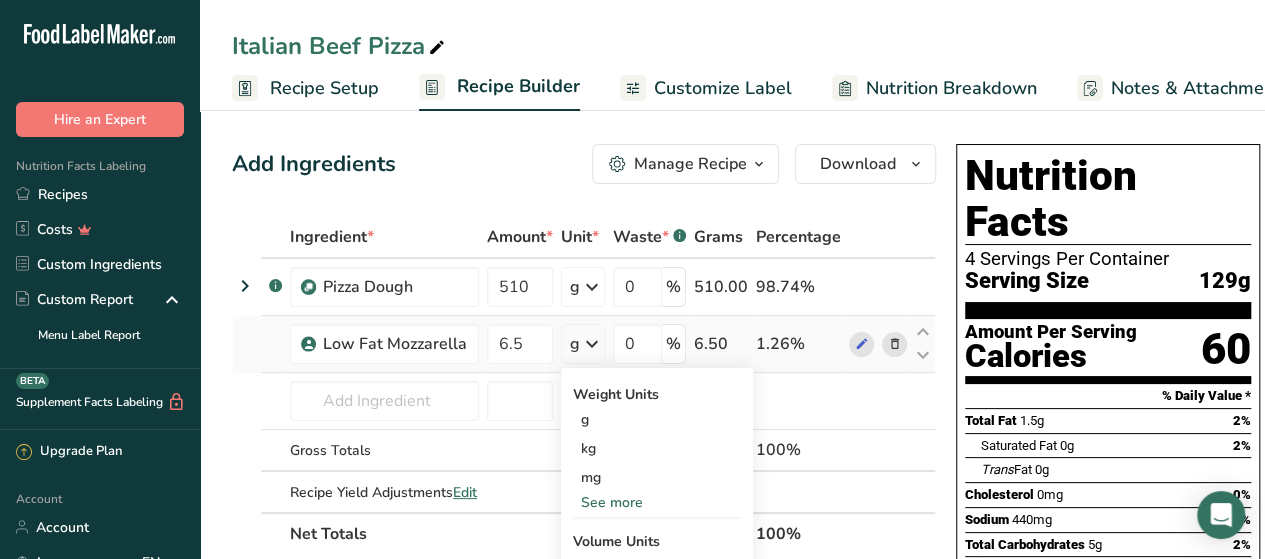 click on "See more" at bounding box center (657, 502) 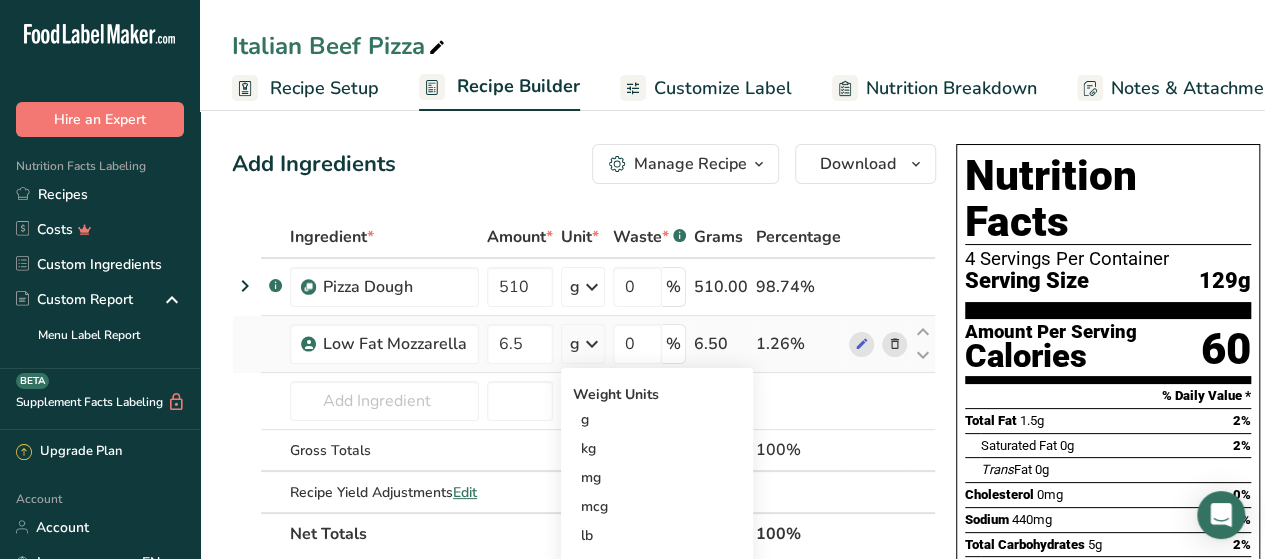 scroll, scrollTop: 100, scrollLeft: 0, axis: vertical 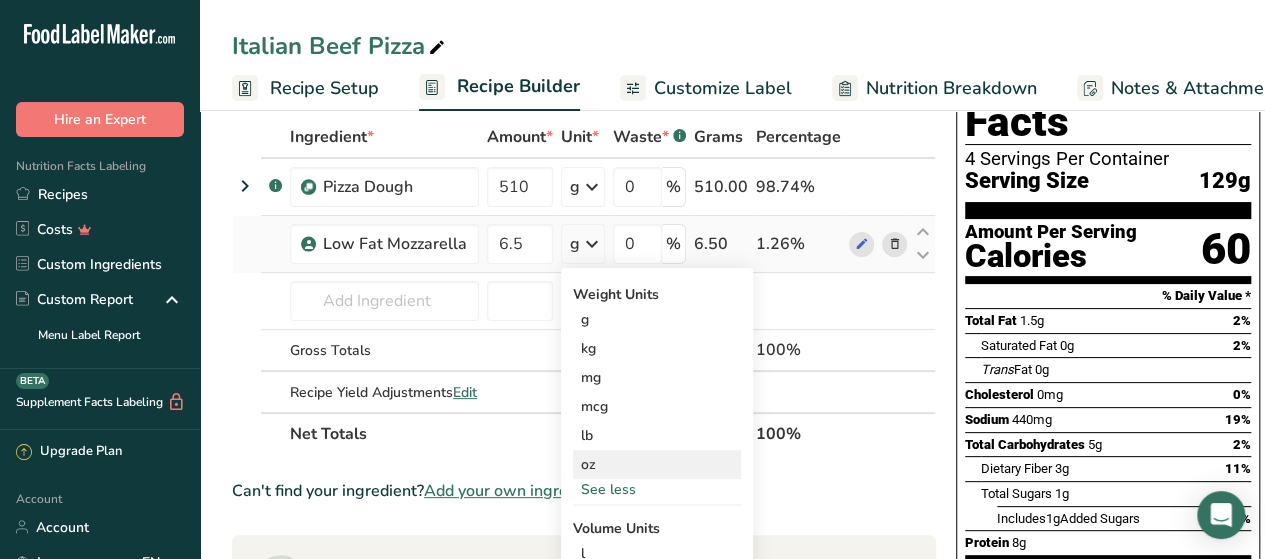 click on "oz" at bounding box center (657, 464) 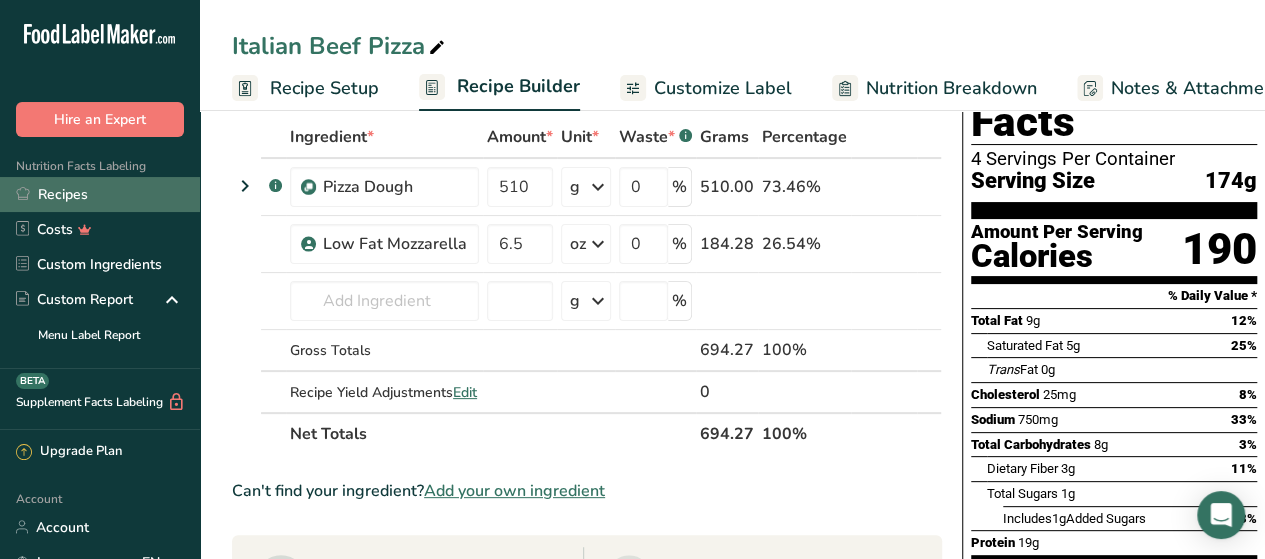 click on "Recipes" at bounding box center [100, 194] 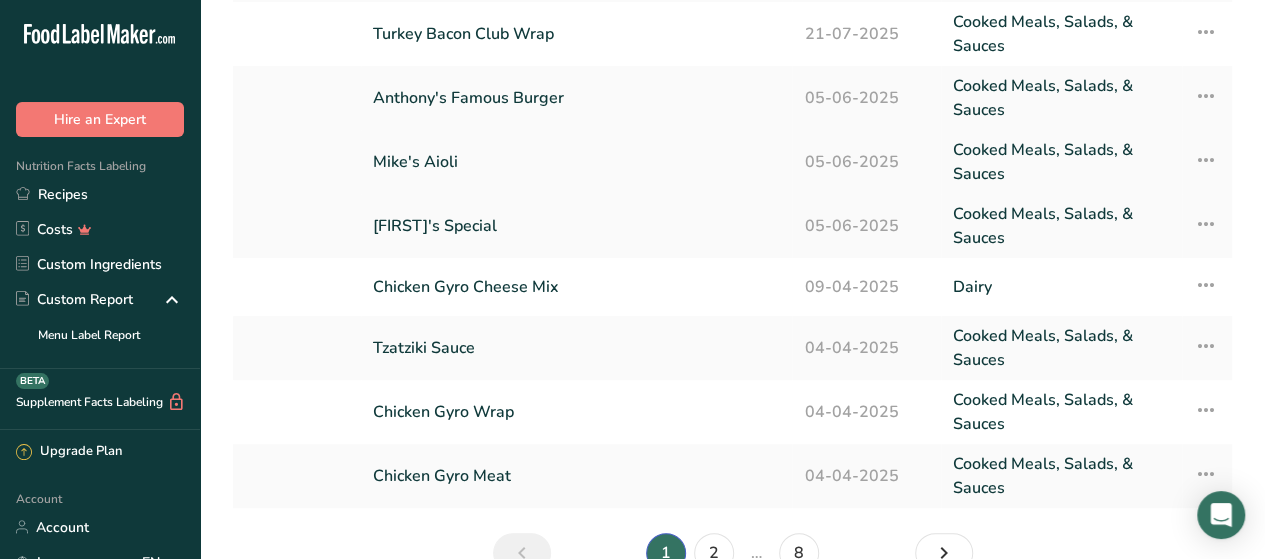 scroll, scrollTop: 371, scrollLeft: 0, axis: vertical 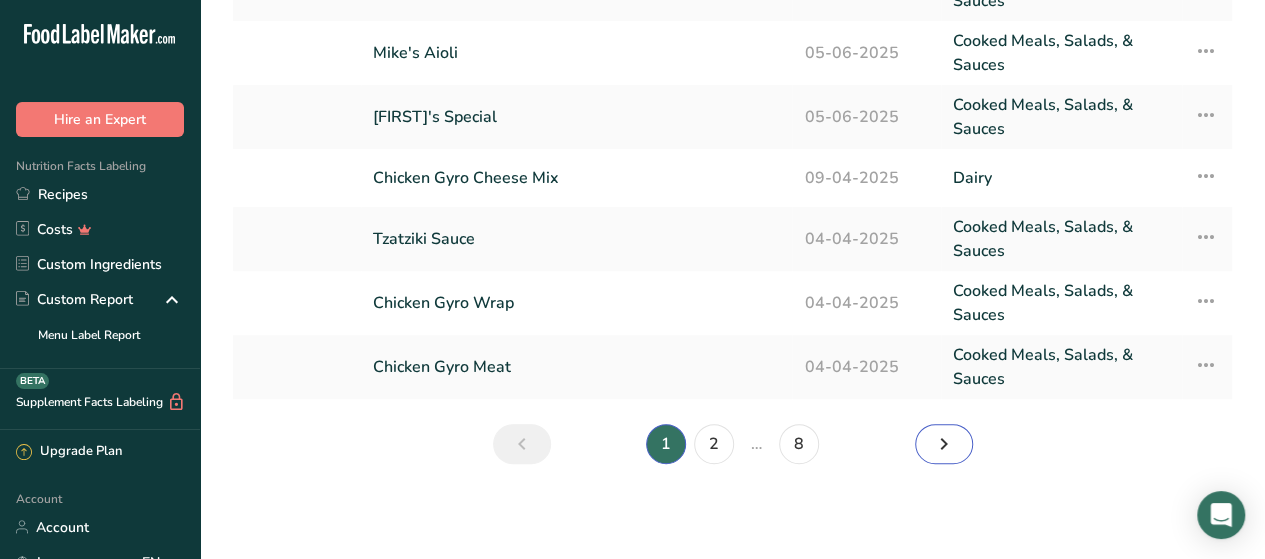 click at bounding box center (944, 444) 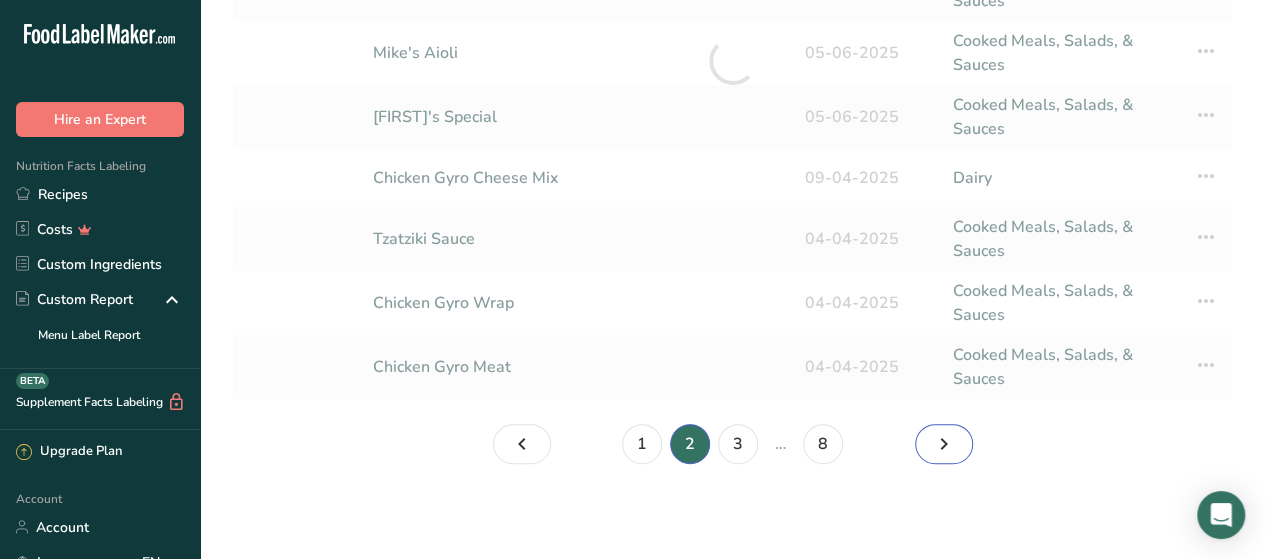 click at bounding box center (944, 444) 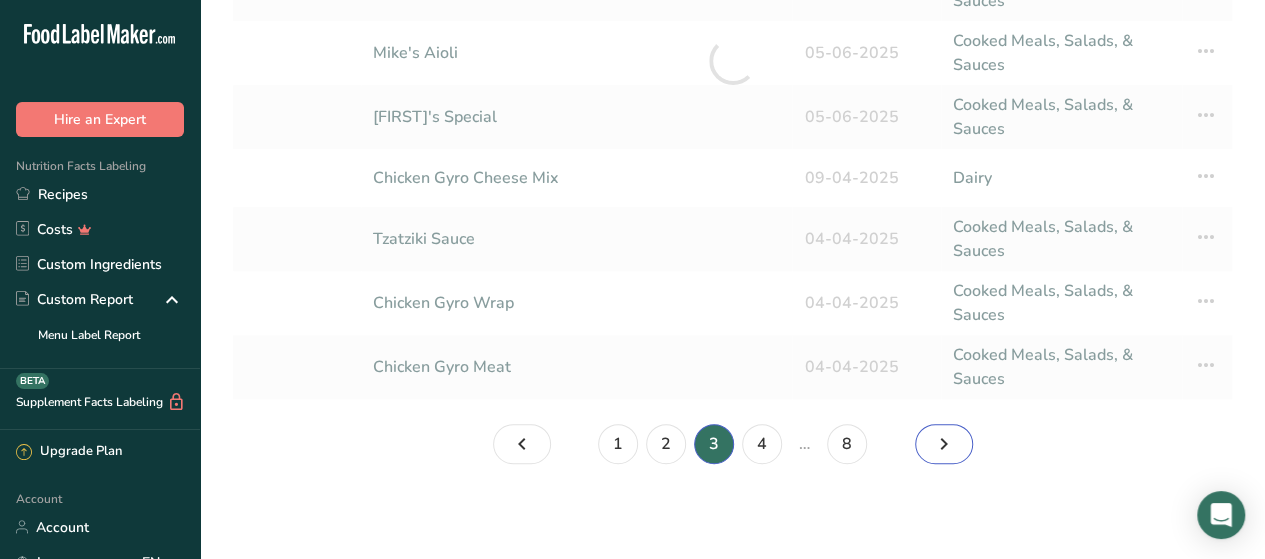 click at bounding box center (944, 444) 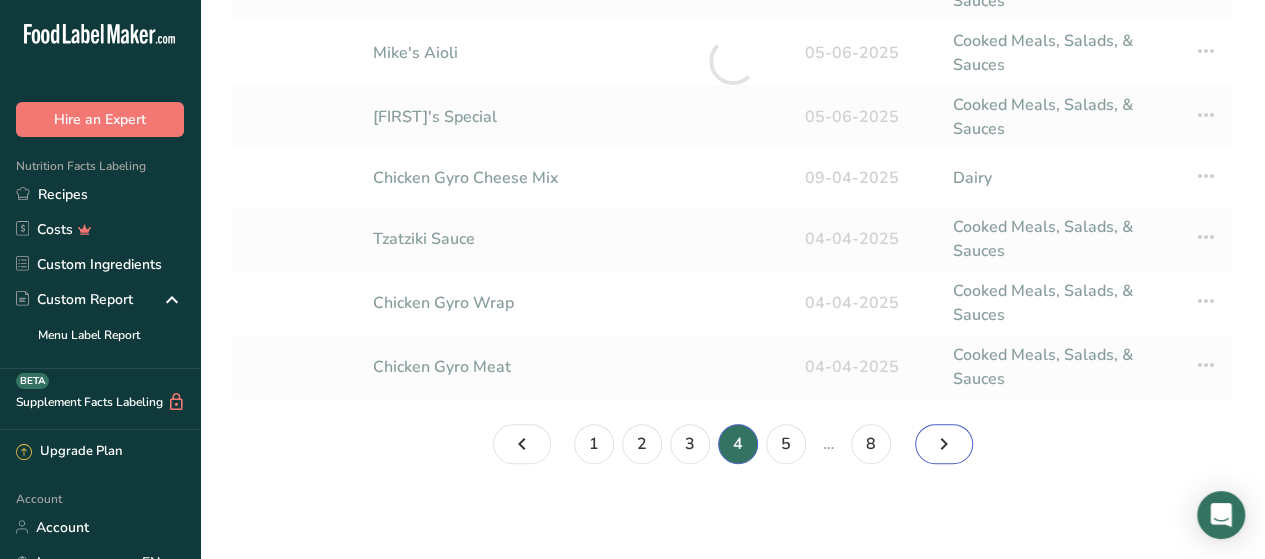 click at bounding box center [944, 444] 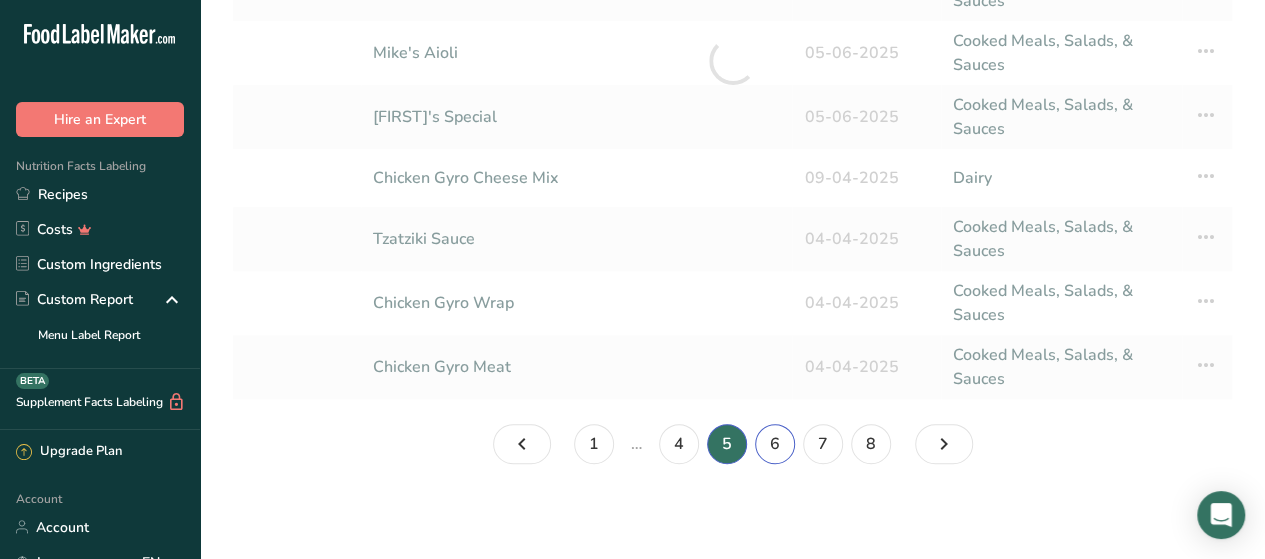 click on "6" at bounding box center [775, 444] 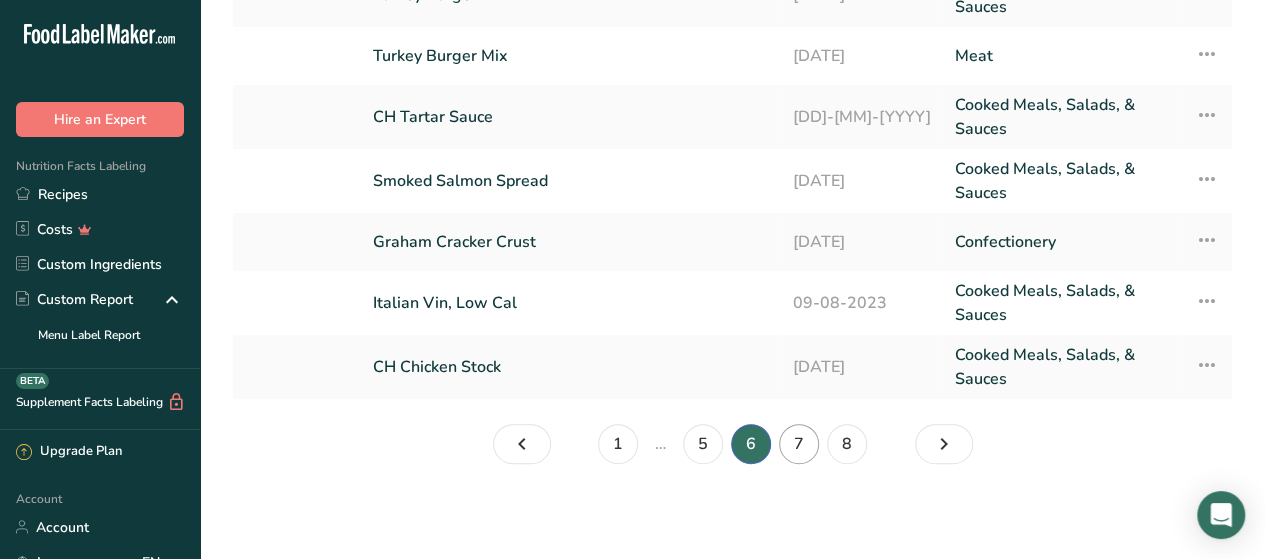 scroll, scrollTop: 371, scrollLeft: 0, axis: vertical 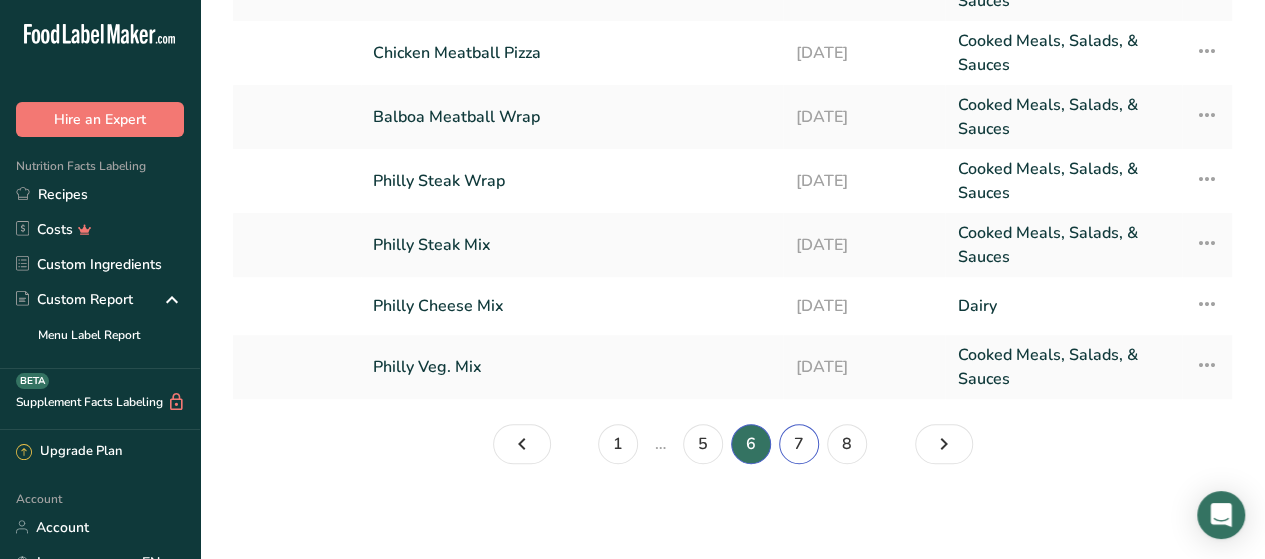 click on "7" at bounding box center [799, 444] 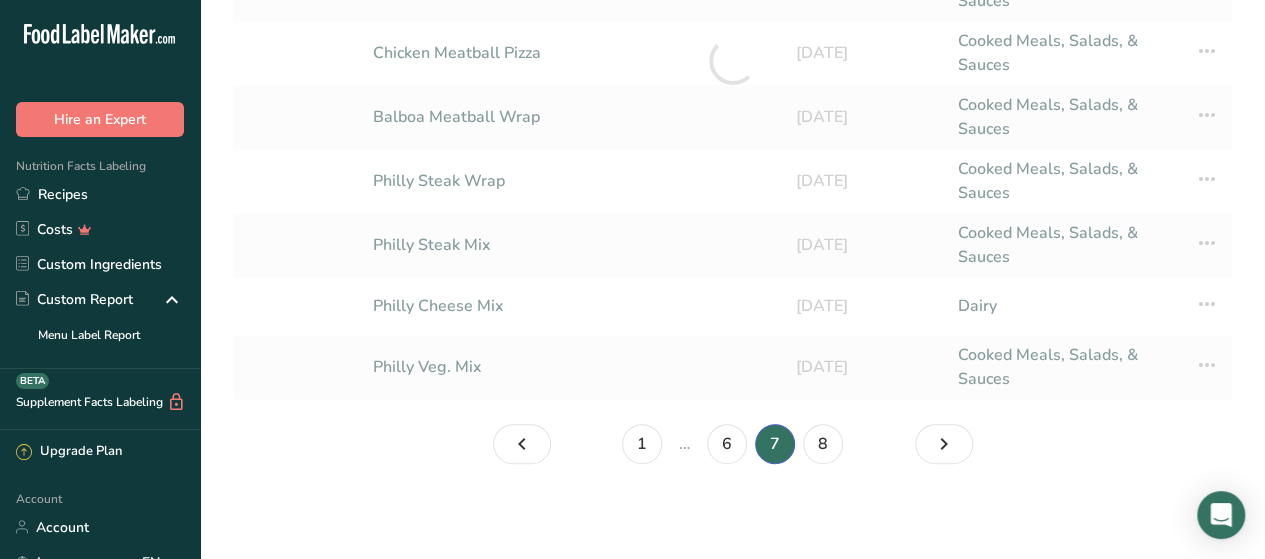 scroll, scrollTop: 347, scrollLeft: 0, axis: vertical 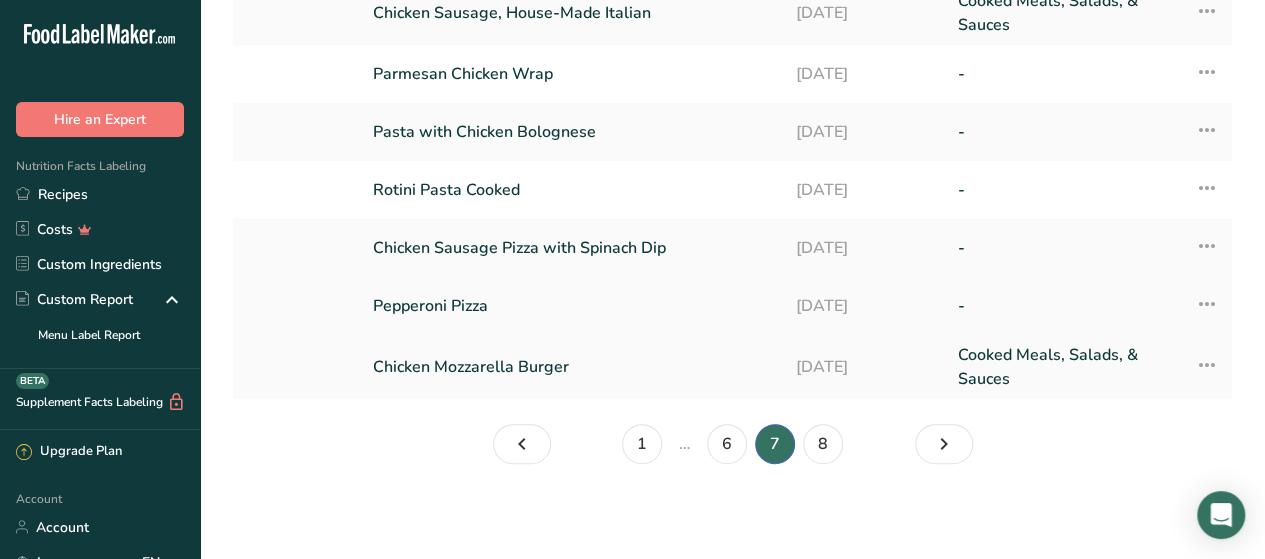 click on "Pepperoni Pizza" at bounding box center [572, 306] 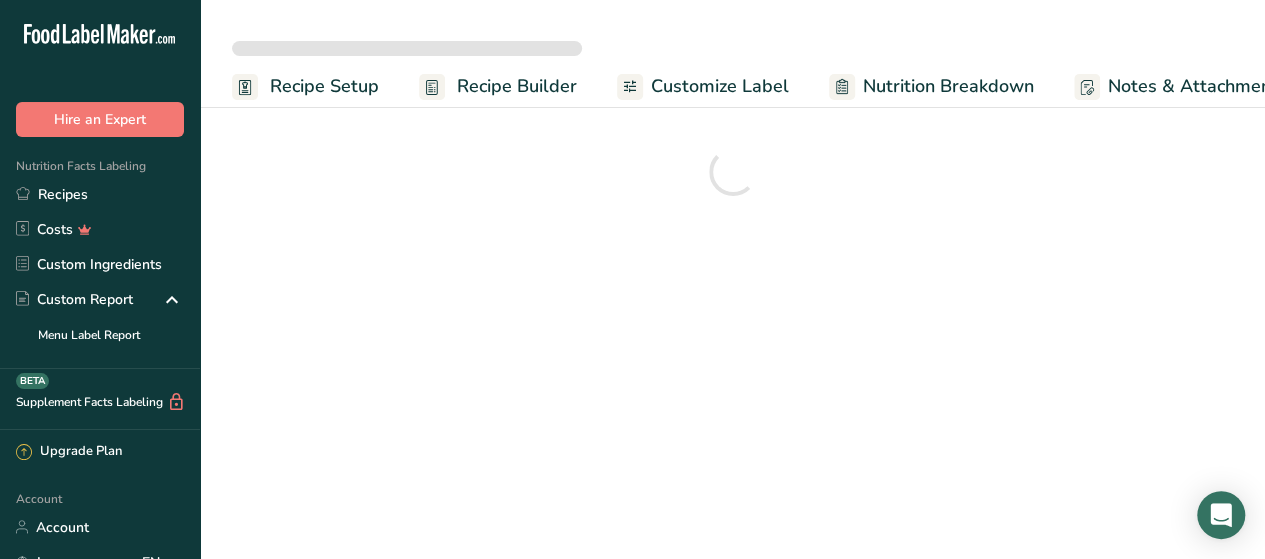 scroll, scrollTop: 0, scrollLeft: 0, axis: both 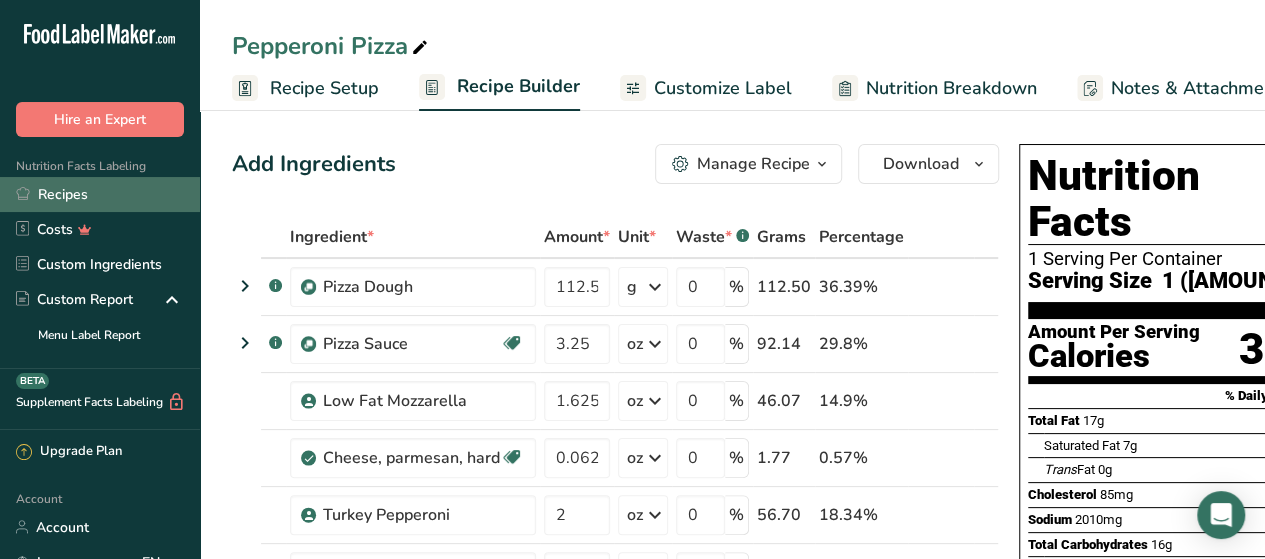 click on "Recipes" at bounding box center [100, 194] 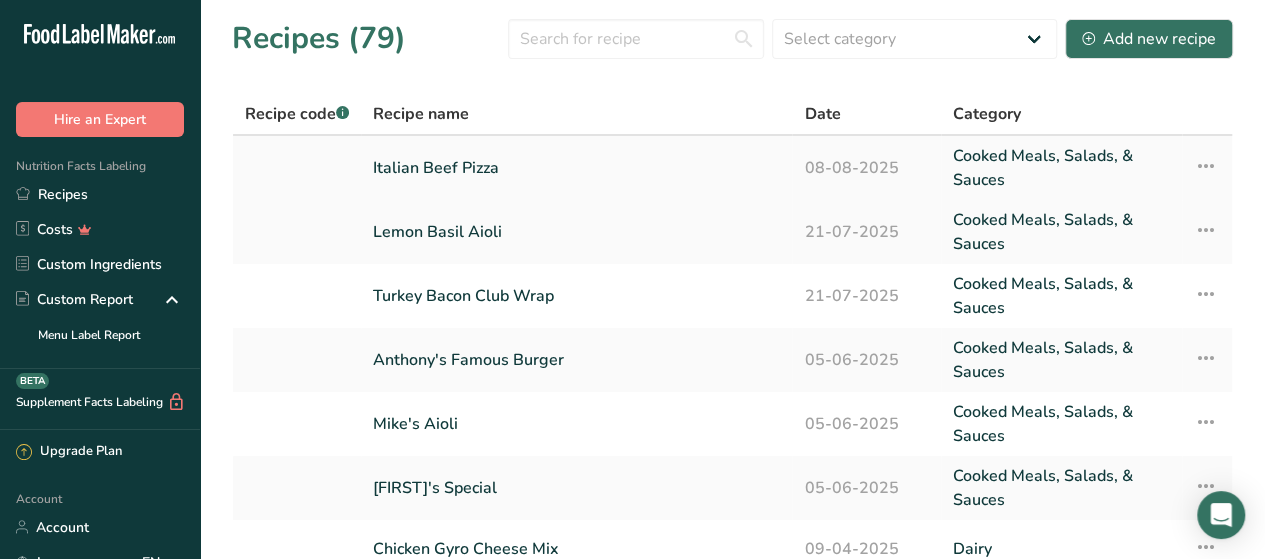click on "Italian Beef Pizza" at bounding box center [576, 168] 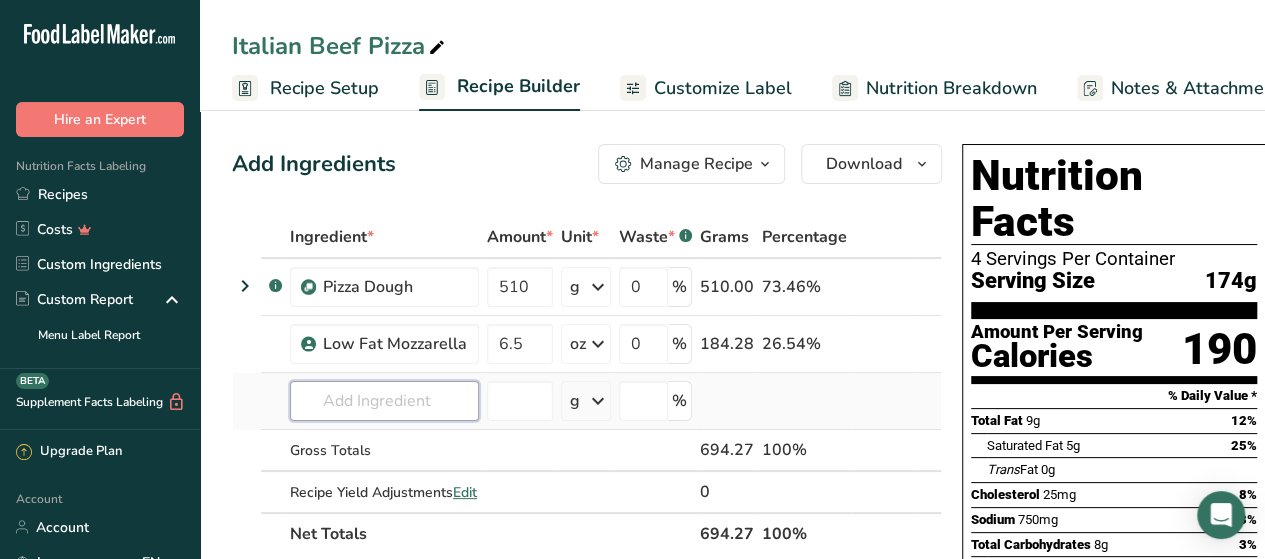 click at bounding box center (384, 401) 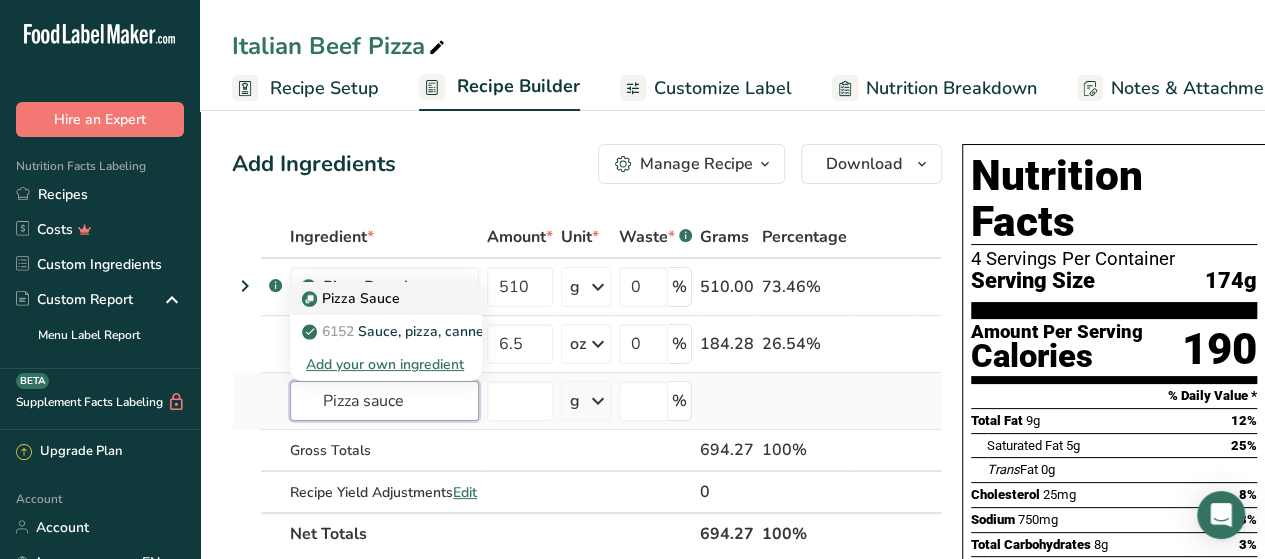 type on "Pizza sauce" 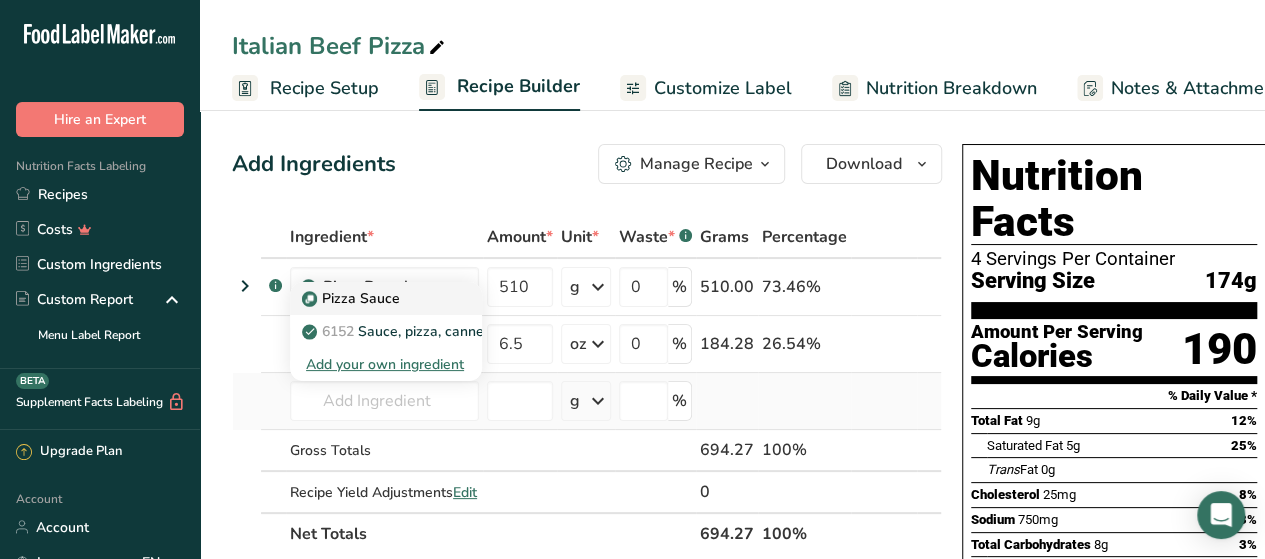click on "Pizza Sauce" at bounding box center (353, 298) 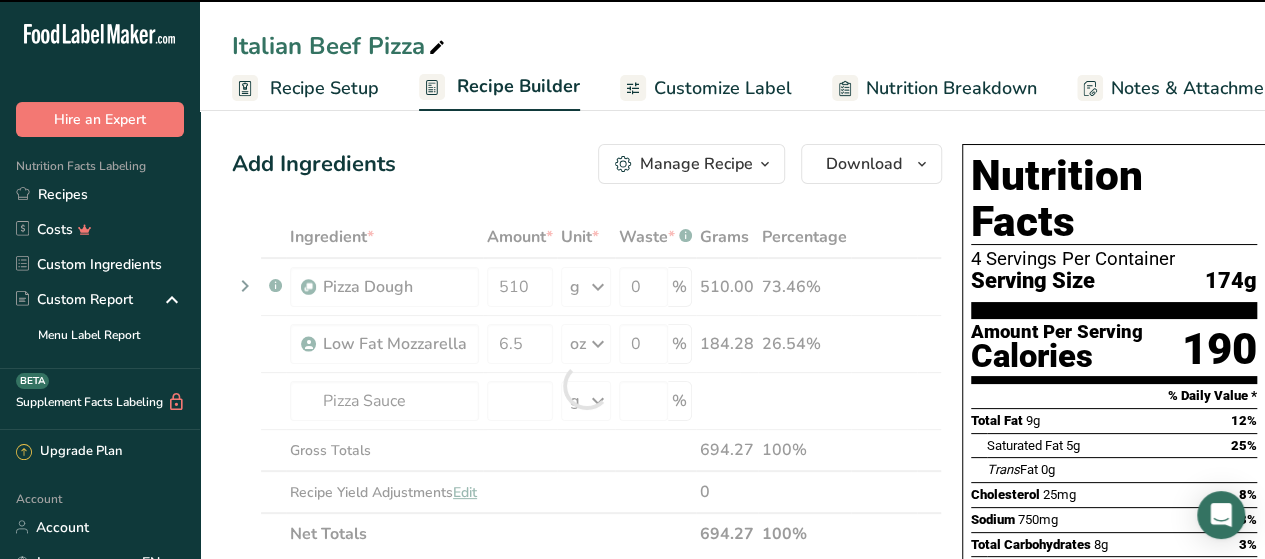 type on "0" 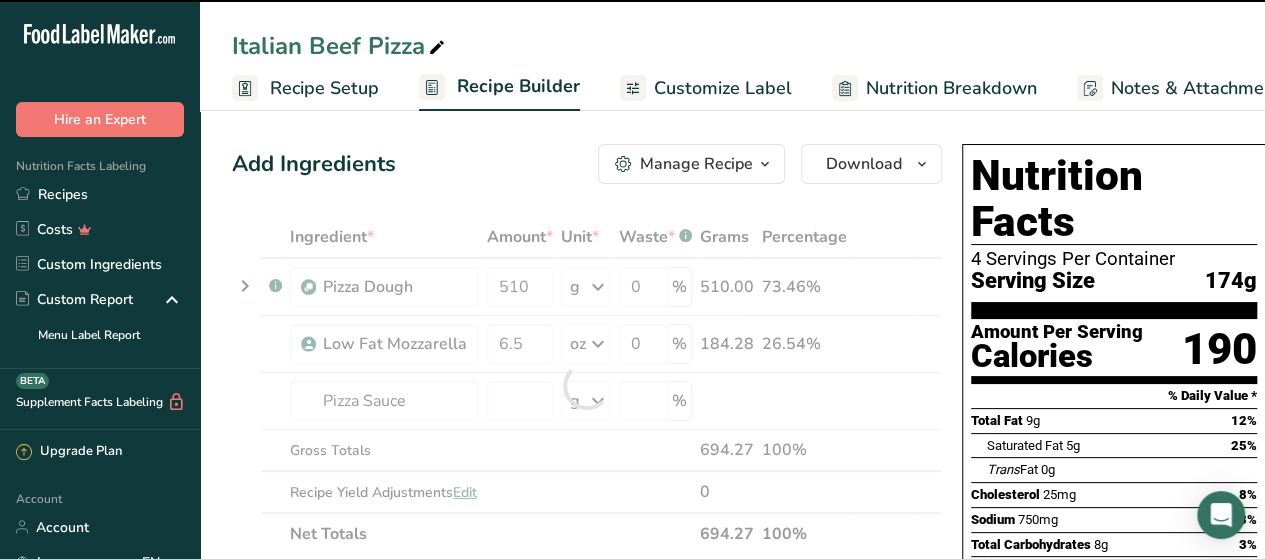 type on "0" 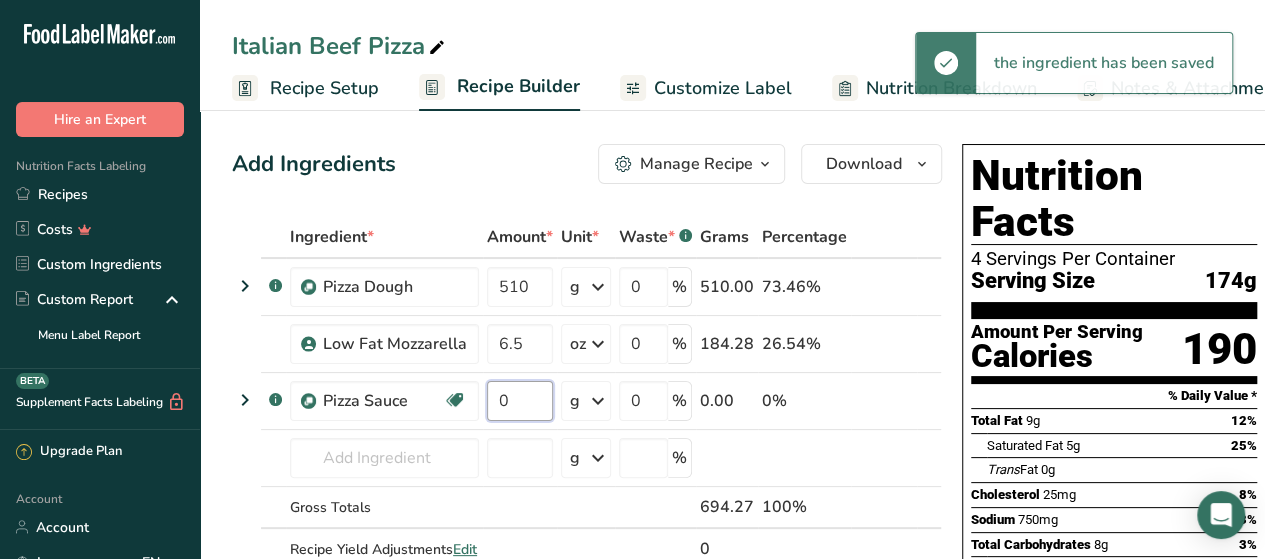 click on "0" at bounding box center (520, 401) 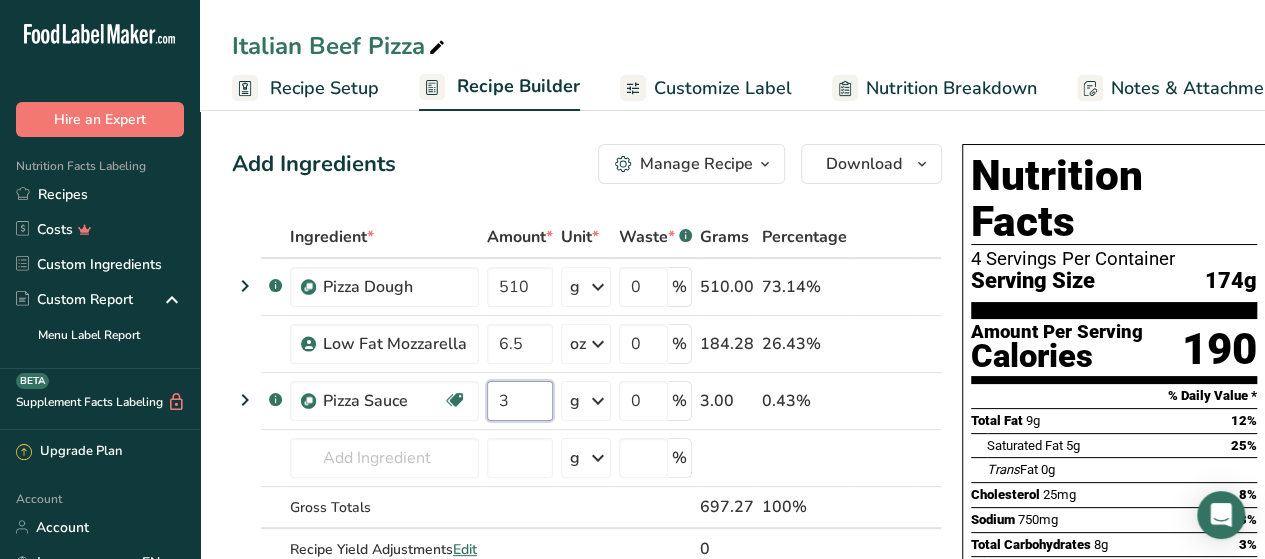 type on "3" 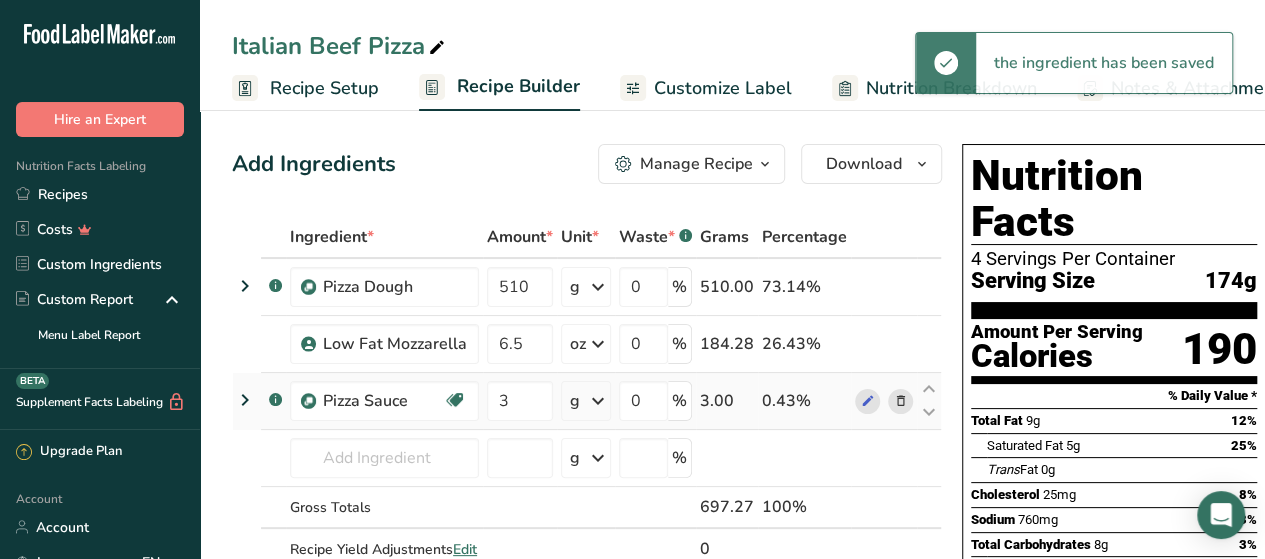 click at bounding box center (598, 401) 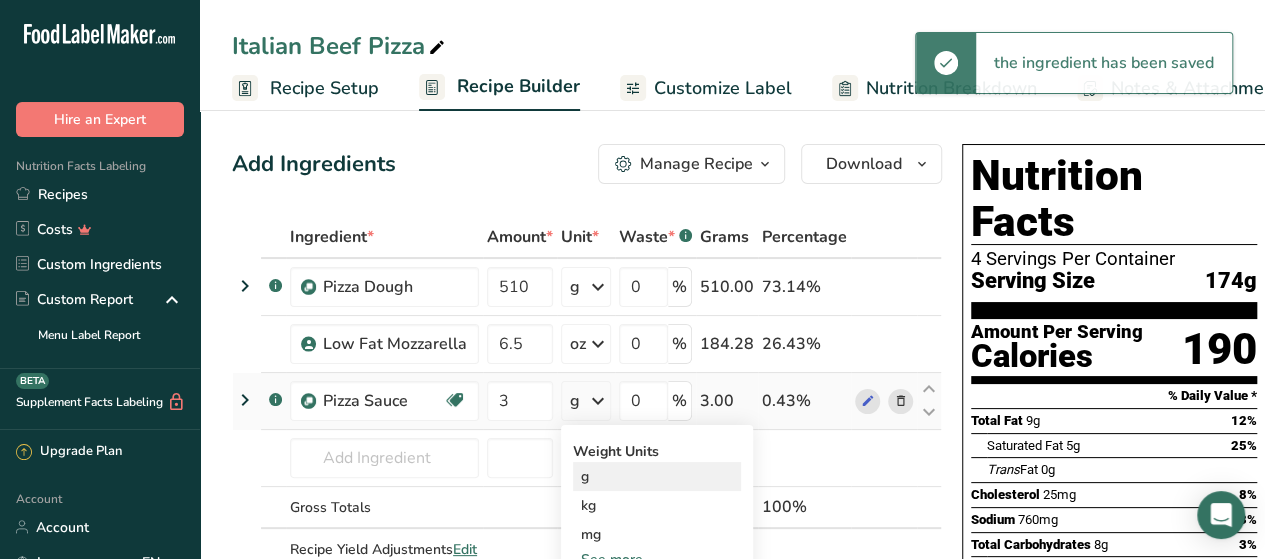 scroll, scrollTop: 100, scrollLeft: 0, axis: vertical 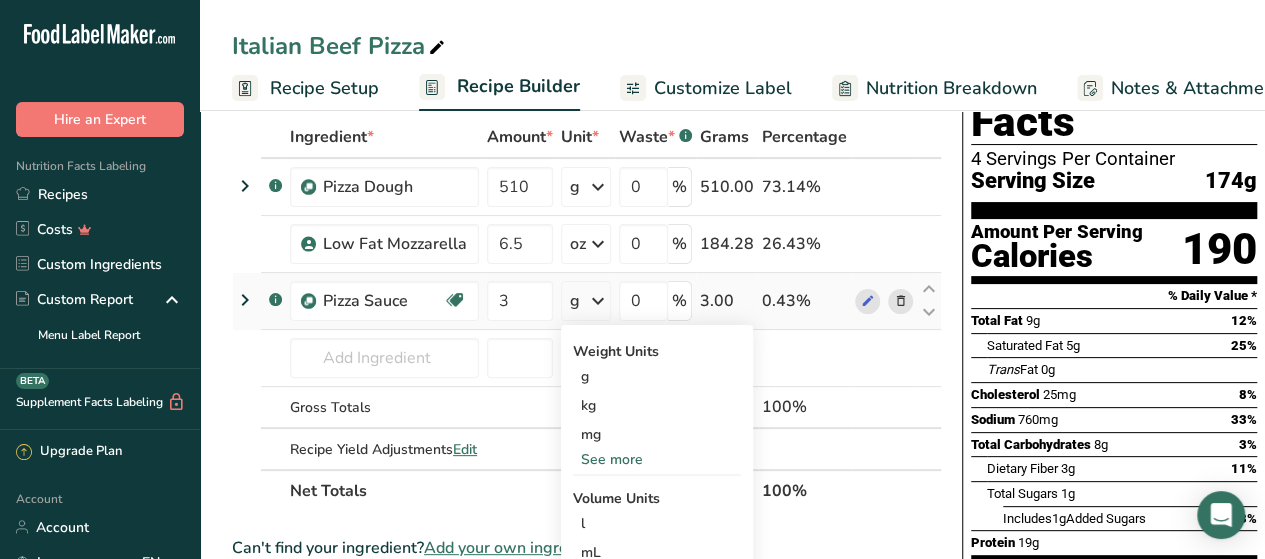 click on "See more" at bounding box center (657, 459) 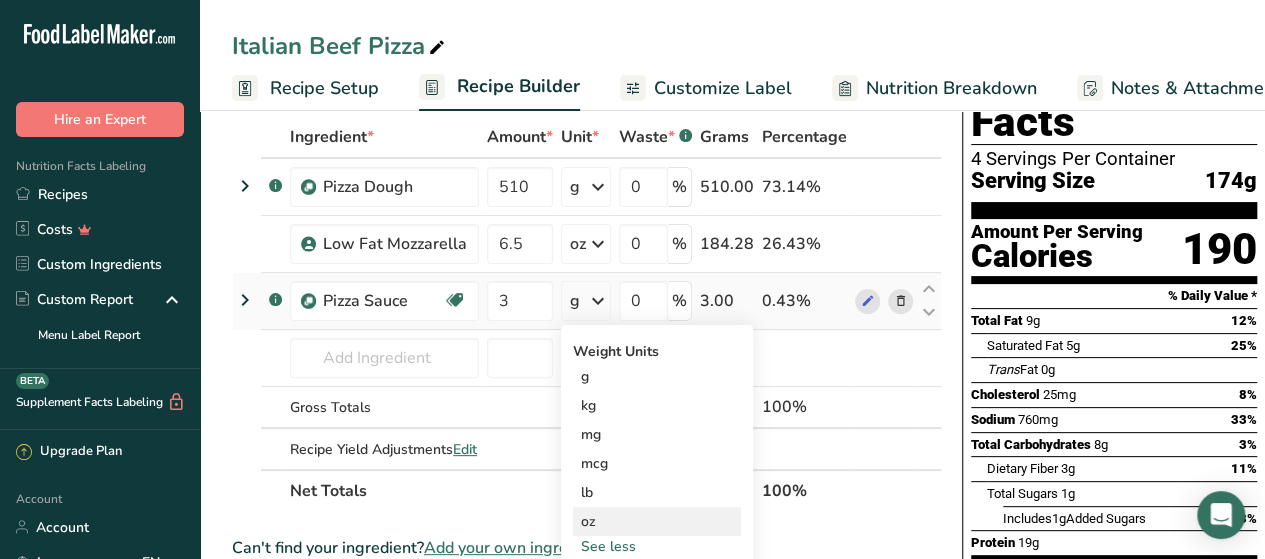 click on "oz" at bounding box center (657, 521) 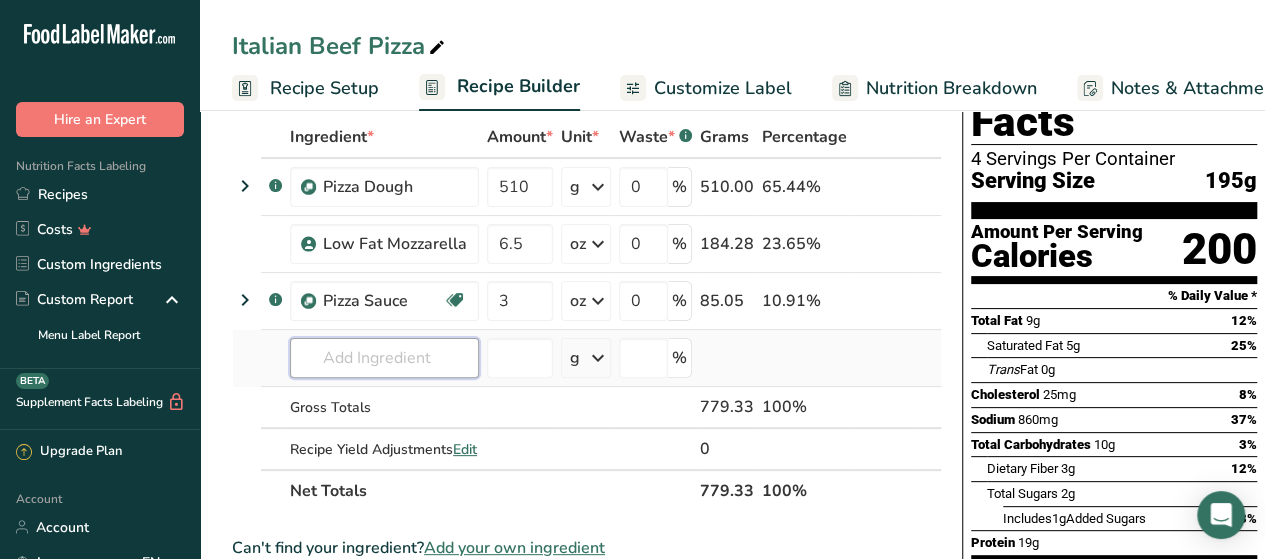 click at bounding box center [384, 358] 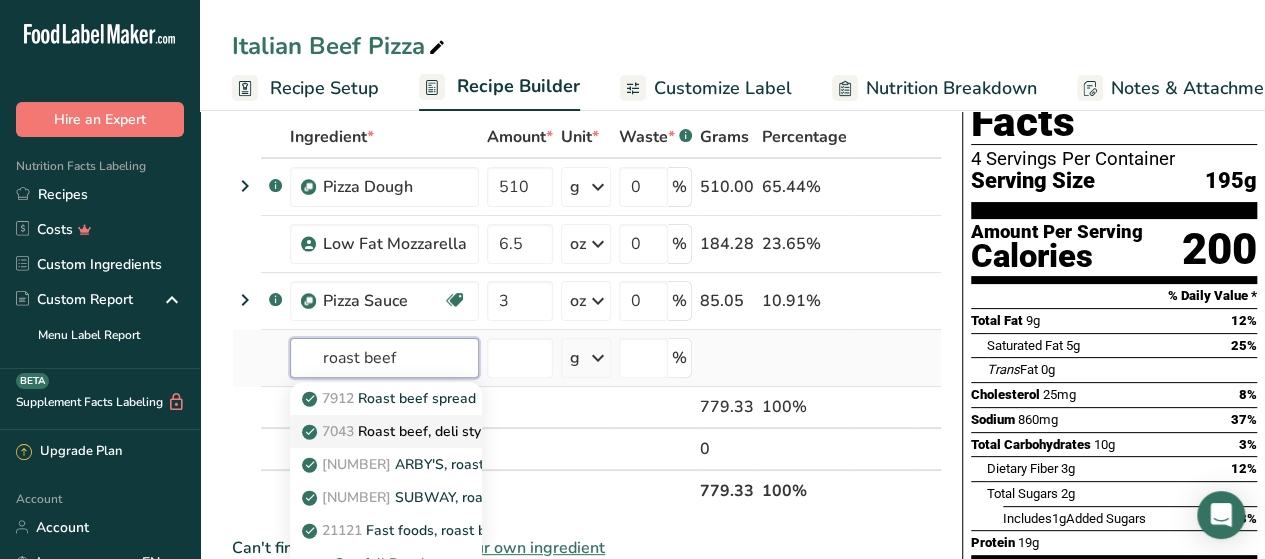 type on "roast beef" 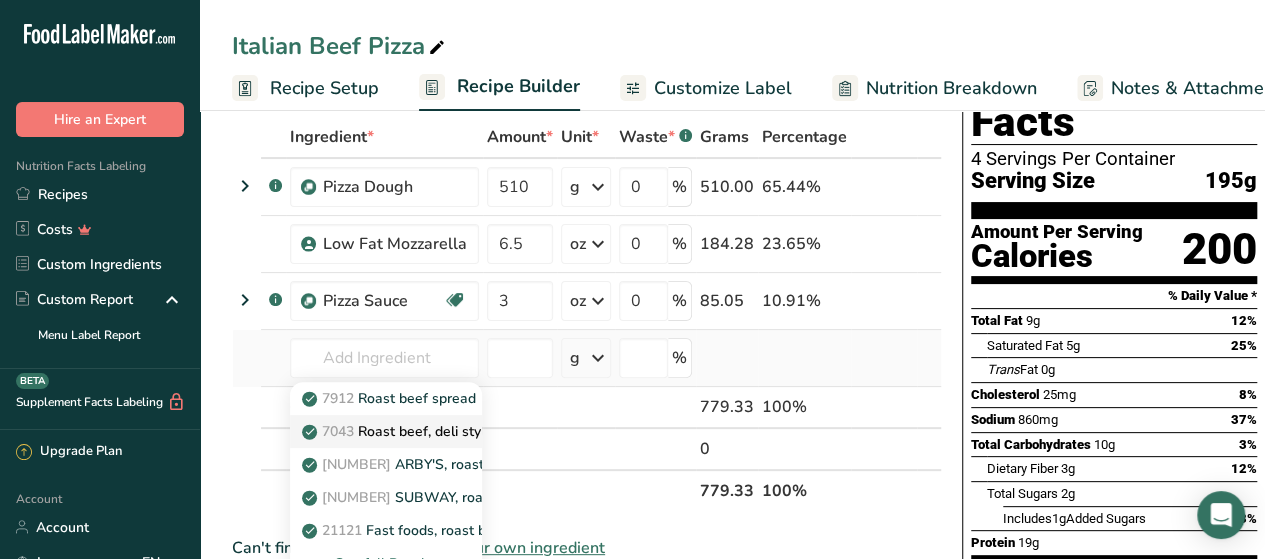 click on "7043
Roast beef, deli style, prepackaged, sliced" at bounding box center (466, 431) 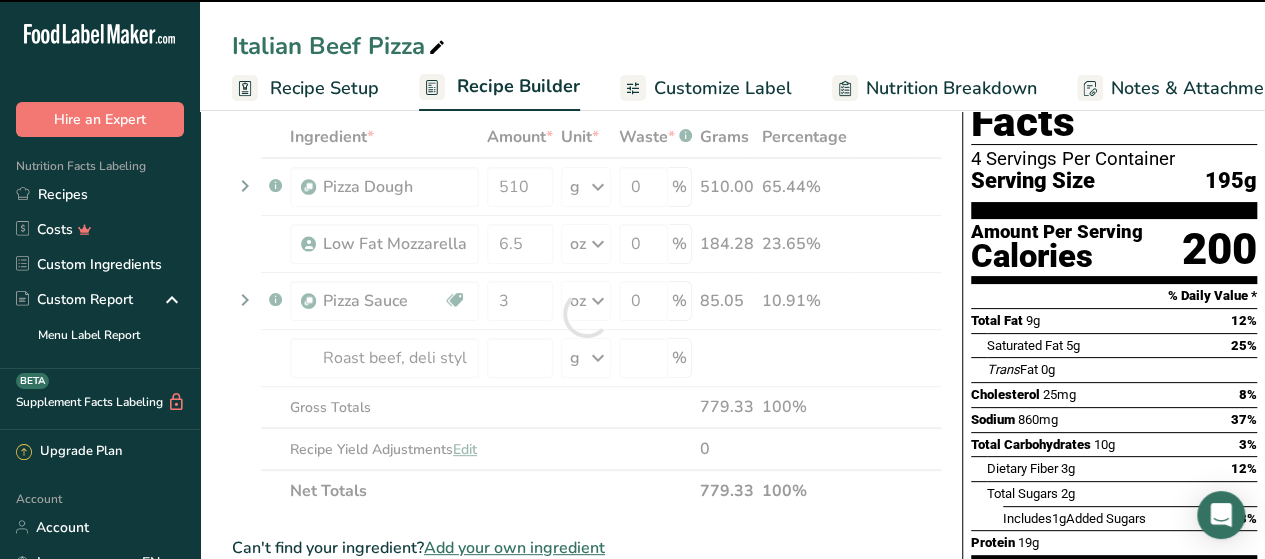 type on "0" 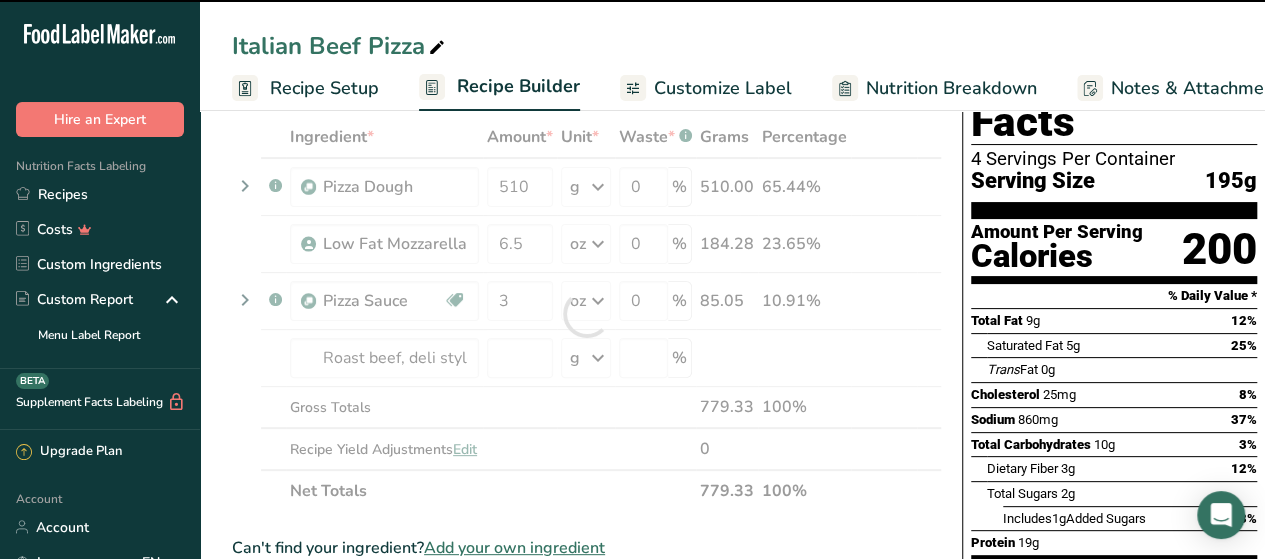 type on "0" 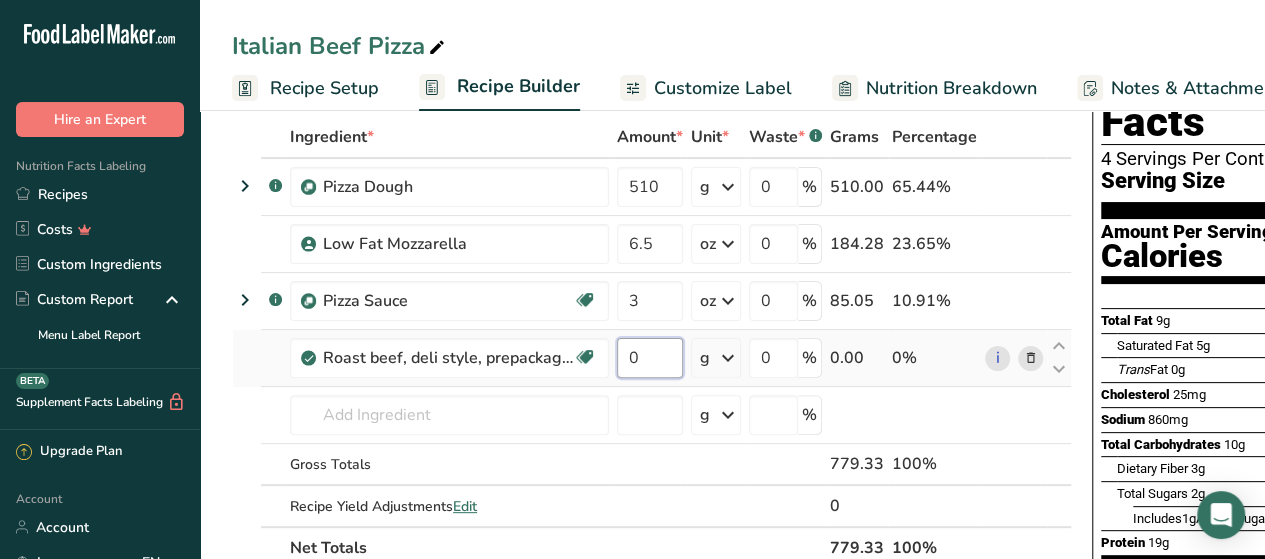 click on "0" at bounding box center [650, 358] 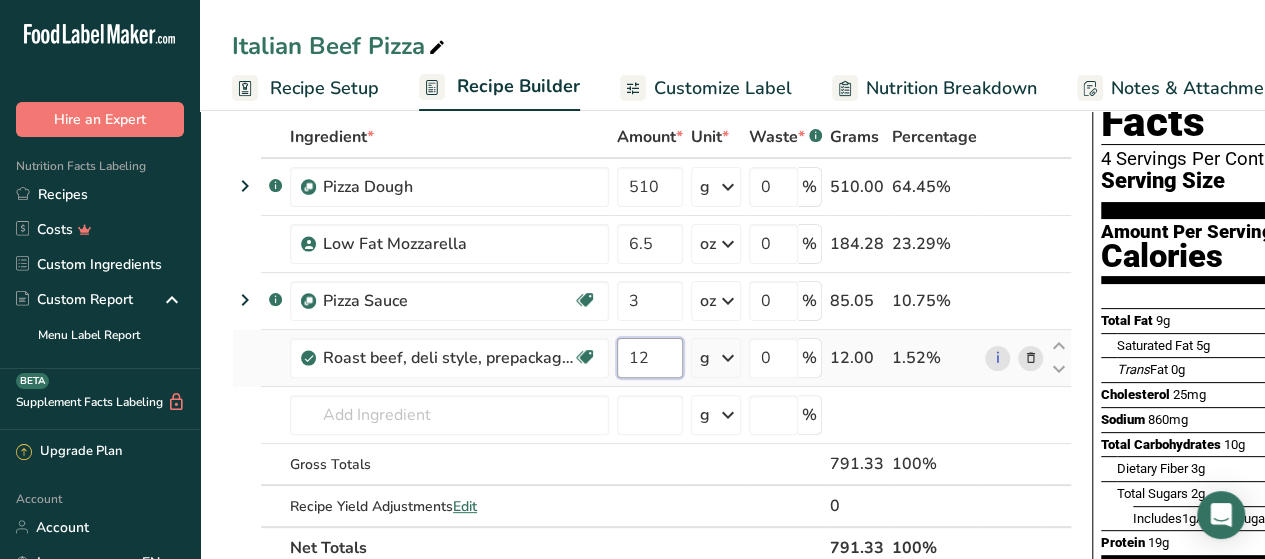 type on "12" 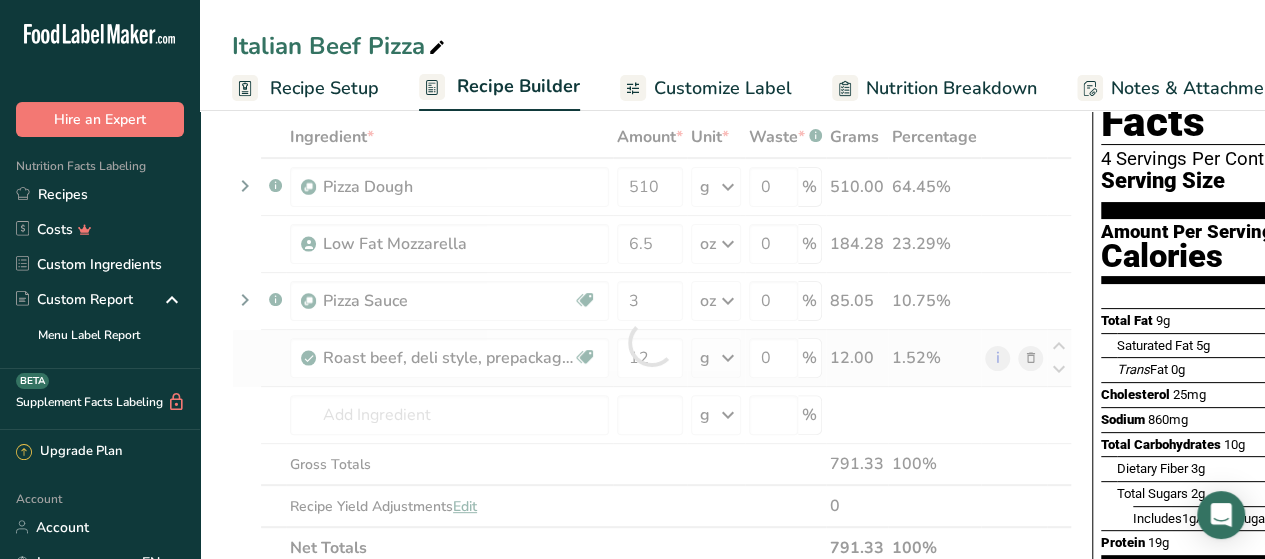 click on "Ingredient *
Amount *
Unit *
Waste *   .a-a{fill:#347362;}.b-a{fill:#fff;}          Grams
Percentage
.a-a{fill:#347362;}.b-a{fill:#fff;}
Pizza Dough
510
g
Weight Units
g
kg
mg
See more
Volume Units
l
mL
fl oz
See more
0
%
510.00
64.45%
Low Fat Mozzarella
6.5
oz
Weight Units
g
kg
mg
See more
Volume Units
l
mL
fl oz
See more
0
%
184.28
23.29%
.a-a{fill:#347362;}.b-a{fill:#fff;}" at bounding box center [652, 342] 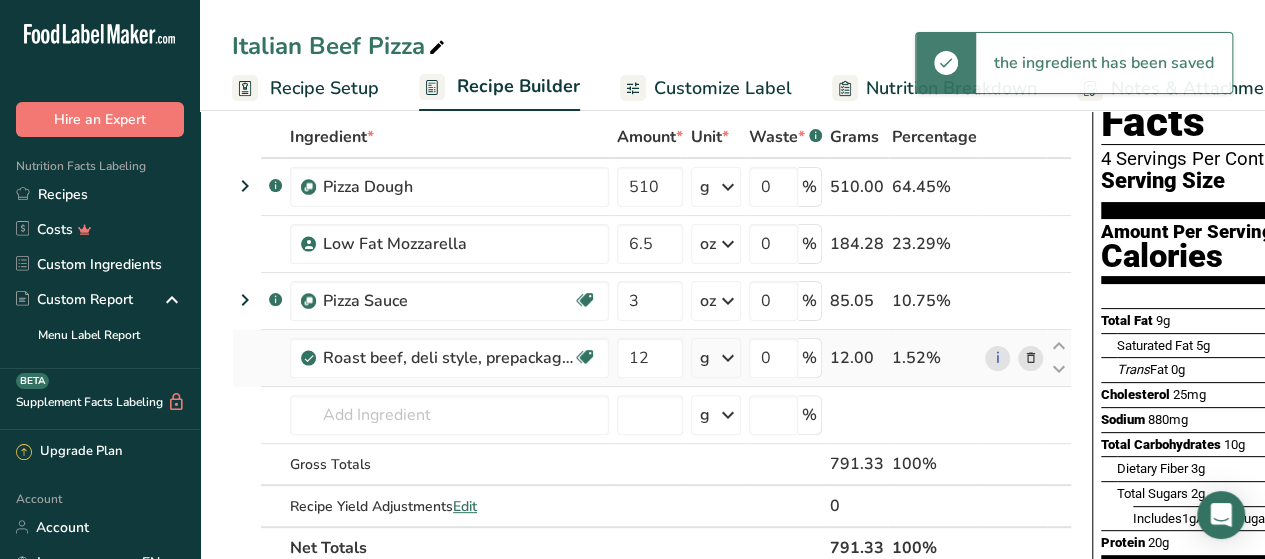 click on "g" at bounding box center [716, 358] 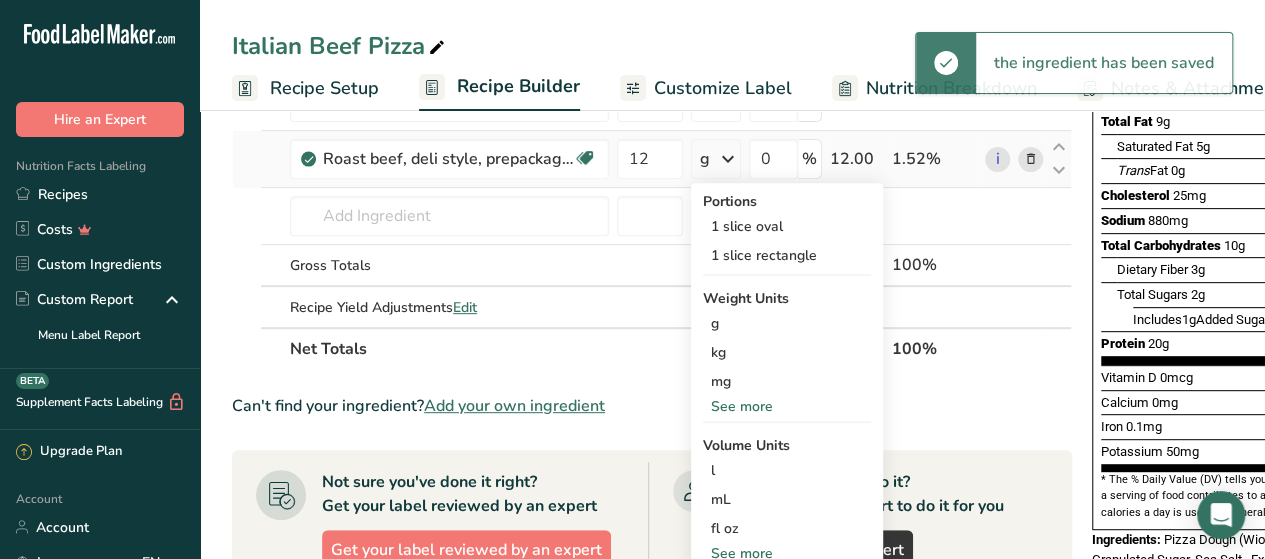scroll, scrollTop: 300, scrollLeft: 0, axis: vertical 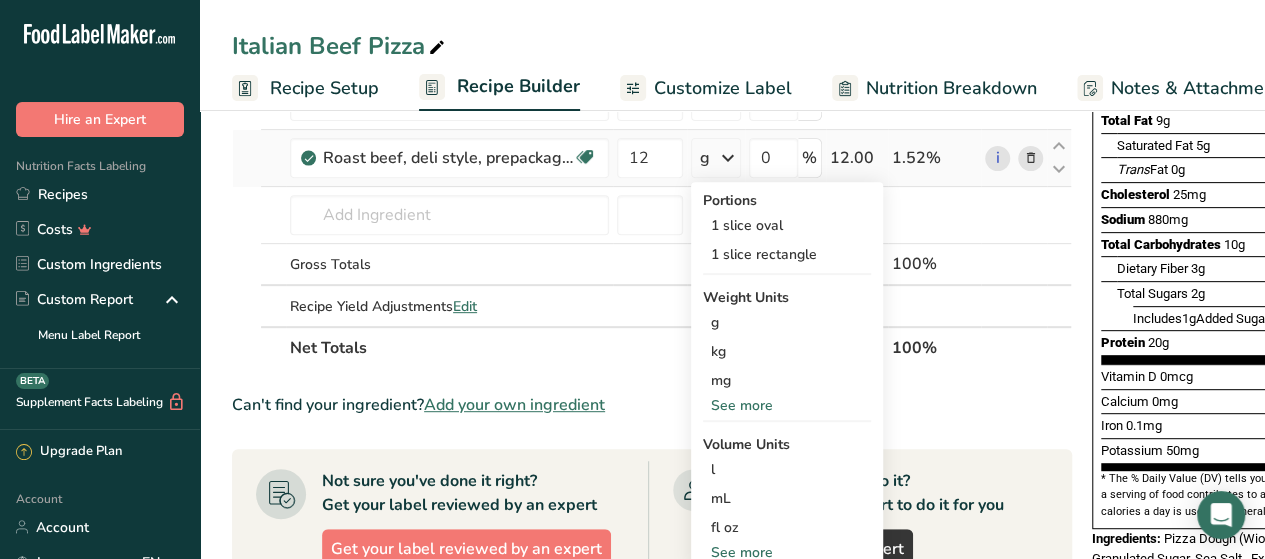 click on "See more" at bounding box center [787, 405] 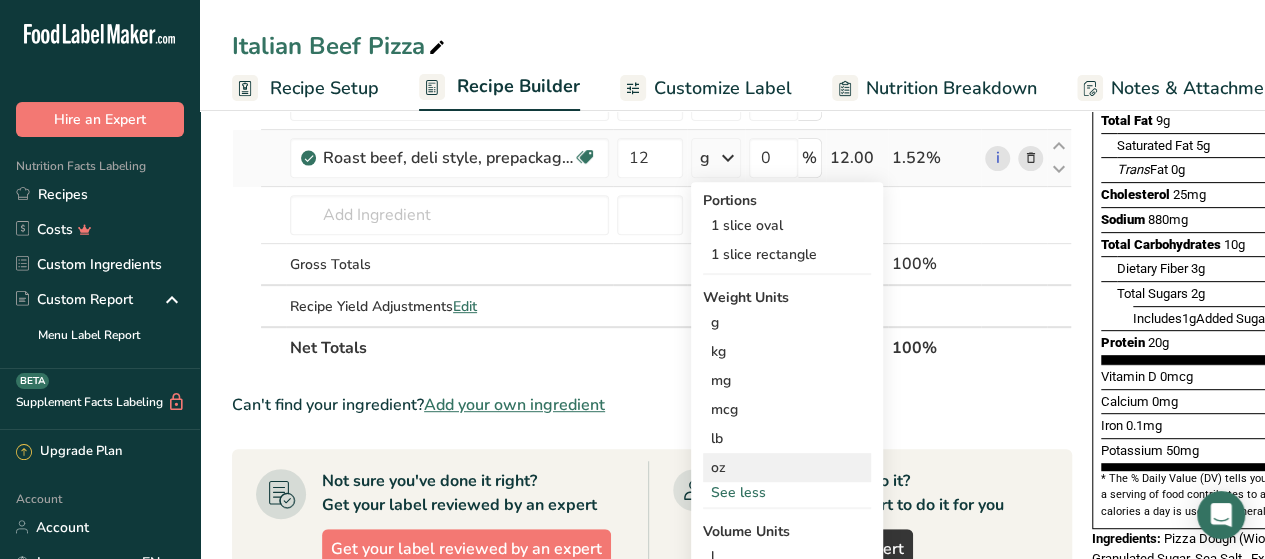 click on "oz" at bounding box center [787, 467] 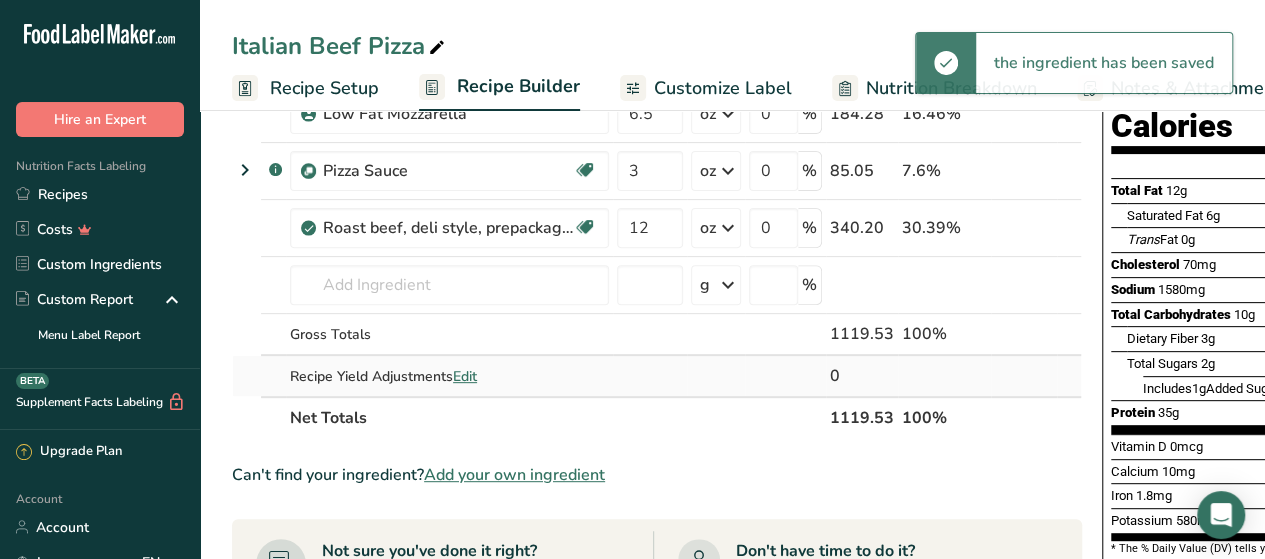 scroll, scrollTop: 200, scrollLeft: 0, axis: vertical 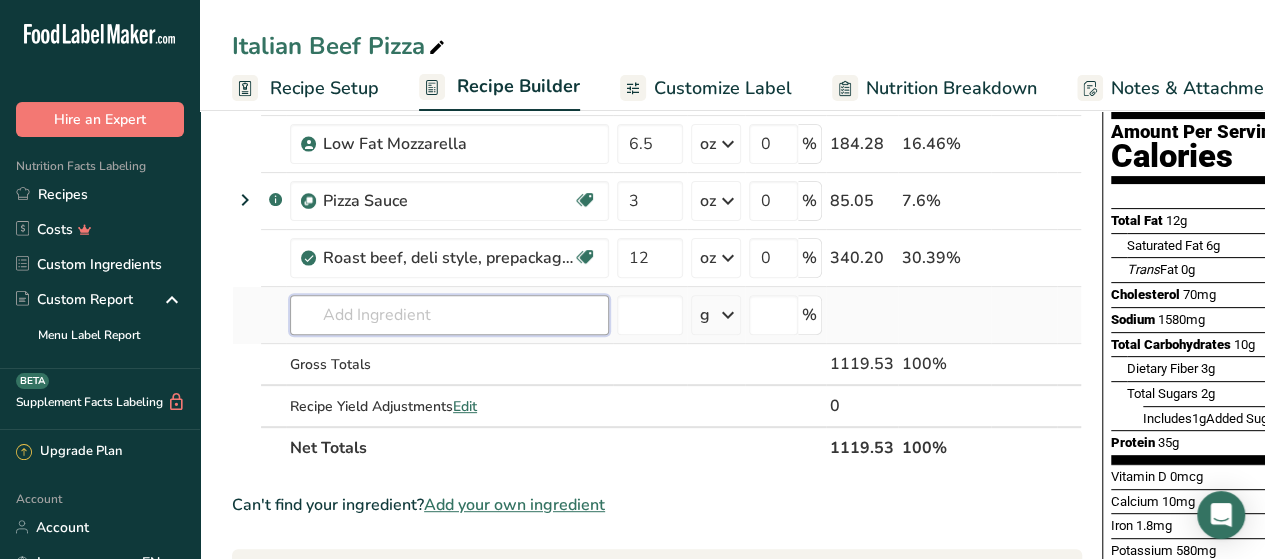 click at bounding box center (449, 315) 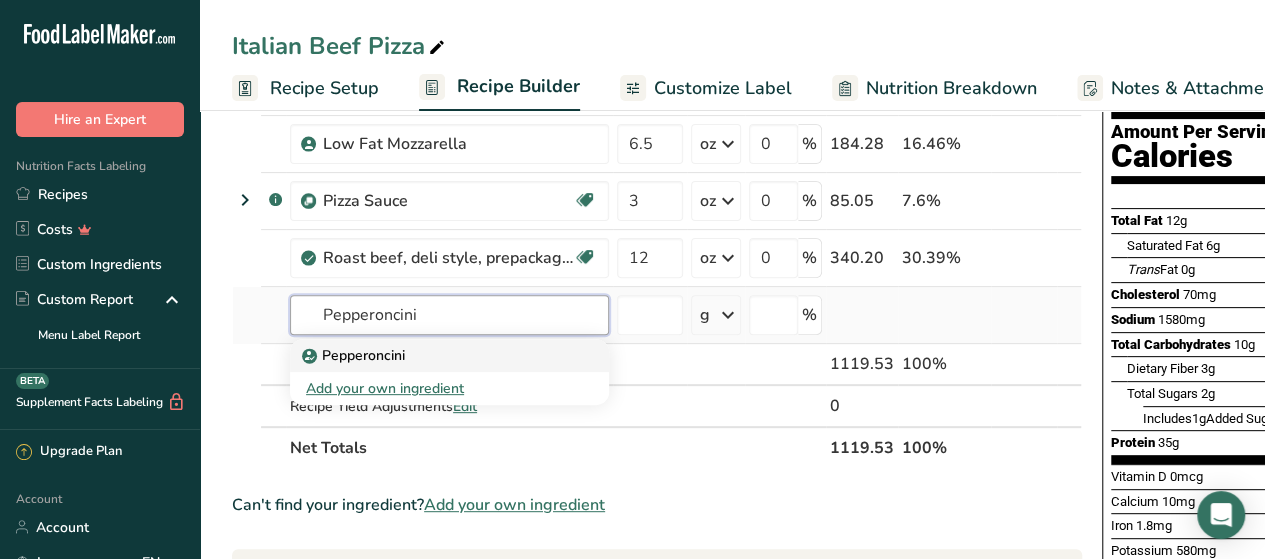 type on "Pepperoncini" 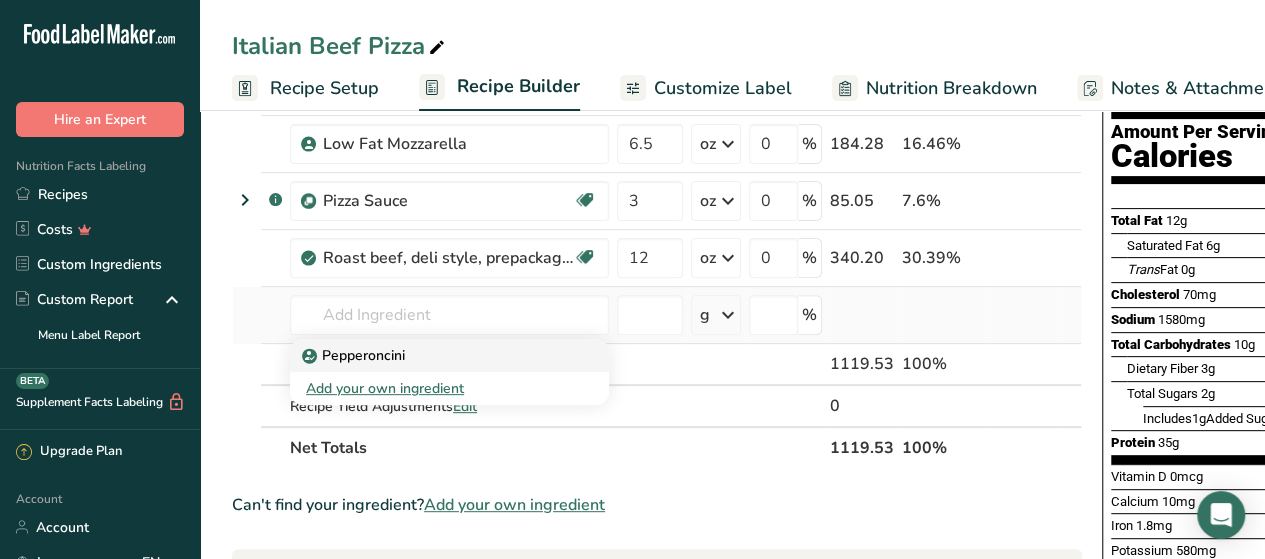 click on "Pepperoncini" at bounding box center [449, 355] 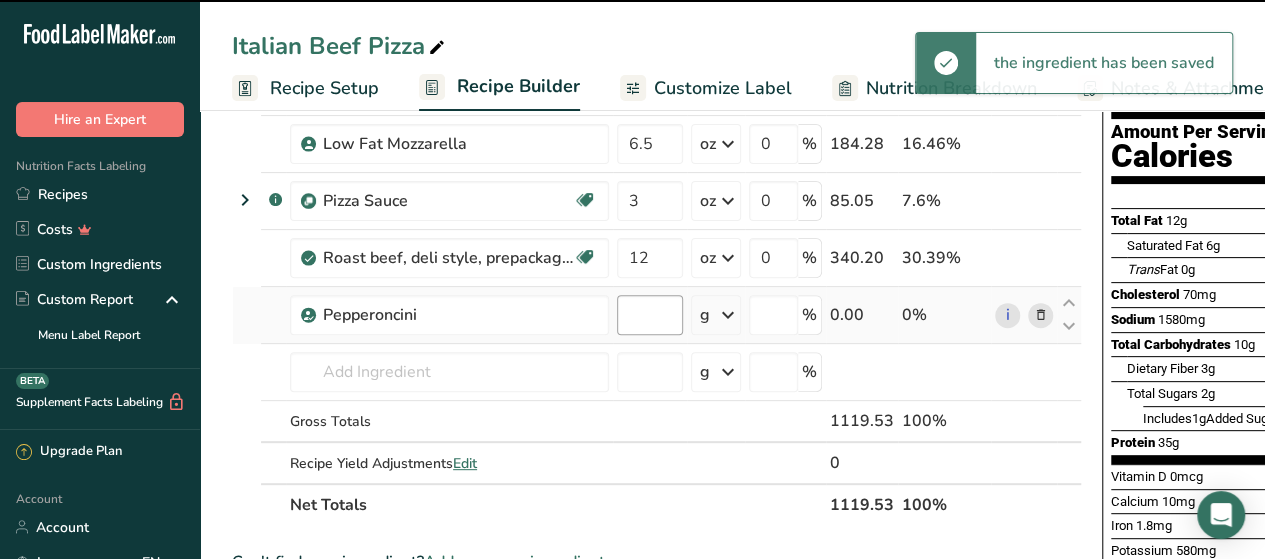 type on "0" 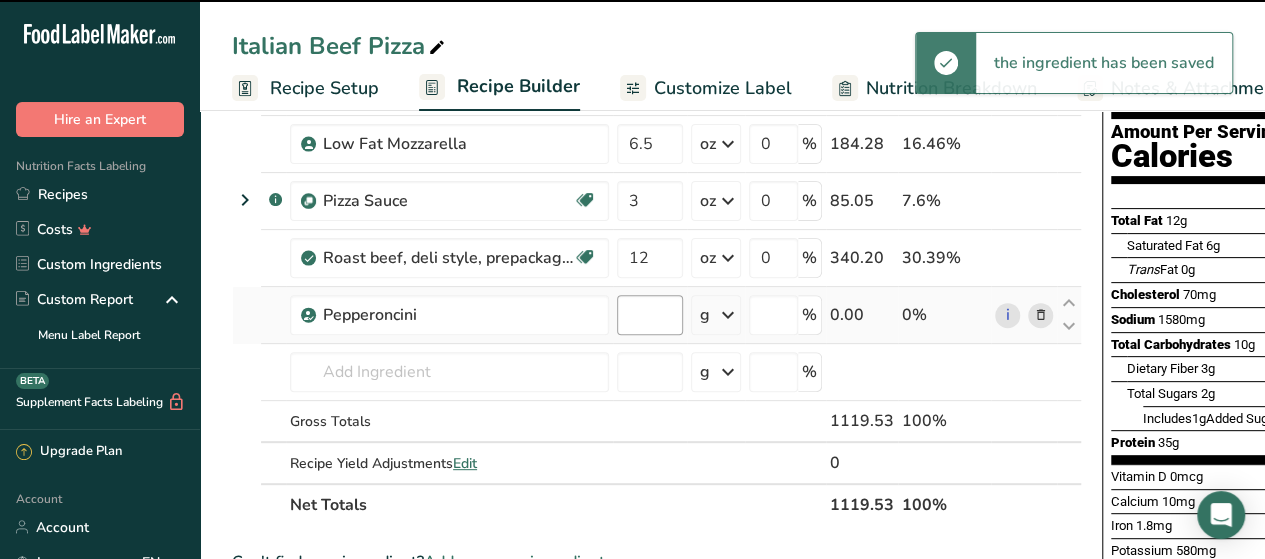 type on "0" 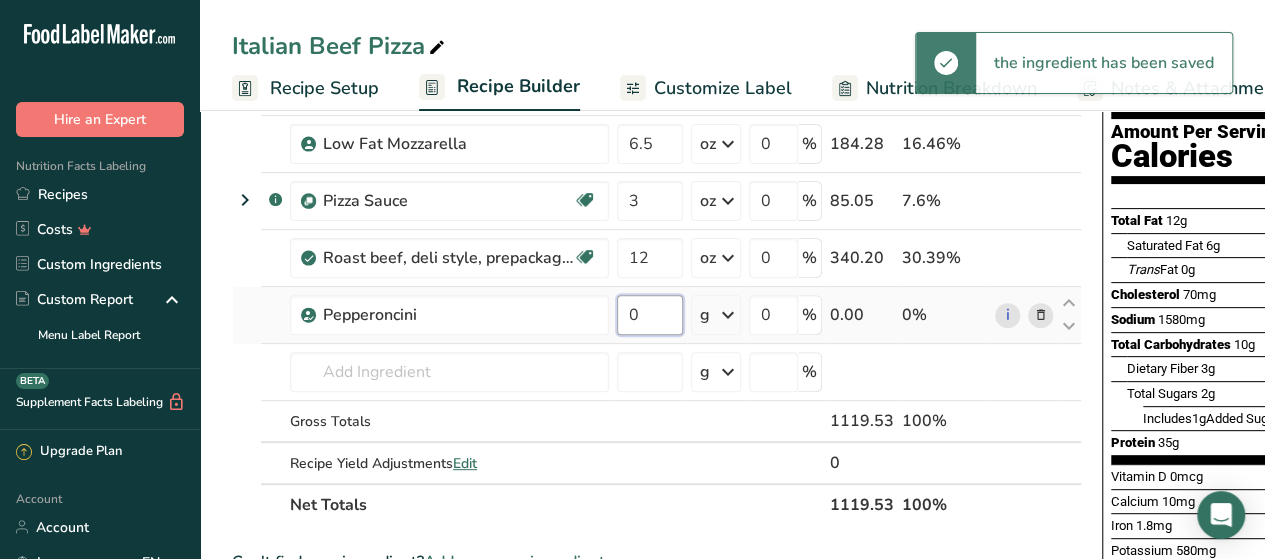 click on "0" at bounding box center [650, 315] 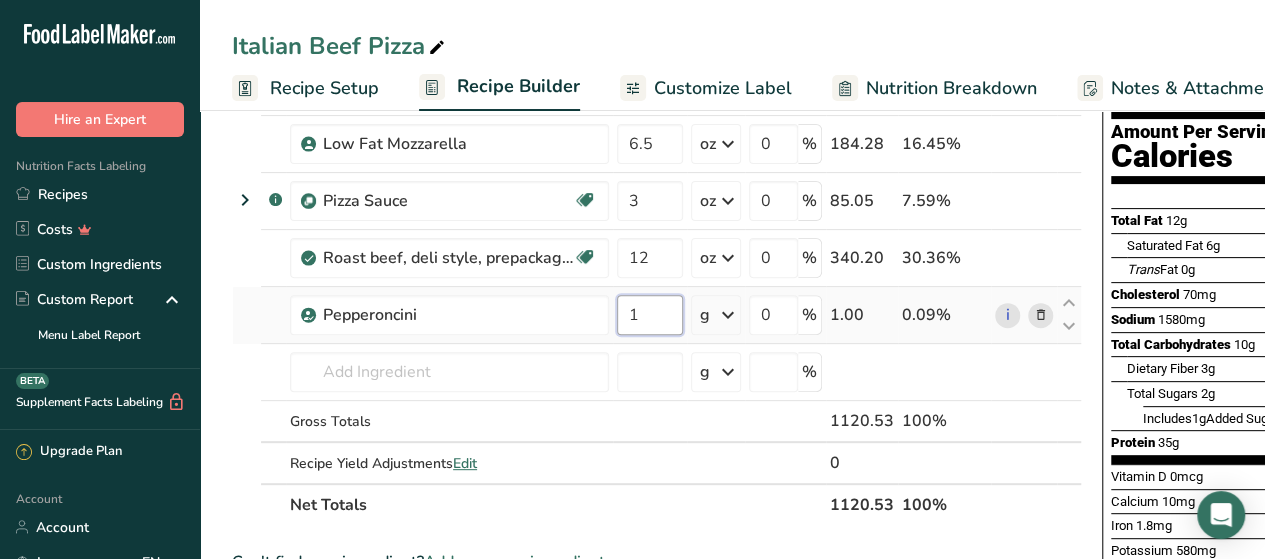 type on "1" 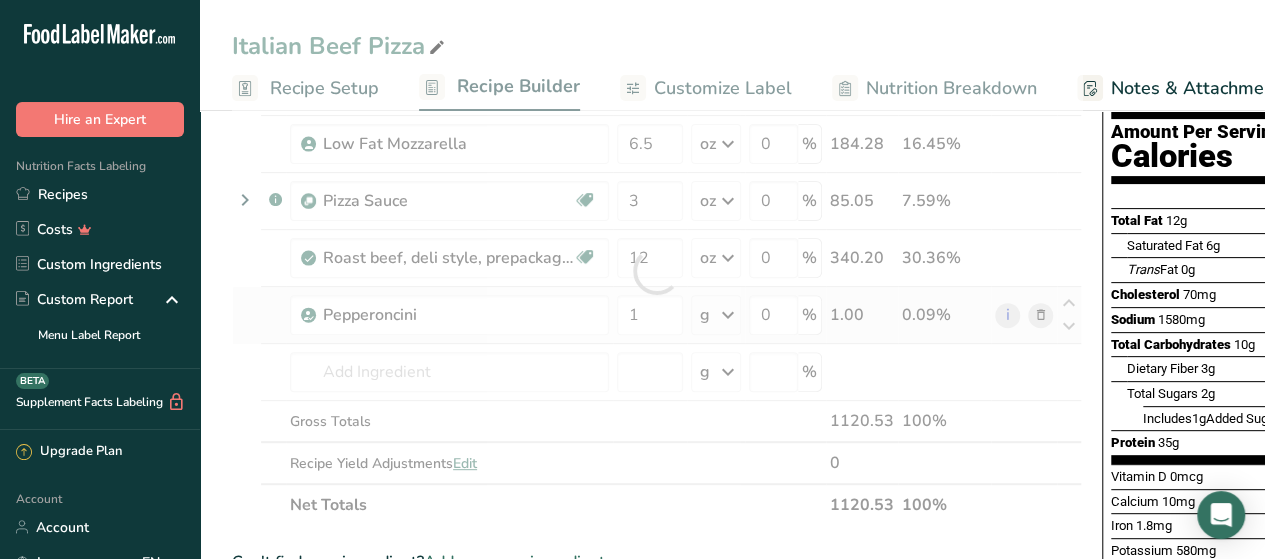 click on "Ingredient *
Amount *
Unit *
Waste *   .a-a{fill:#347362;}.b-a{fill:#fff;}          Grams
Percentage
.a-a{fill:#347362;}.b-a{fill:#fff;}
Pizza Dough
510
g
Weight Units
g
kg
mg
See more
Volume Units
l
mL
fl oz
See more
0
%
510.00
45.51%
Low Fat Mozzarella
6.5
oz
Weight Units
g
kg
mg
See more
Volume Units
l
mL
fl oz
See more
0
%
184.28
16.45%
.a-a{fill:#347362;}.b-a{fill:#fff;}" at bounding box center [657, 271] 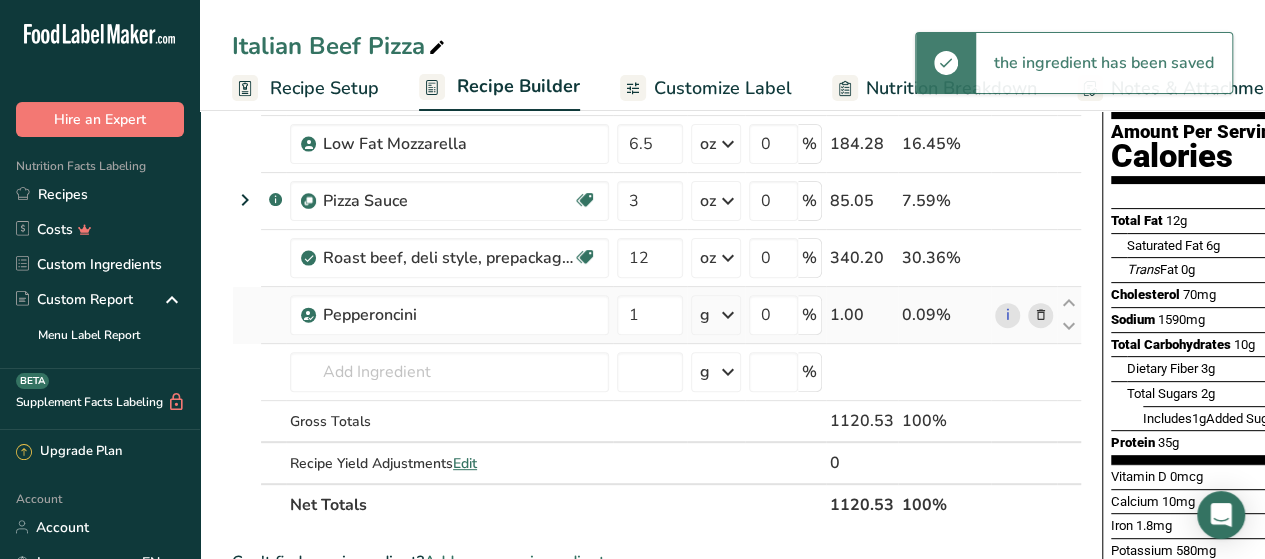 click at bounding box center (728, 315) 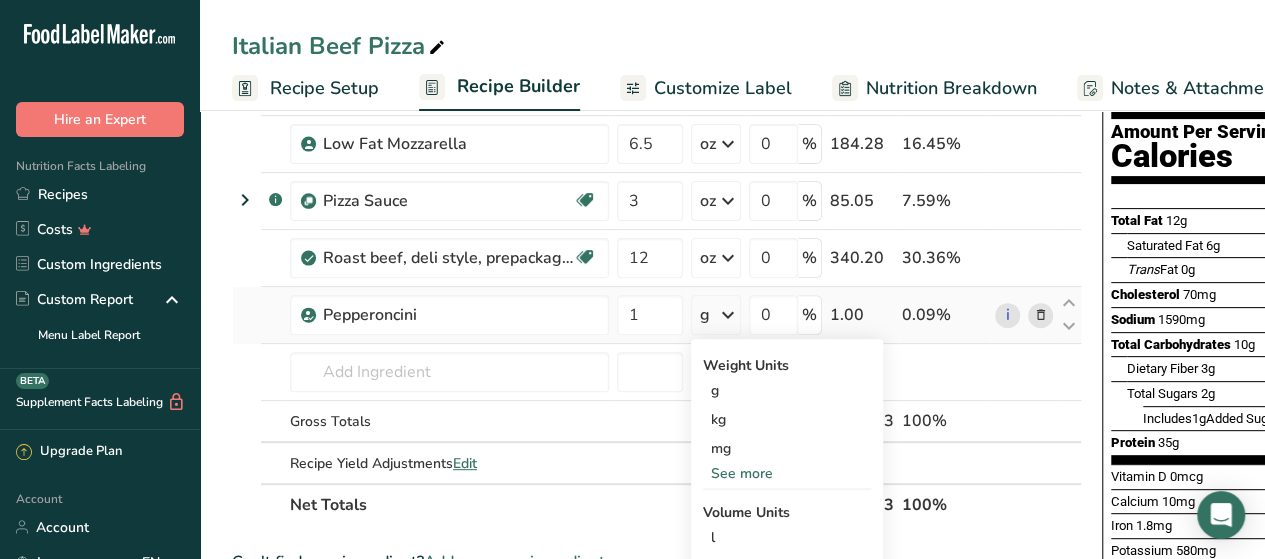 click on "See more" at bounding box center [787, 473] 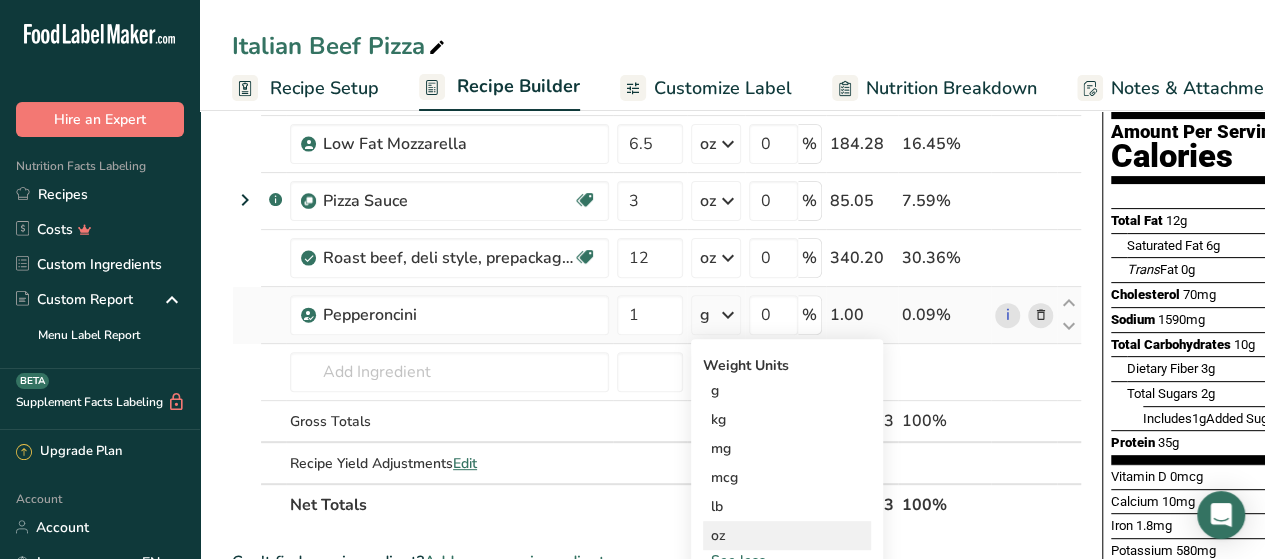 click on "oz" at bounding box center [787, 535] 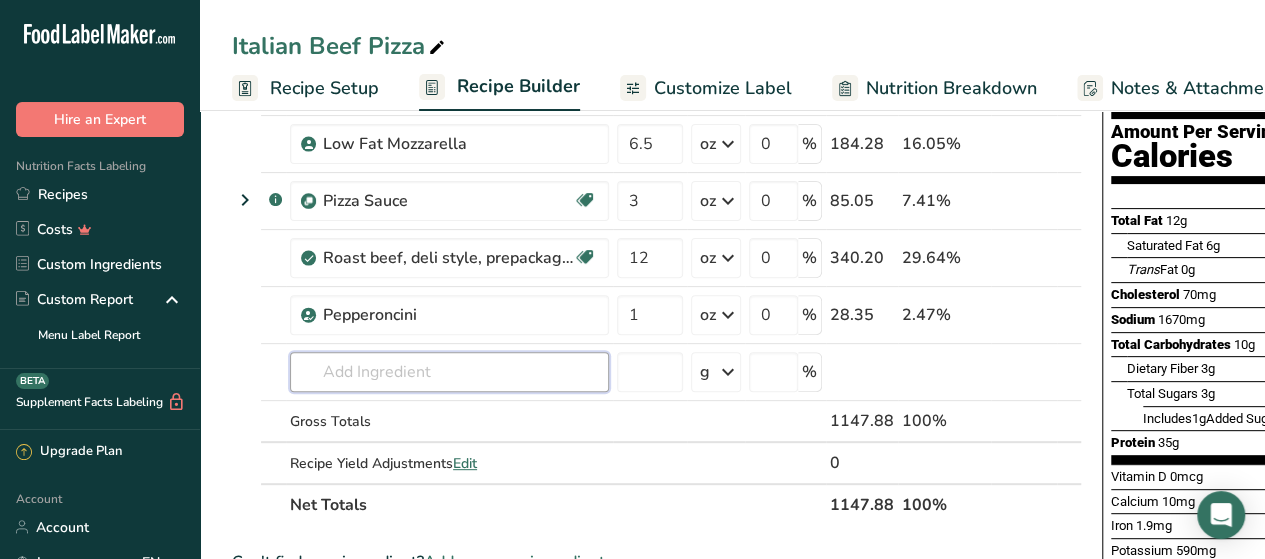 click at bounding box center (449, 372) 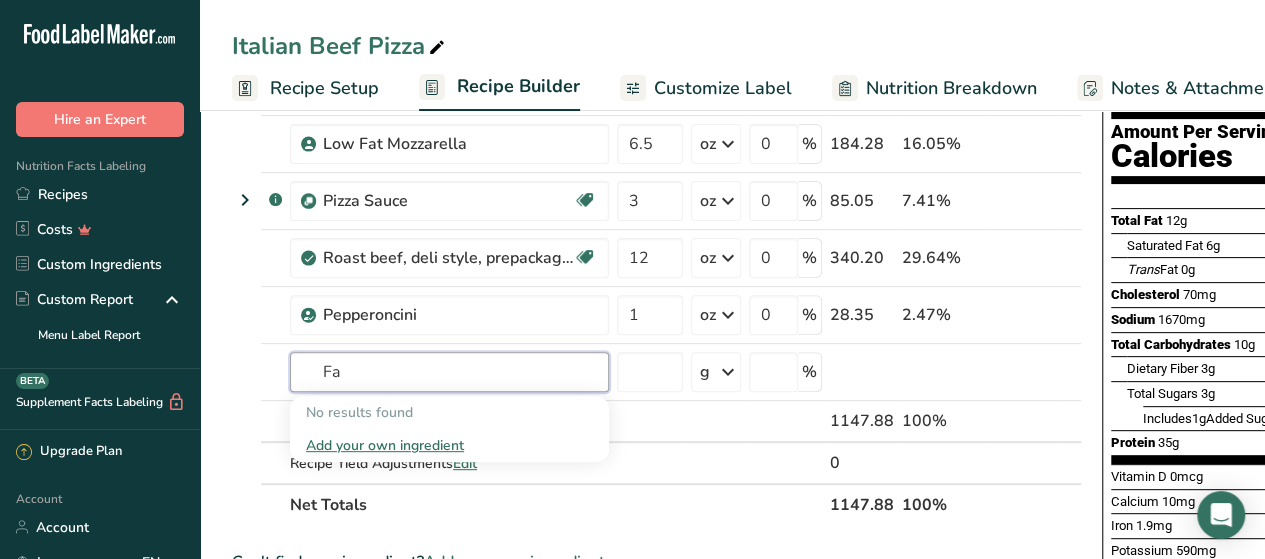 type on "F" 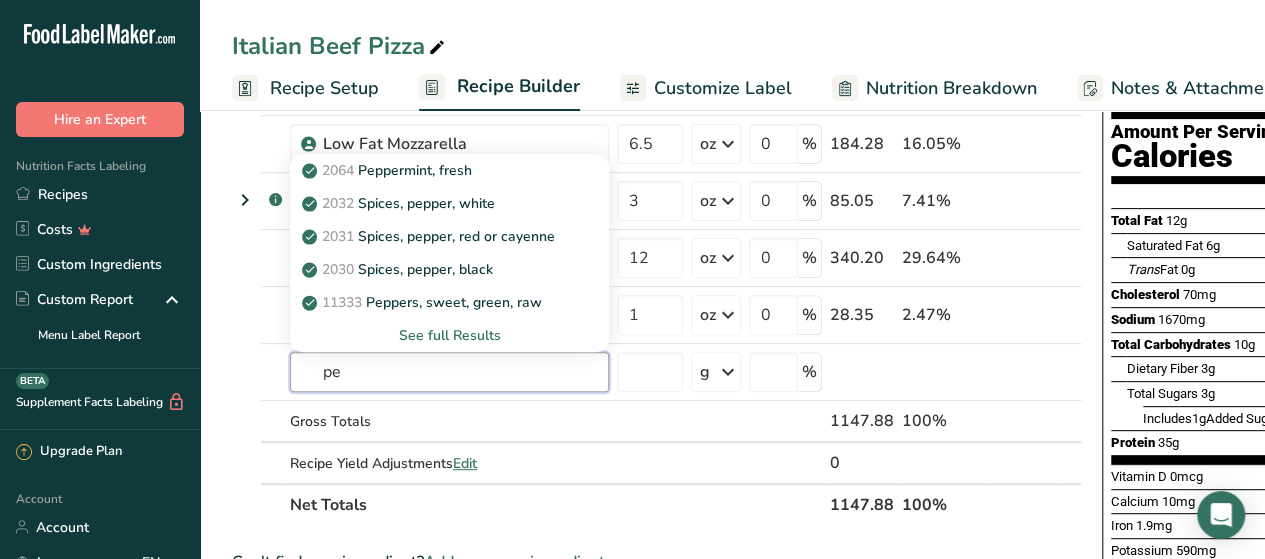 type on "p" 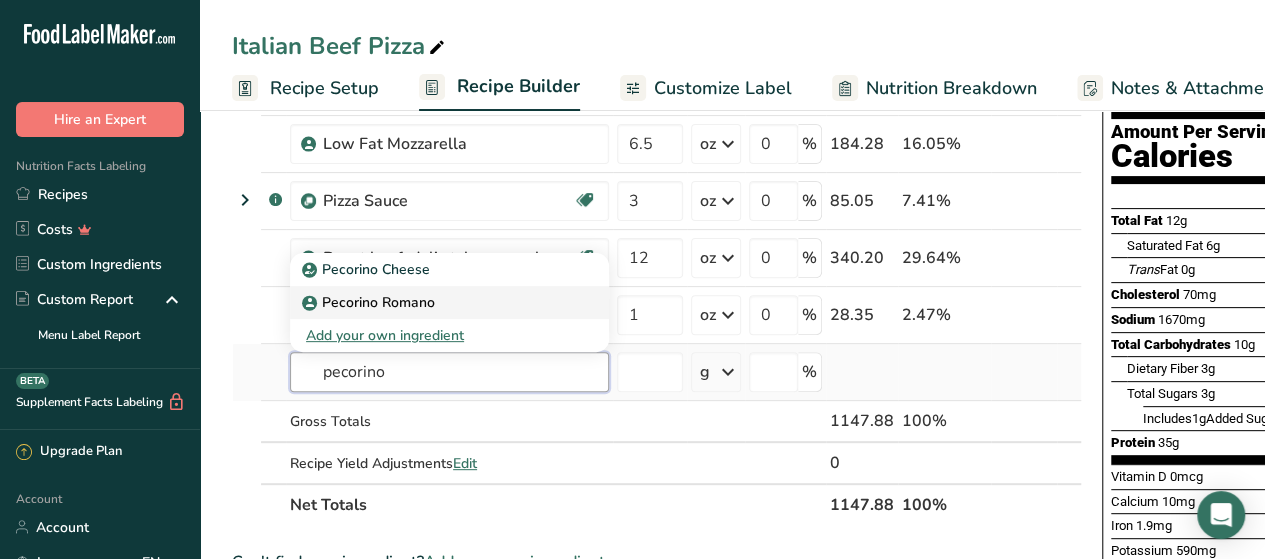 type on "pecorino" 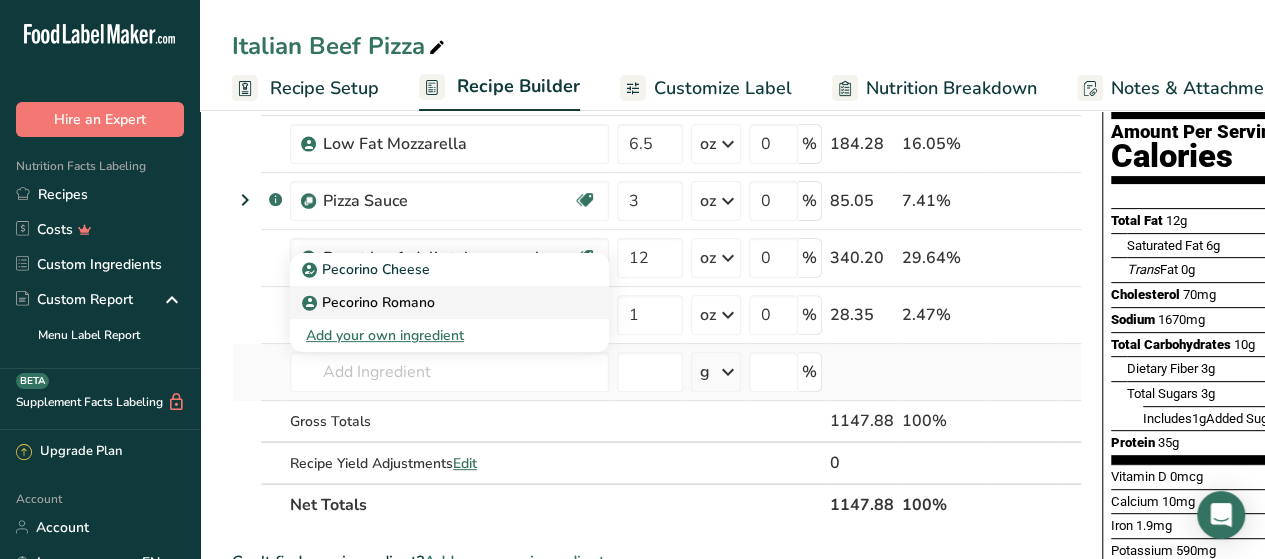 click on "Pecorino Romano" at bounding box center [370, 302] 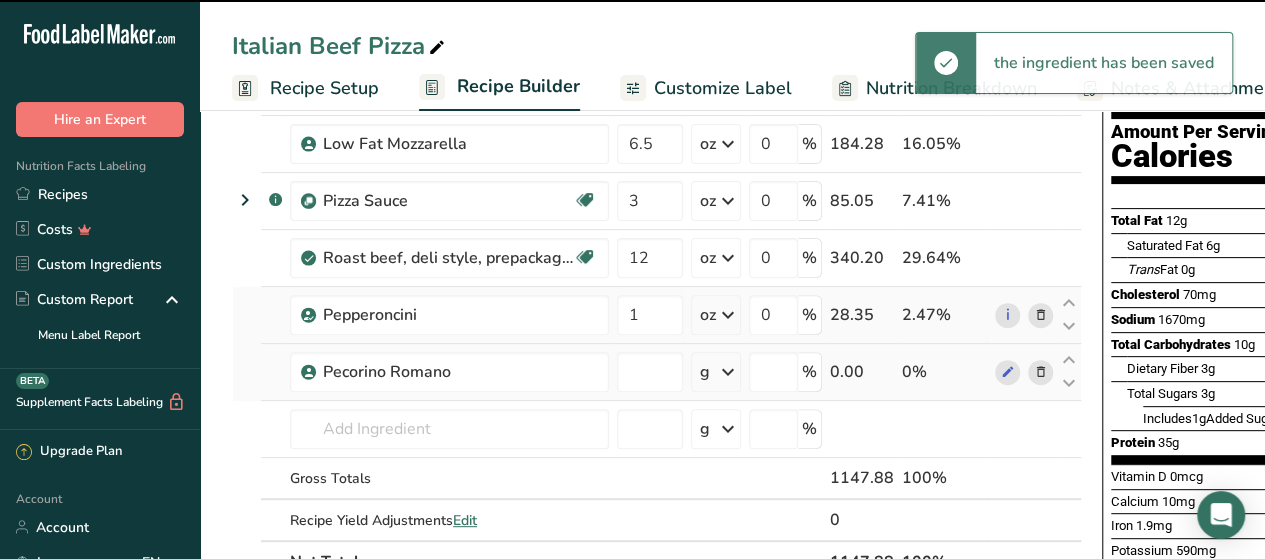type on "0" 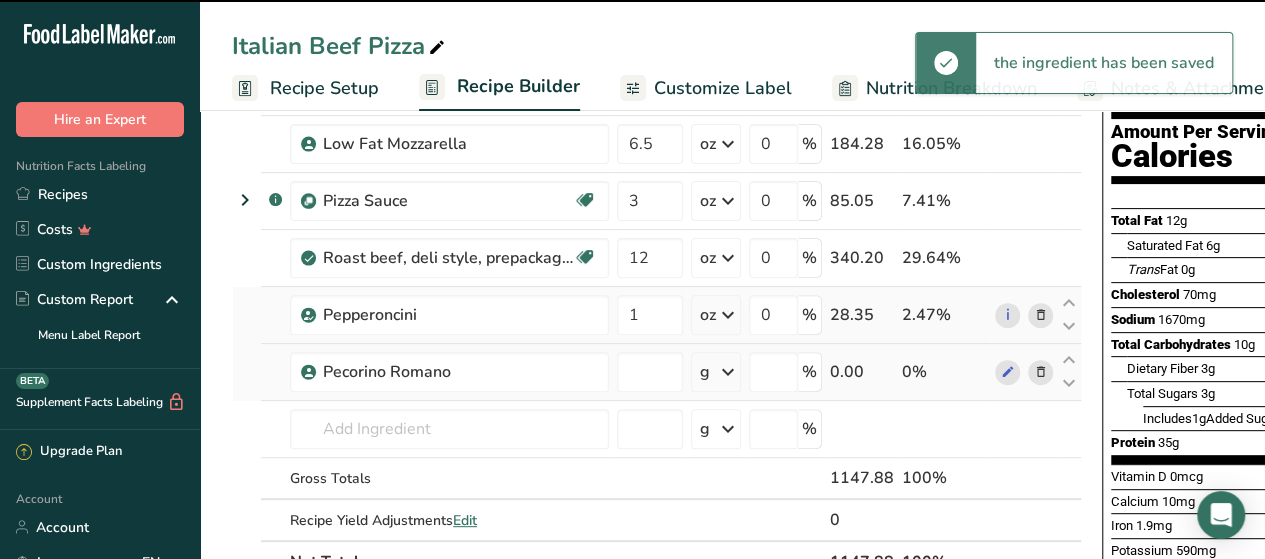 type on "0" 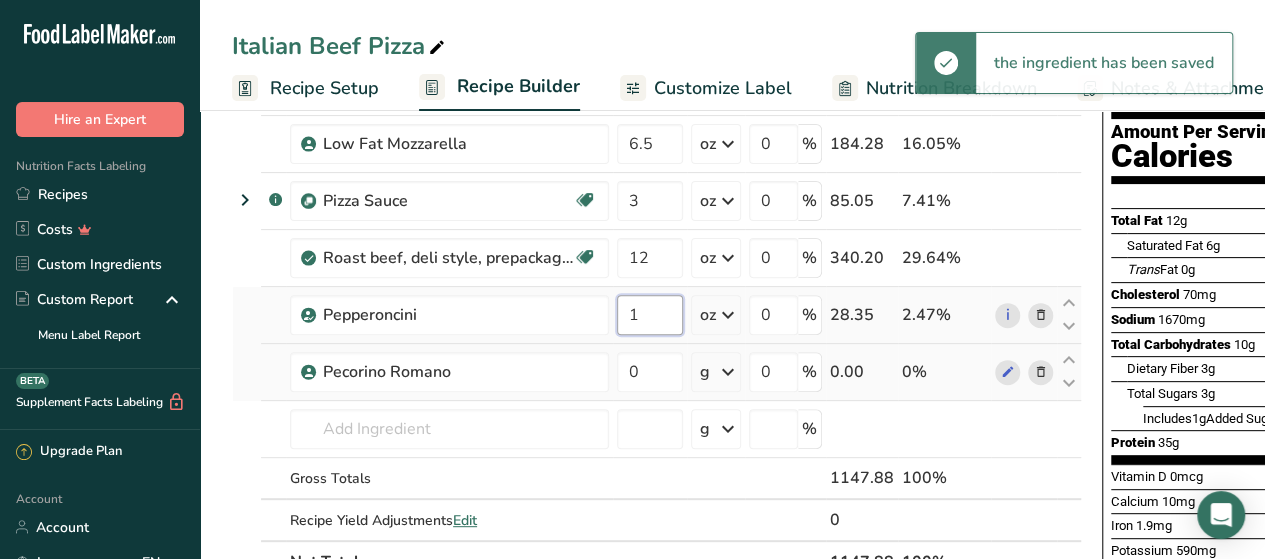 click on "1" at bounding box center (650, 315) 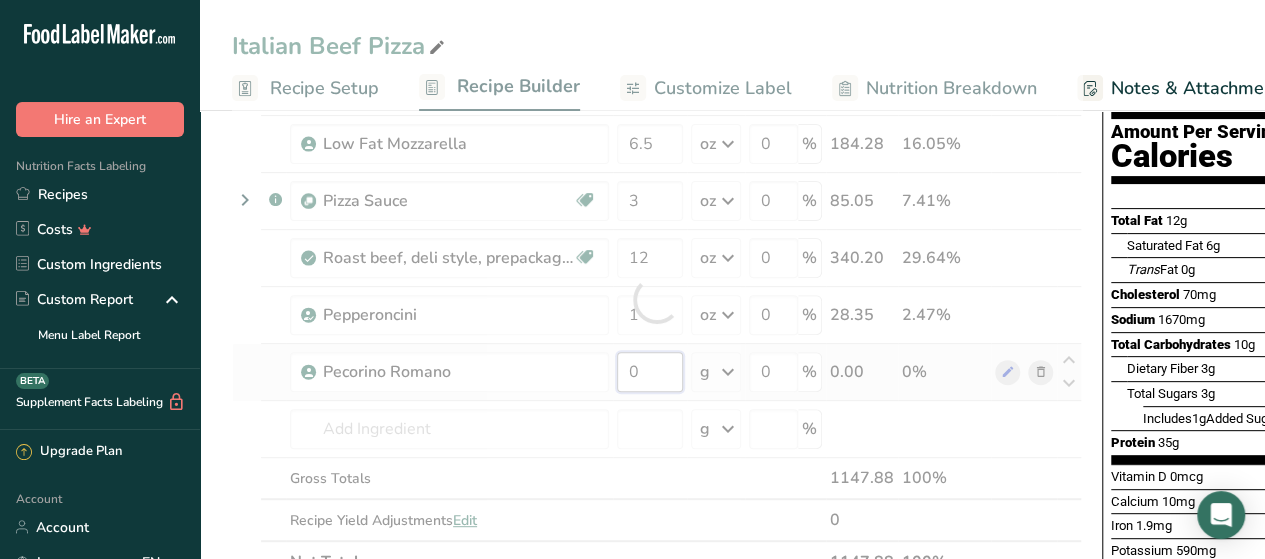 click on "Ingredient *
Amount *
Unit *
Waste *   .a-a{fill:#347362;}.b-a{fill:#fff;}          Grams
Percentage
.a-a{fill:#347362;}.b-a{fill:#fff;}
Pizza Dough
510
g
Weight Units
g
kg
mg
See more
Volume Units
l
mL
fl oz
See more
0
%
510.00
44.43%
Low Fat Mozzarella
6.5
oz
Weight Units
g
kg
mg
See more
Volume Units
l
mL
fl oz
See more
0
%
184.28
16.05%
.a-a{fill:#347362;}.b-a{fill:#fff;}" at bounding box center [657, 299] 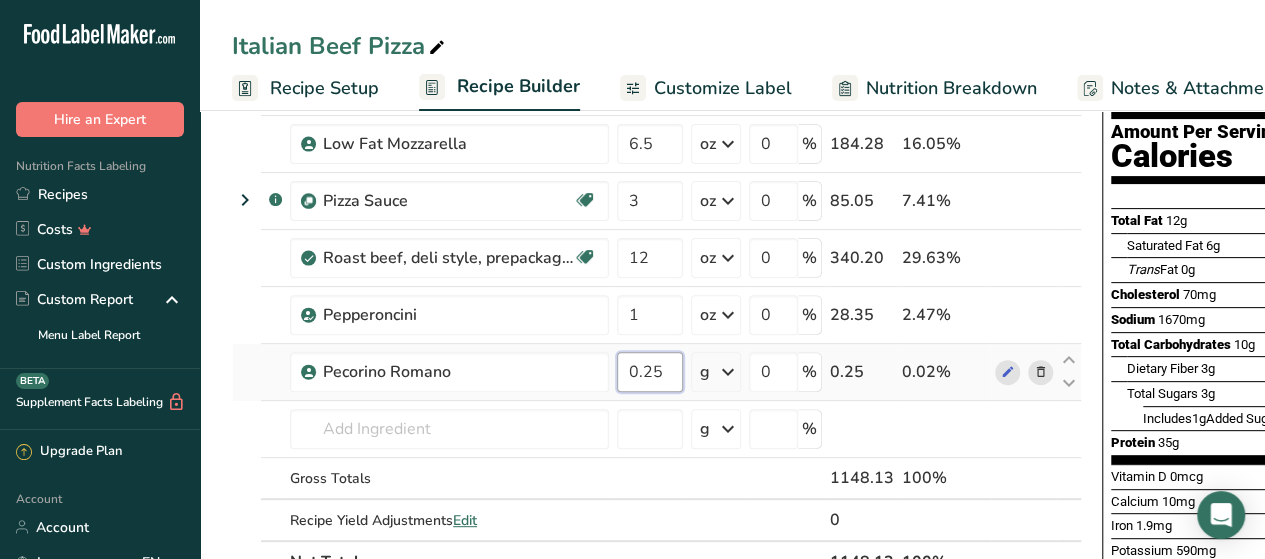 type on "0.25" 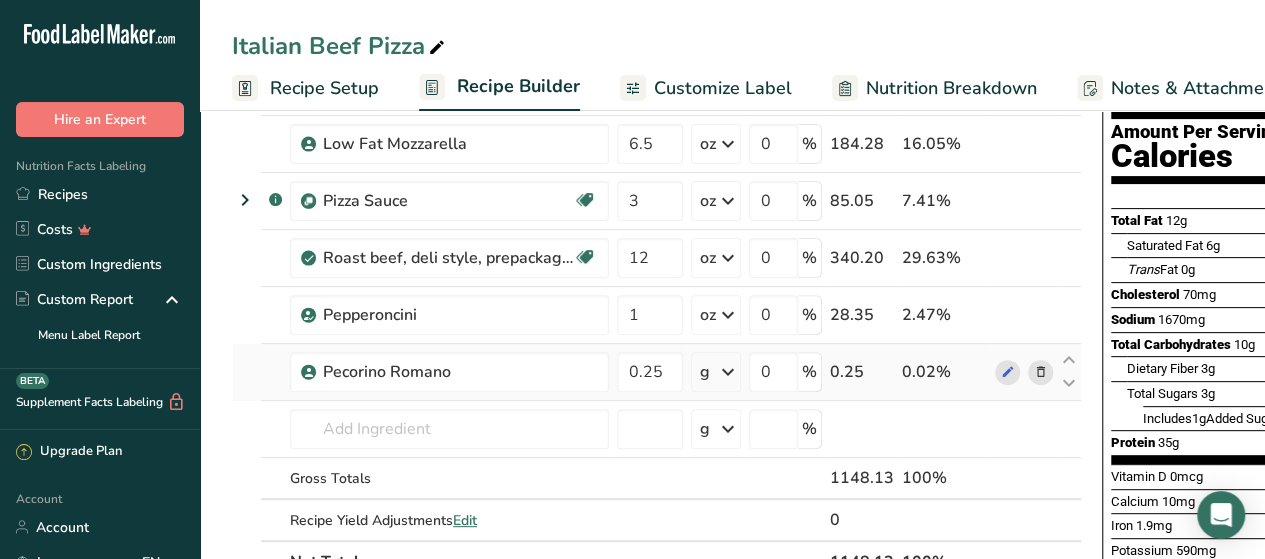 click on "Ingredient *
Amount *
Unit *
Waste *   .a-a{fill:#347362;}.b-a{fill:#fff;}          Grams
Percentage
.a-a{fill:#347362;}.b-a{fill:#fff;}
Pizza Dough
510
g
Weight Units
g
kg
mg
See more
Volume Units
l
mL
fl oz
See more
0
%
510.00
44.42%
Low Fat Mozzarella
6.5
oz
Weight Units
g
kg
mg
See more
Volume Units
l
mL
fl oz
See more
0
%
184.28
16.05%
.a-a{fill:#347362;}.b-a{fill:#fff;}" at bounding box center [657, 299] 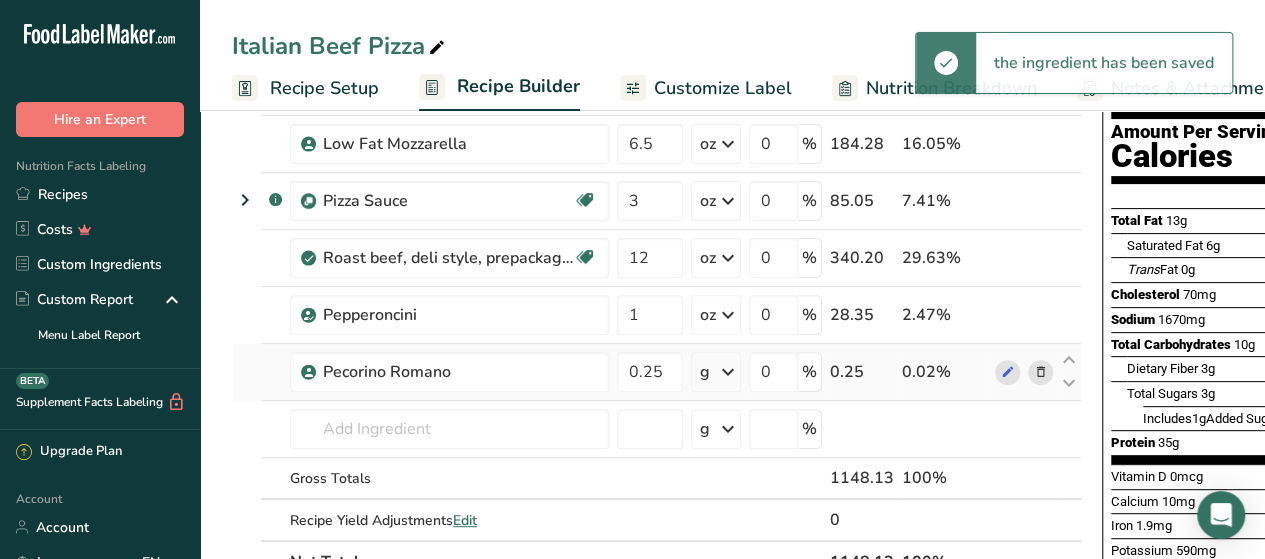 click at bounding box center (728, 372) 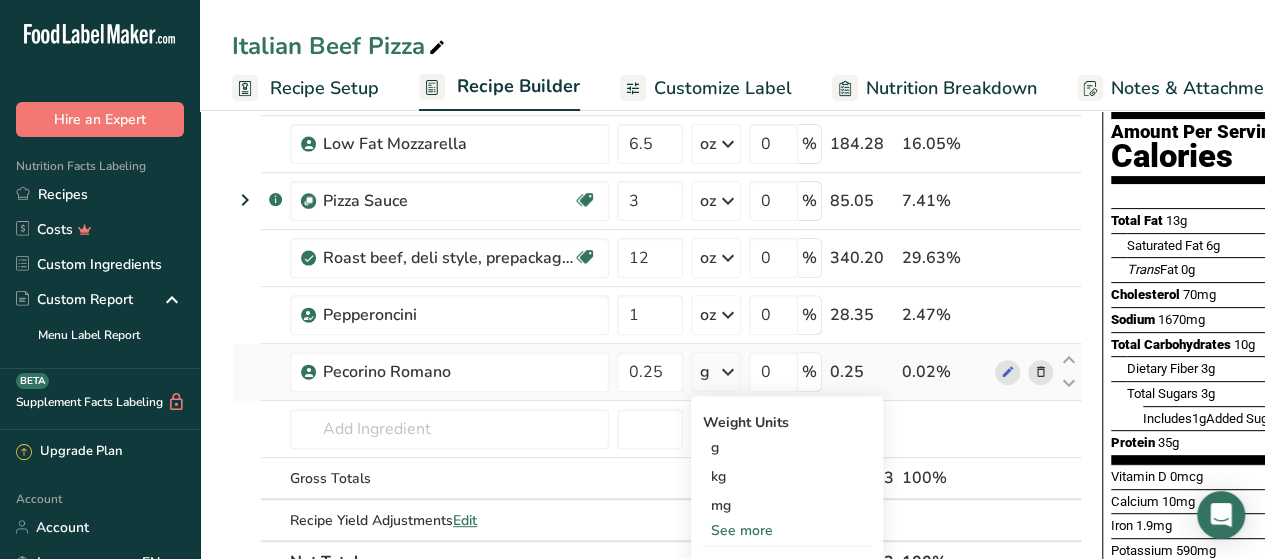 click on "See more" at bounding box center (787, 530) 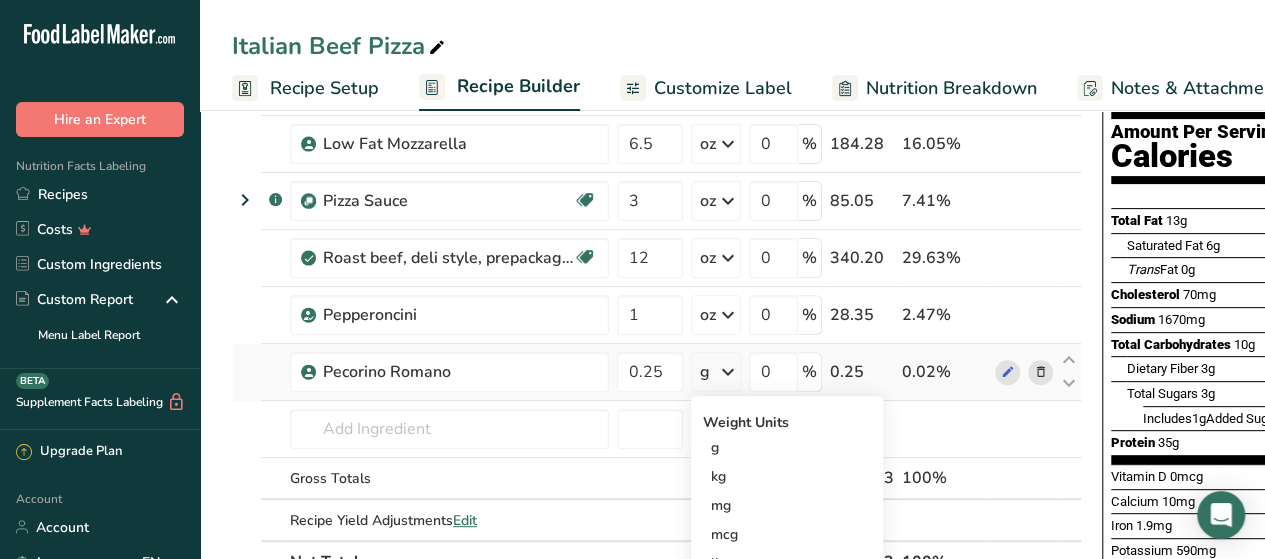 scroll, scrollTop: 300, scrollLeft: 0, axis: vertical 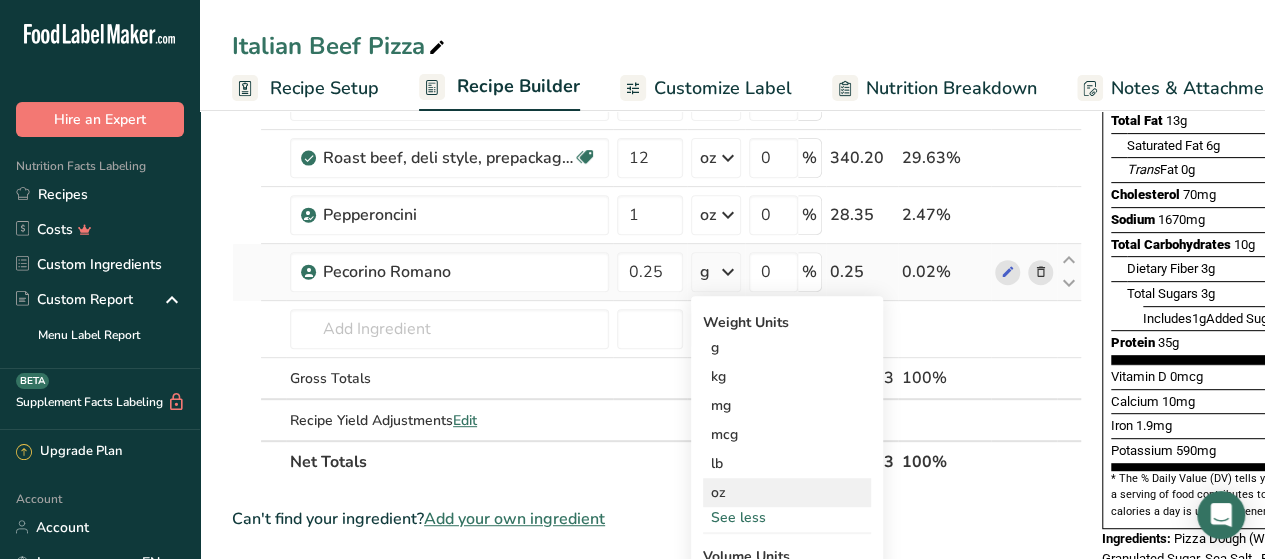click on "oz" at bounding box center [787, 492] 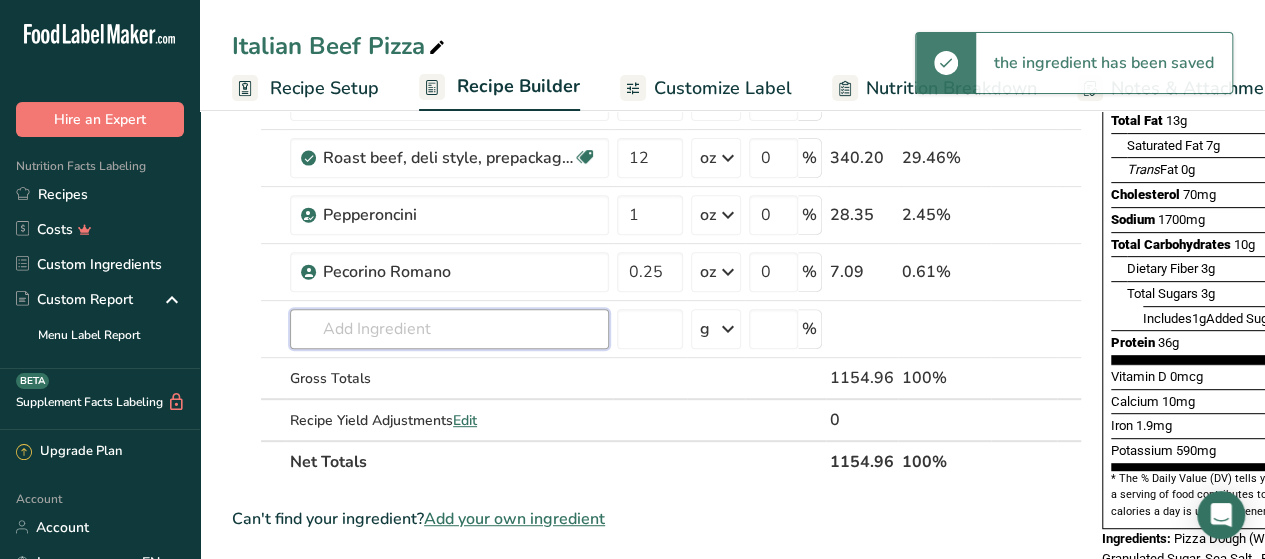 click at bounding box center [449, 329] 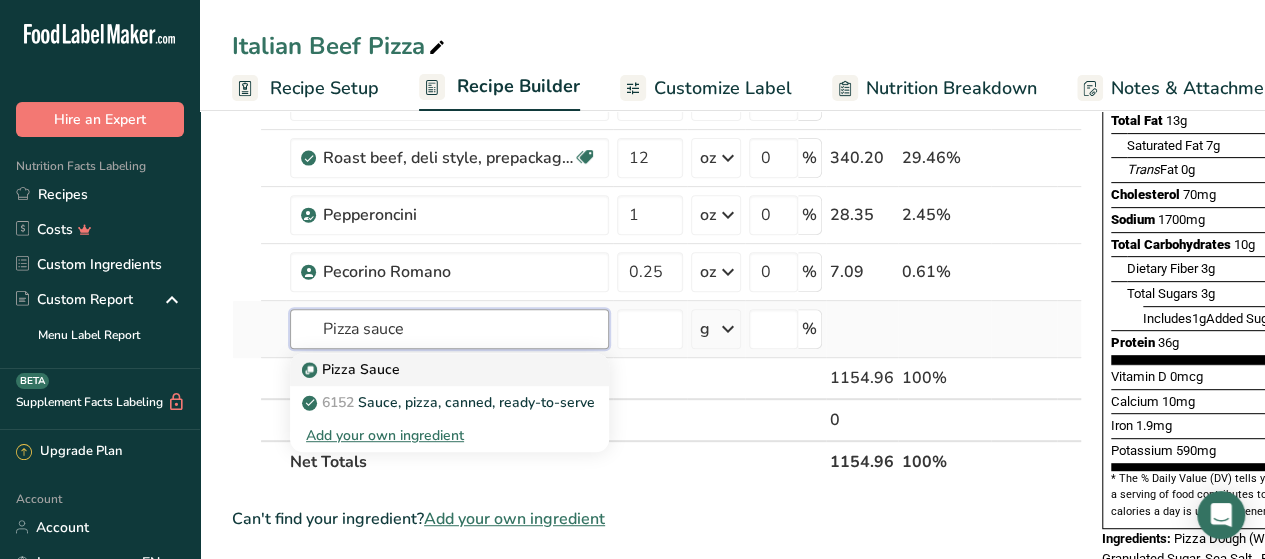 type on "Pizza sauce" 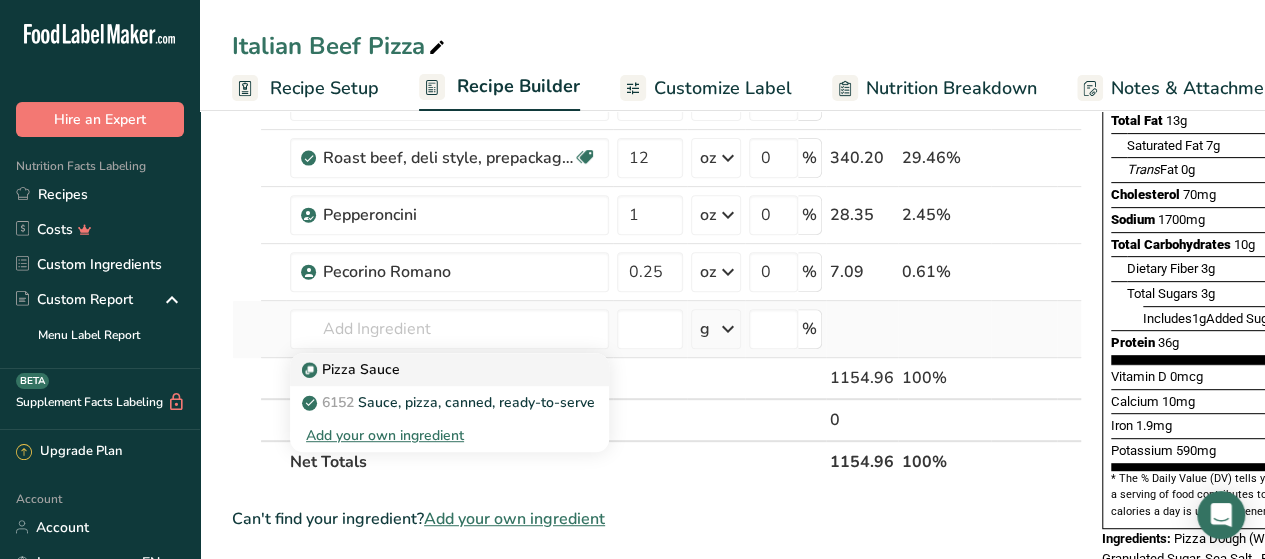 click on "Pizza Sauce" at bounding box center [353, 369] 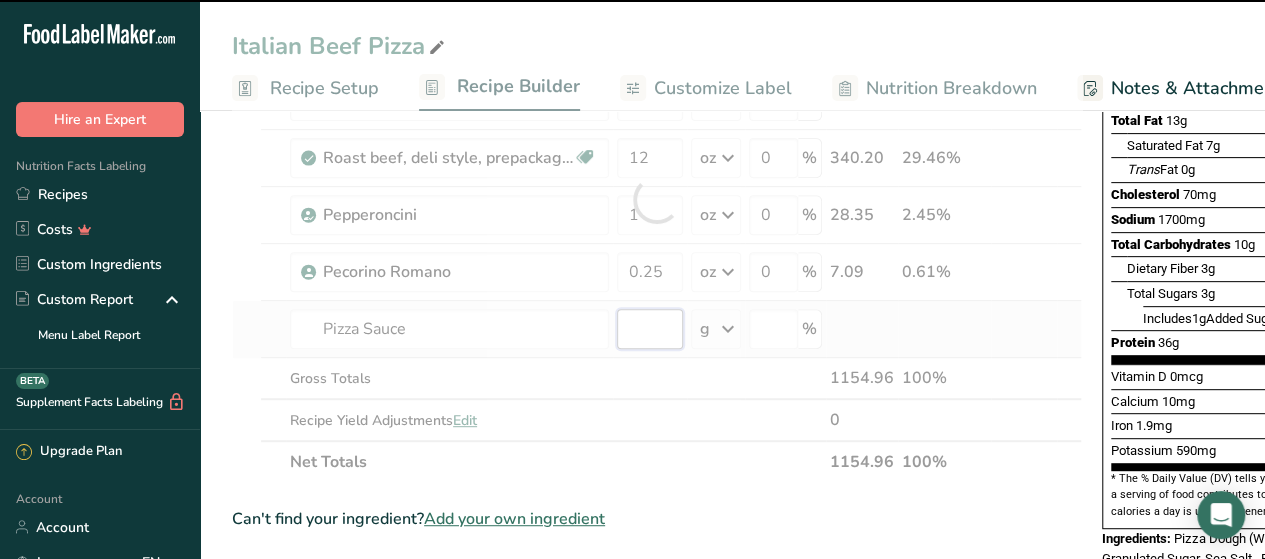 click at bounding box center [650, 329] 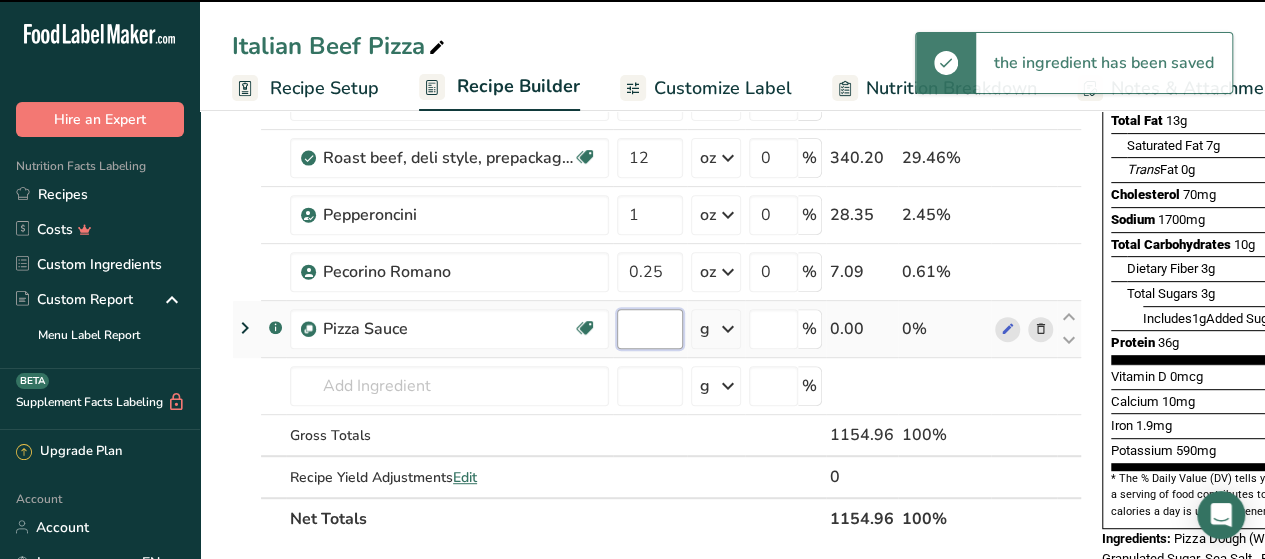 type on "0" 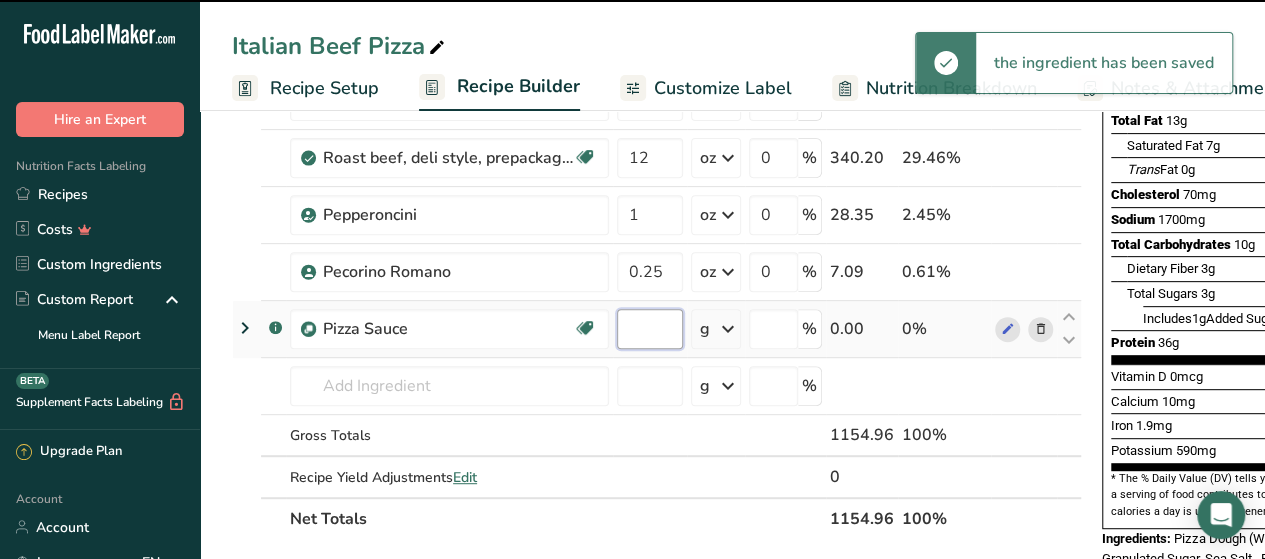 type on "0" 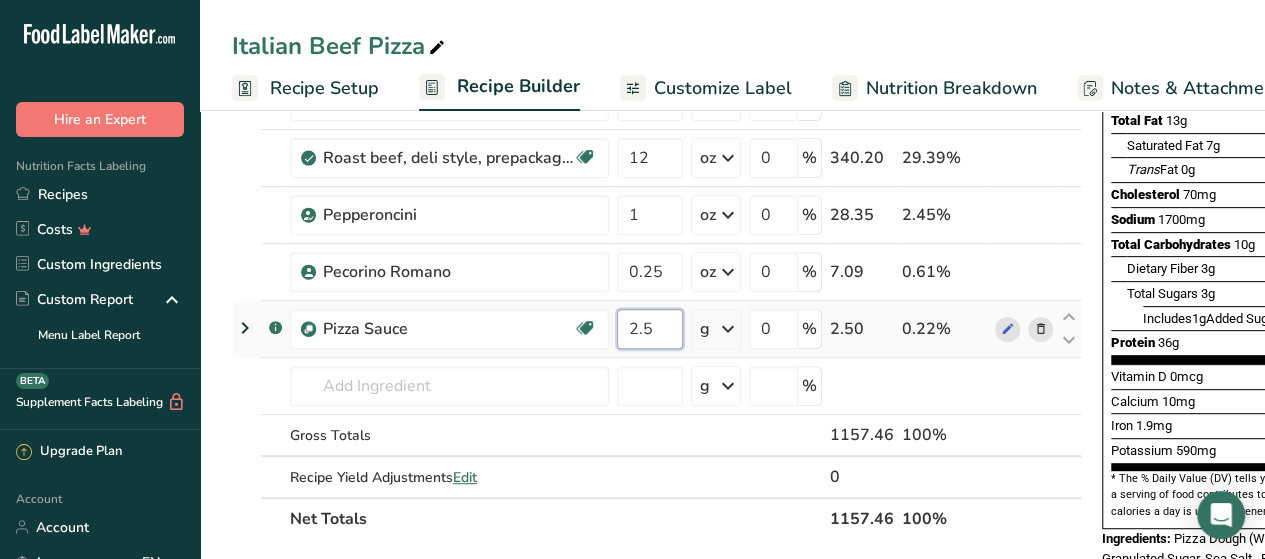 type on "2.5" 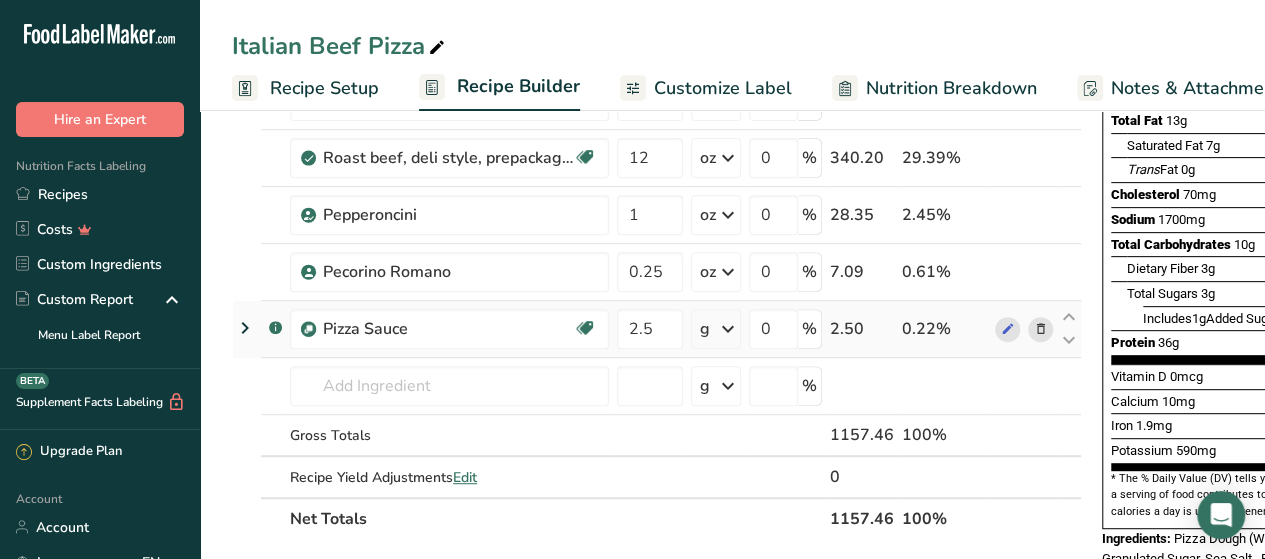 click on "Ingredient *
Amount *
Unit *
Waste *   .a-a{fill:#347362;}.b-a{fill:#fff;}.a-a{fill:#347362;}.b-a{fill:#fff;}
Pizza Dough
510
g
Weight Units
g
kg
mg
See more
Volume Units
l
mL
fl oz
See more
0
%
510.00
44.06%
Low Fat Mozzarella
6.5
oz
Weight Units
g
kg
mg
See more
Volume Units
l
mL
fl oz
See more
0
%
184.28
15.92%
.a-a{fill:#347362;}.b-a{fill:#fff;}" at bounding box center [657, 228] 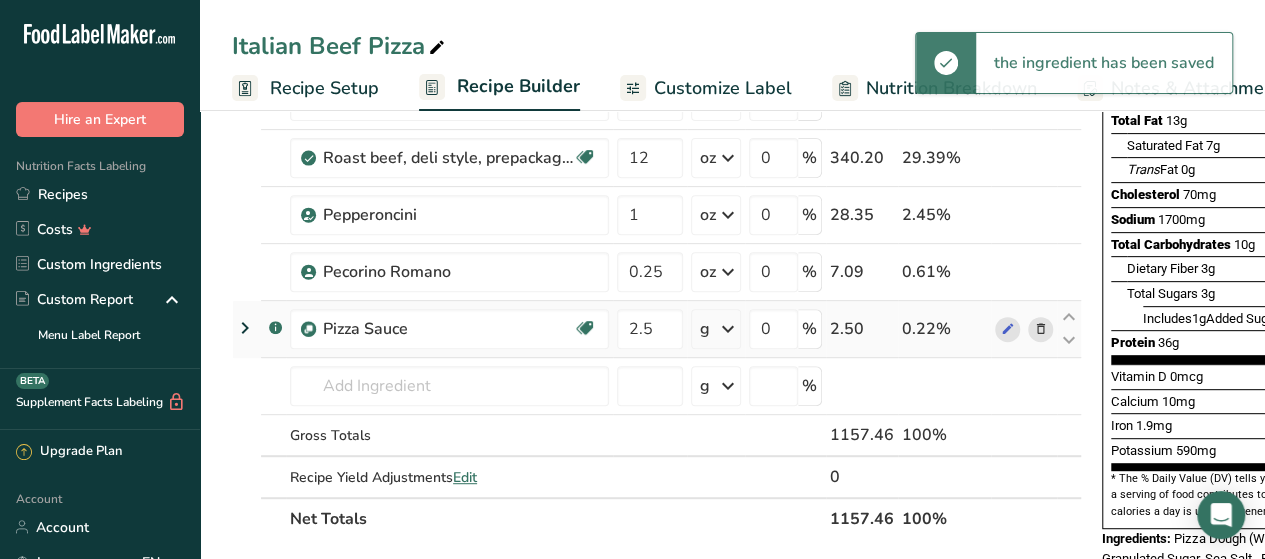click at bounding box center (728, 329) 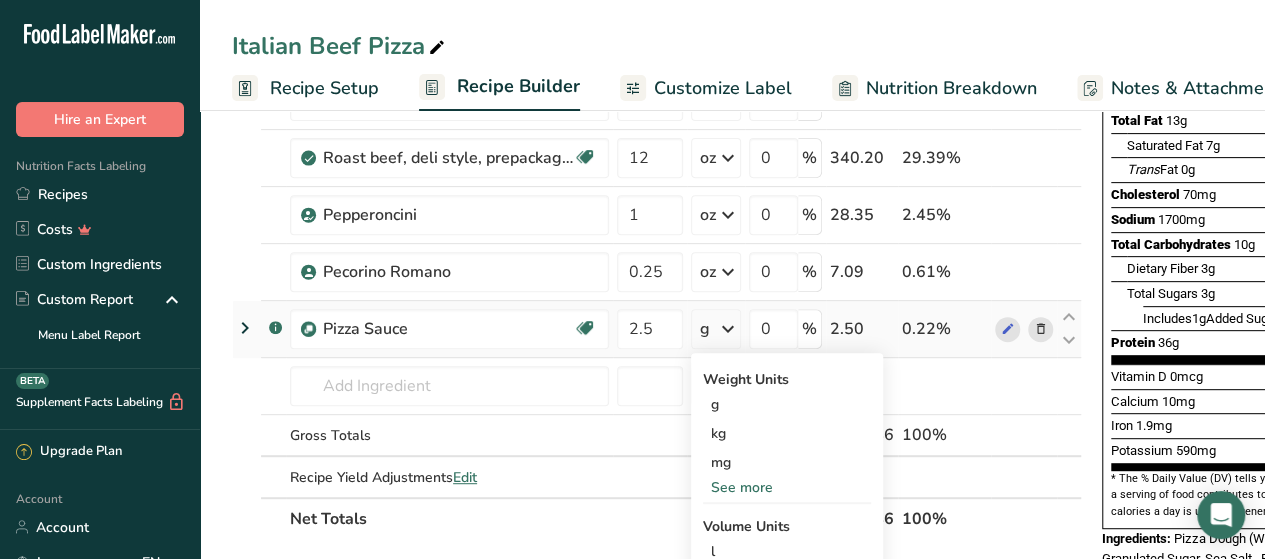 click on "See more" at bounding box center (787, 487) 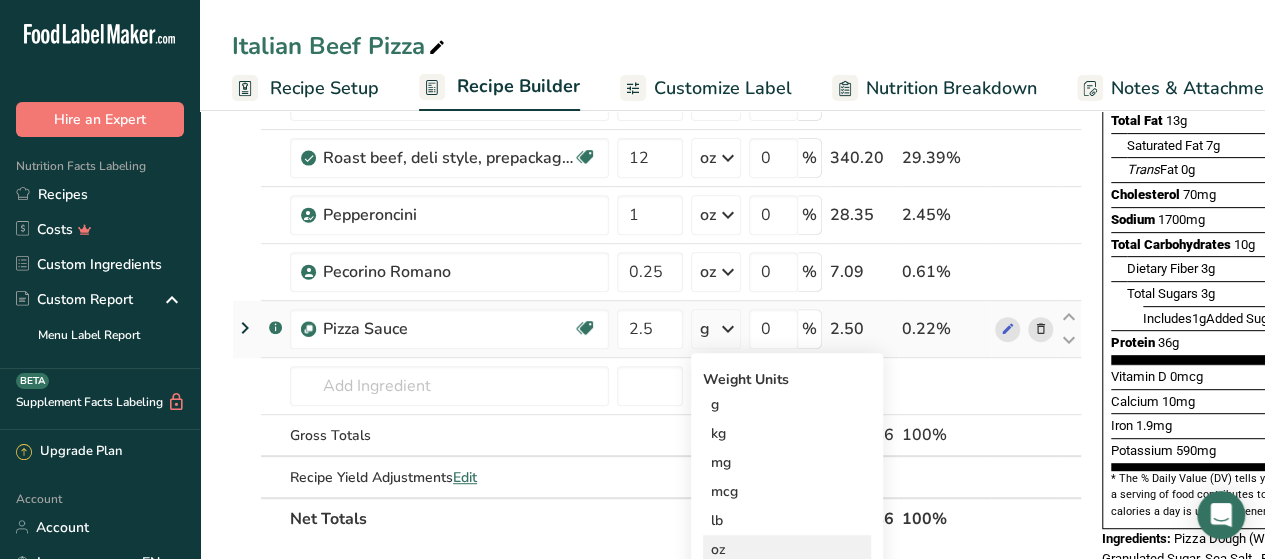 click on "oz" at bounding box center (787, 549) 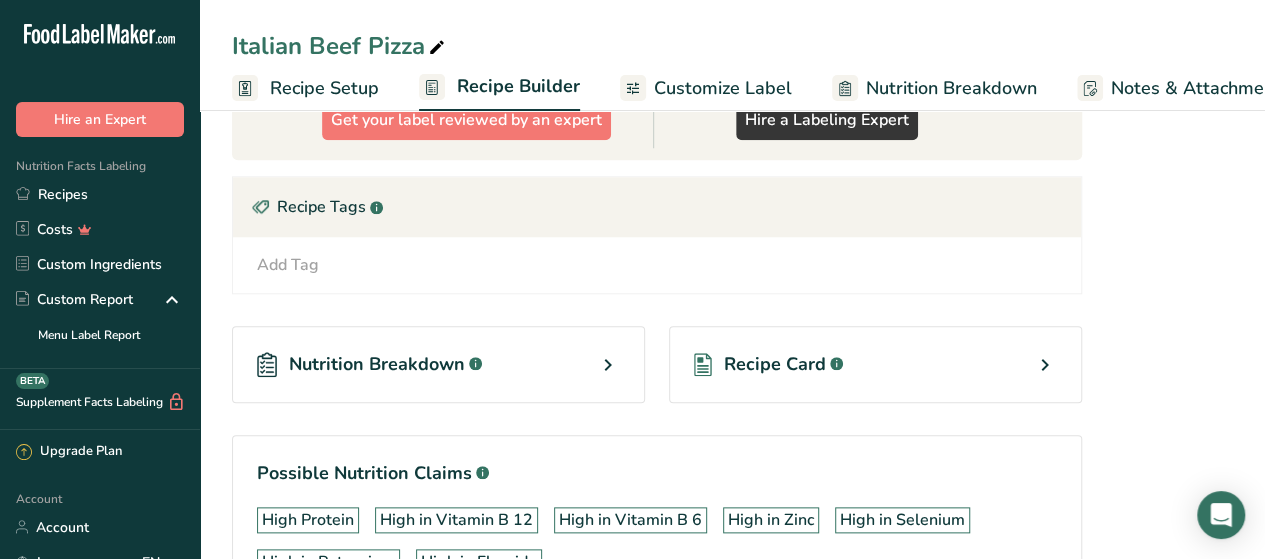 scroll, scrollTop: 1052, scrollLeft: 0, axis: vertical 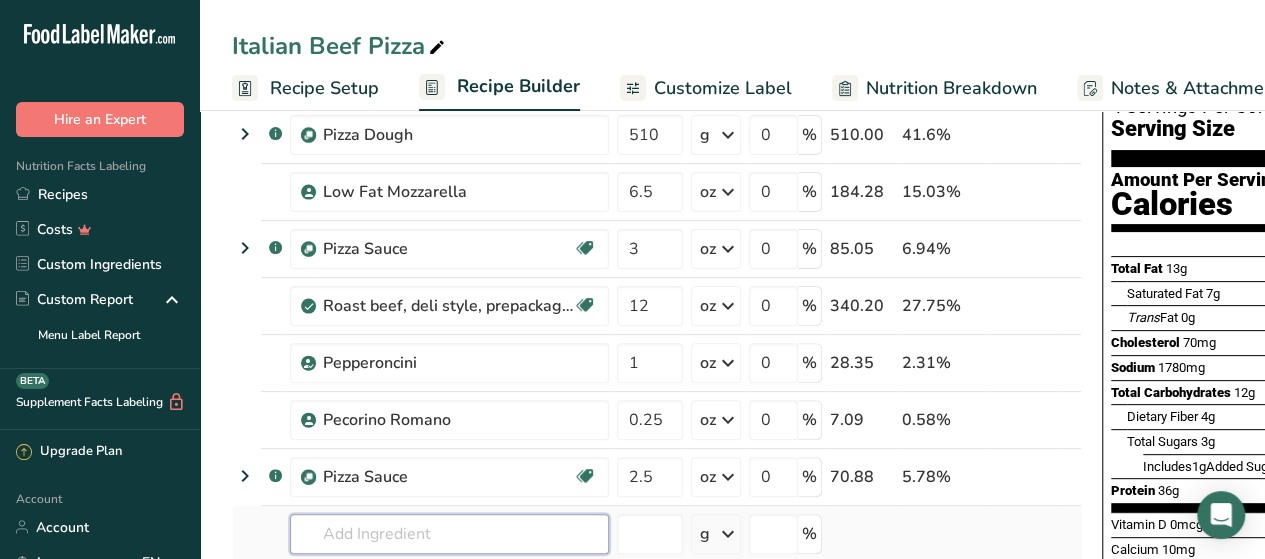 click at bounding box center (449, 534) 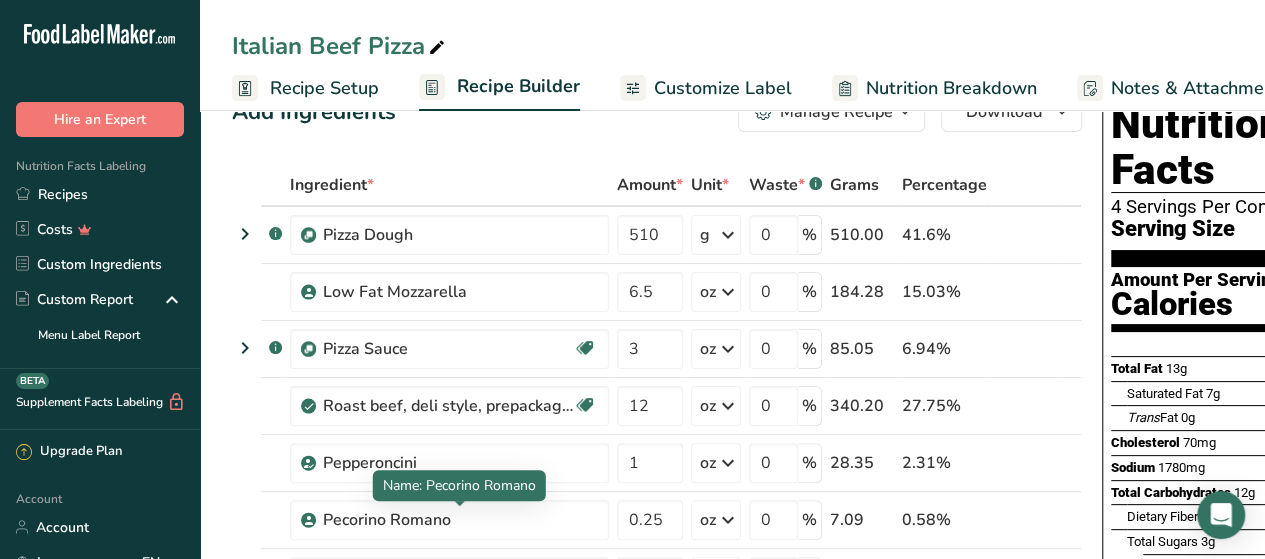 scroll, scrollTop: 152, scrollLeft: 0, axis: vertical 